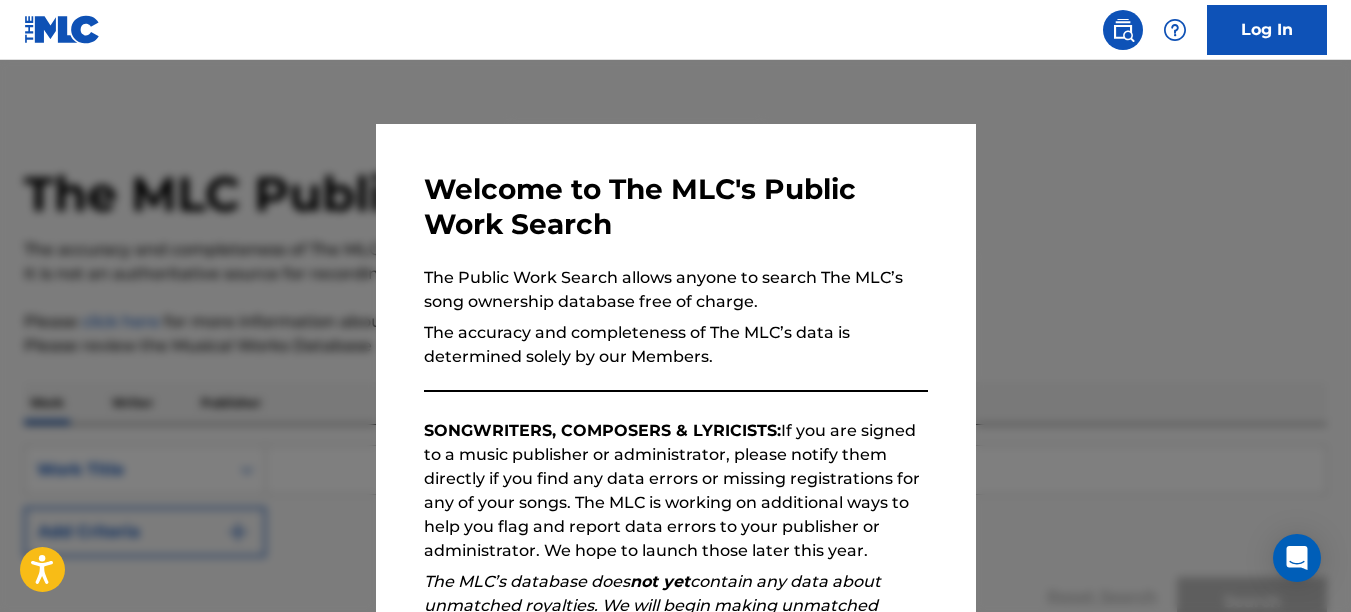 scroll, scrollTop: 0, scrollLeft: 0, axis: both 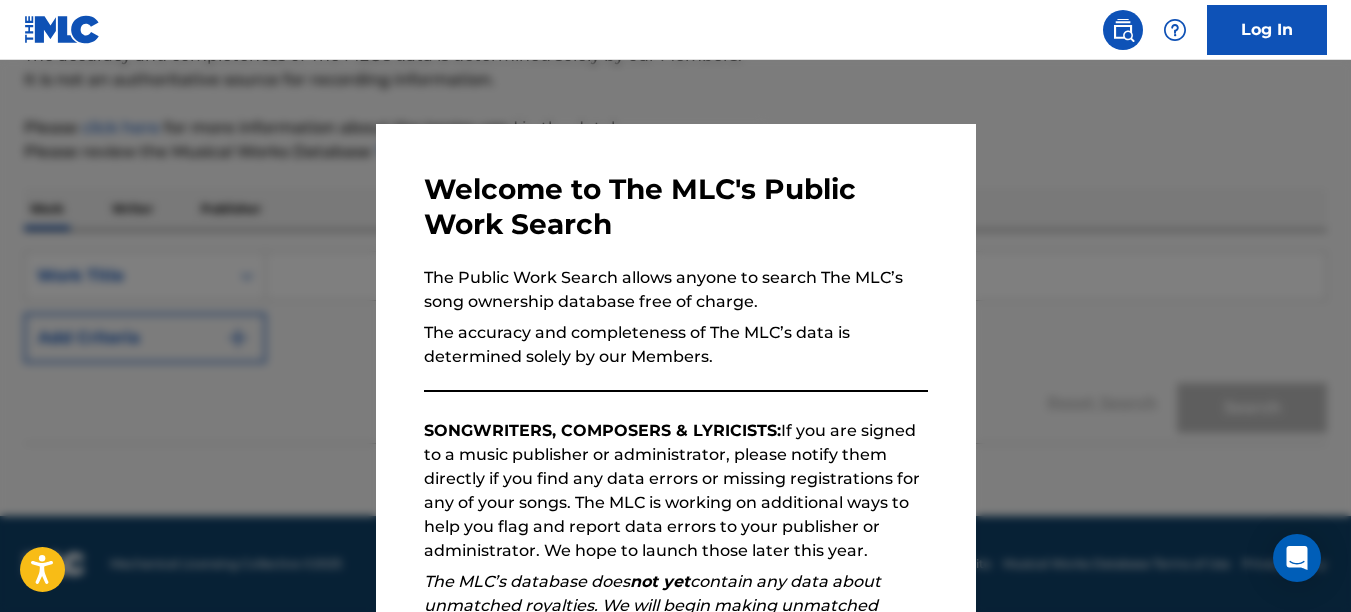 click on "SONGWRITERS, COMPOSERS & LYRICISTS:  If you are signed to a music publisher or administrator, please notify them directly if you find any data errors or missing registrations for any of your songs. The MLC is working on additional ways to help you flag and report data errors to your publisher or administrator. We hope to launch those later this year." at bounding box center (676, 491) 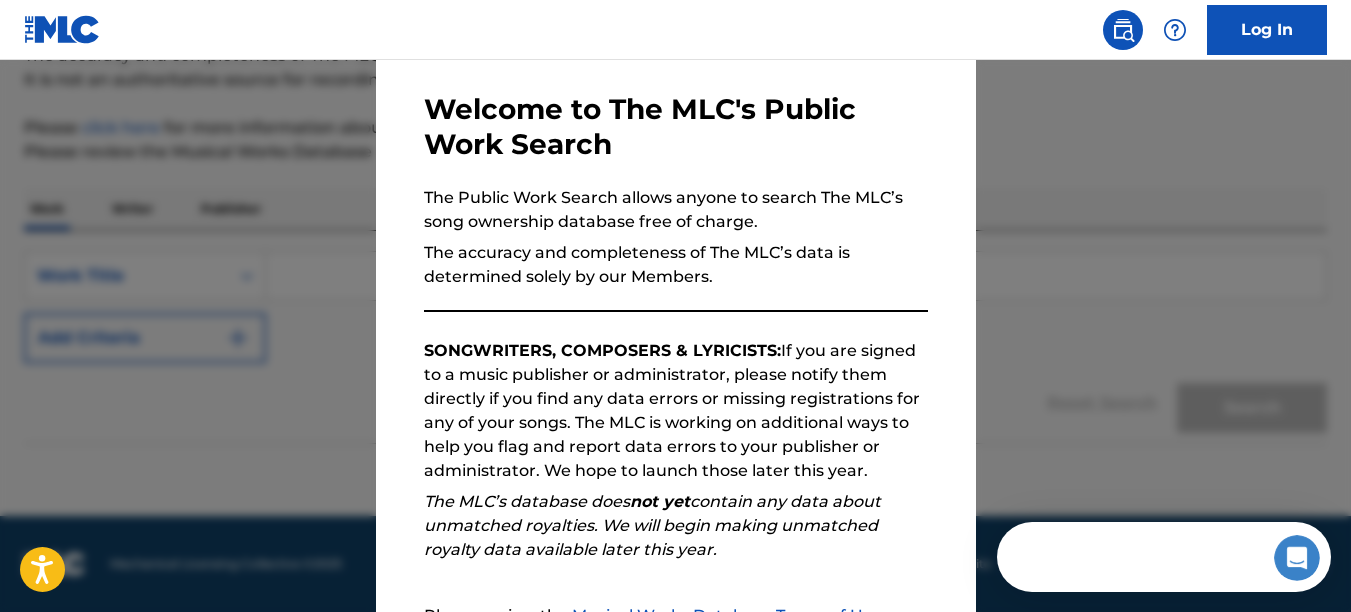 scroll, scrollTop: 200, scrollLeft: 0, axis: vertical 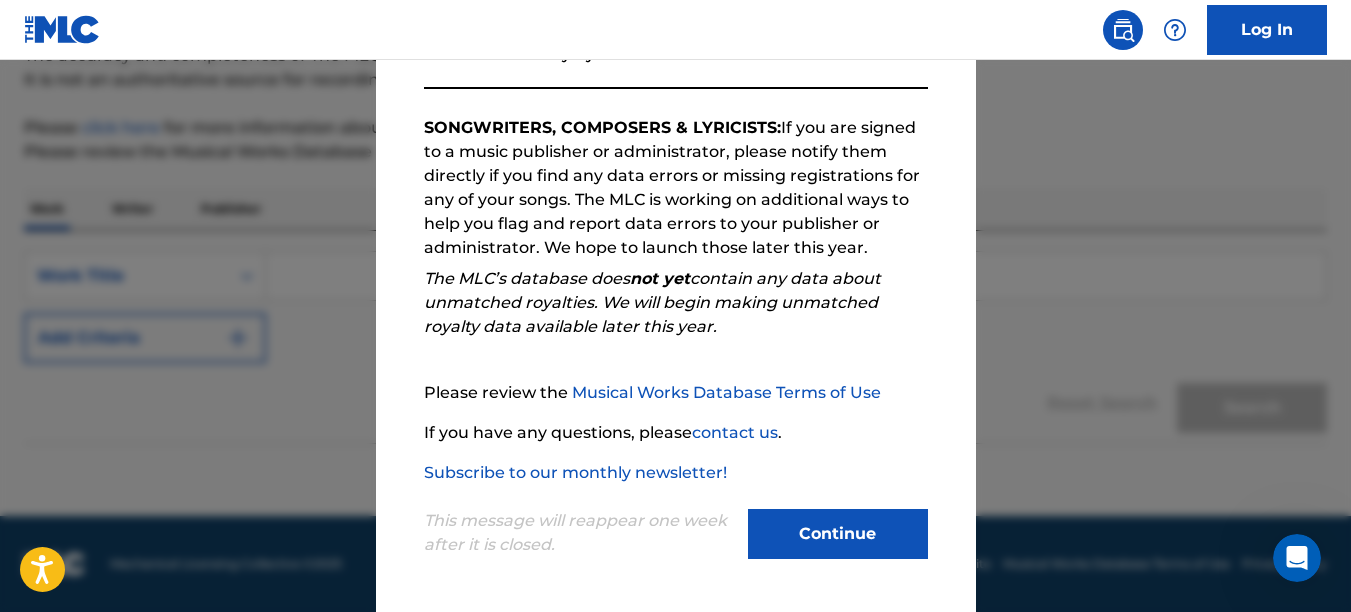 click on "Continue" at bounding box center [838, 534] 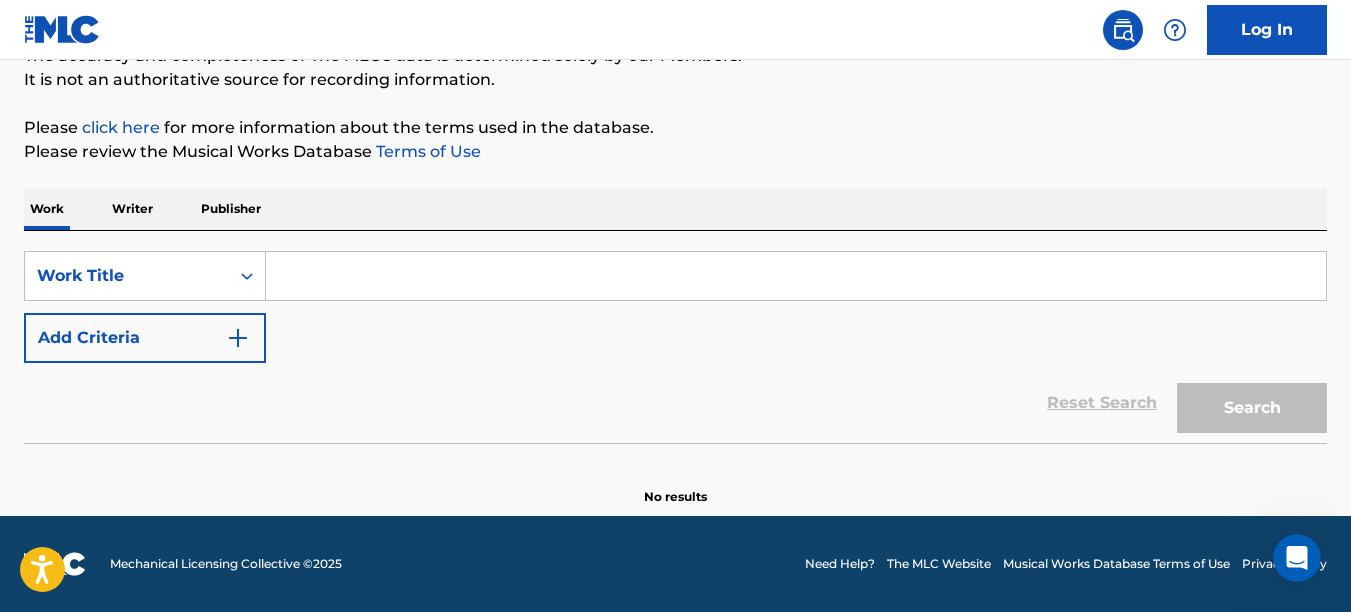 click at bounding box center [796, 276] 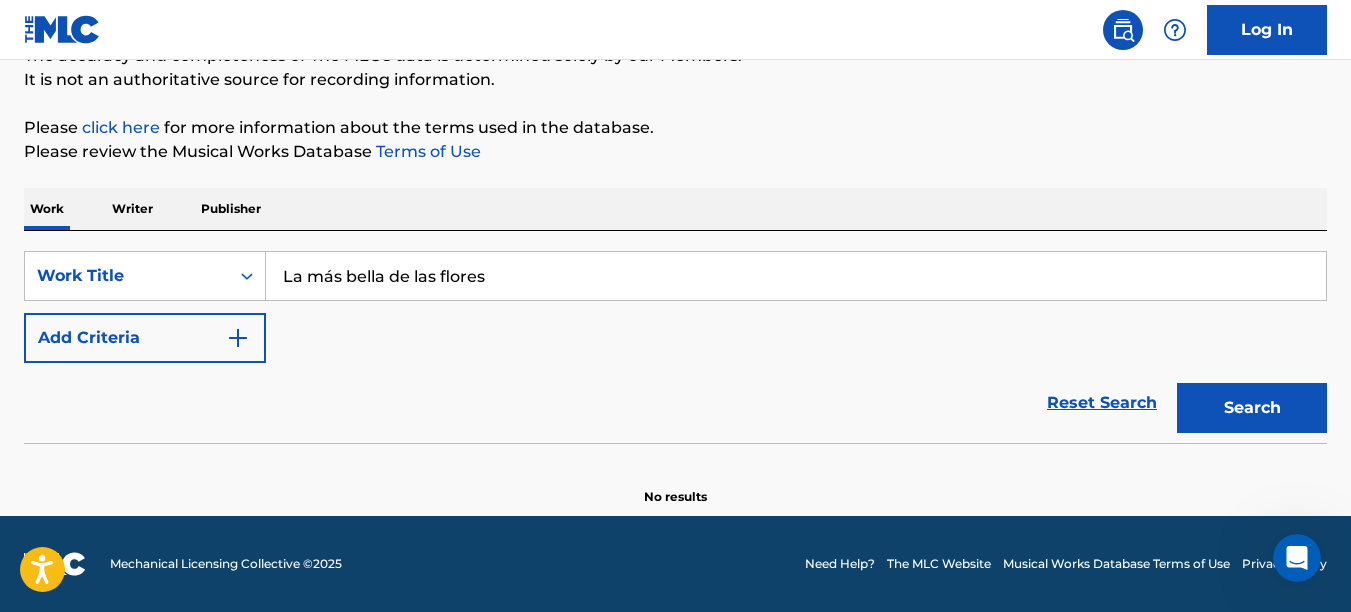 type on "La más bella de las flores" 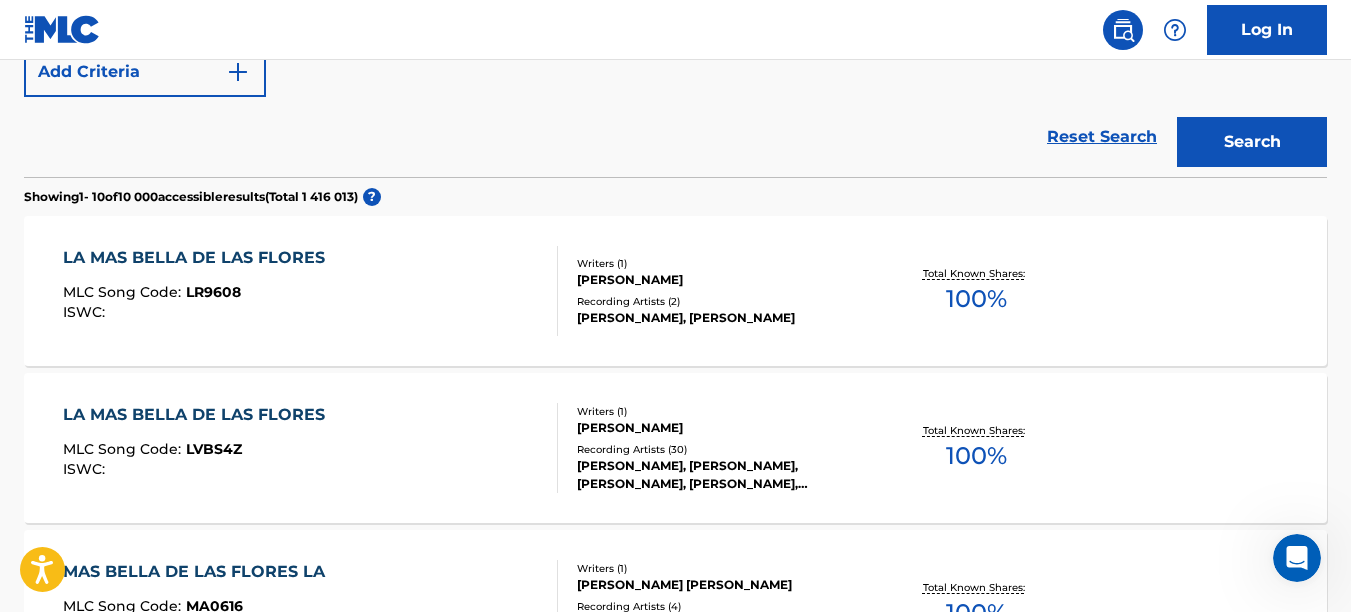 scroll, scrollTop: 464, scrollLeft: 0, axis: vertical 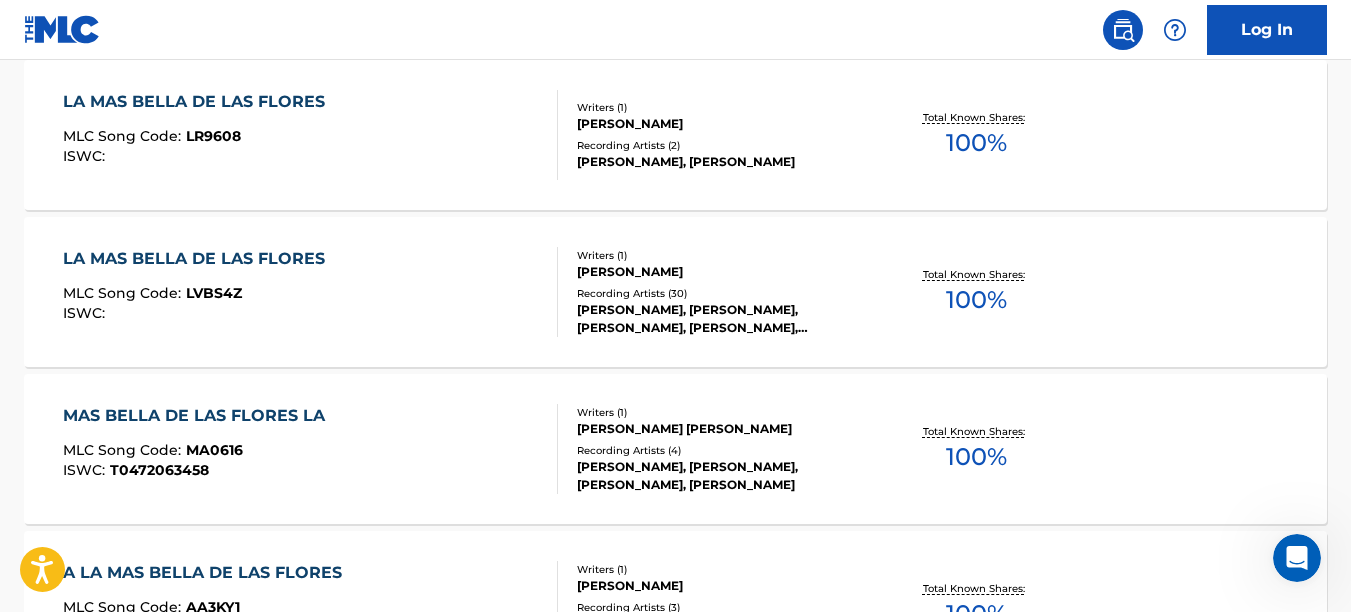 click on "[PERSON_NAME], [PERSON_NAME], [PERSON_NAME], [PERSON_NAME], [PERSON_NAME]" at bounding box center (722, 319) 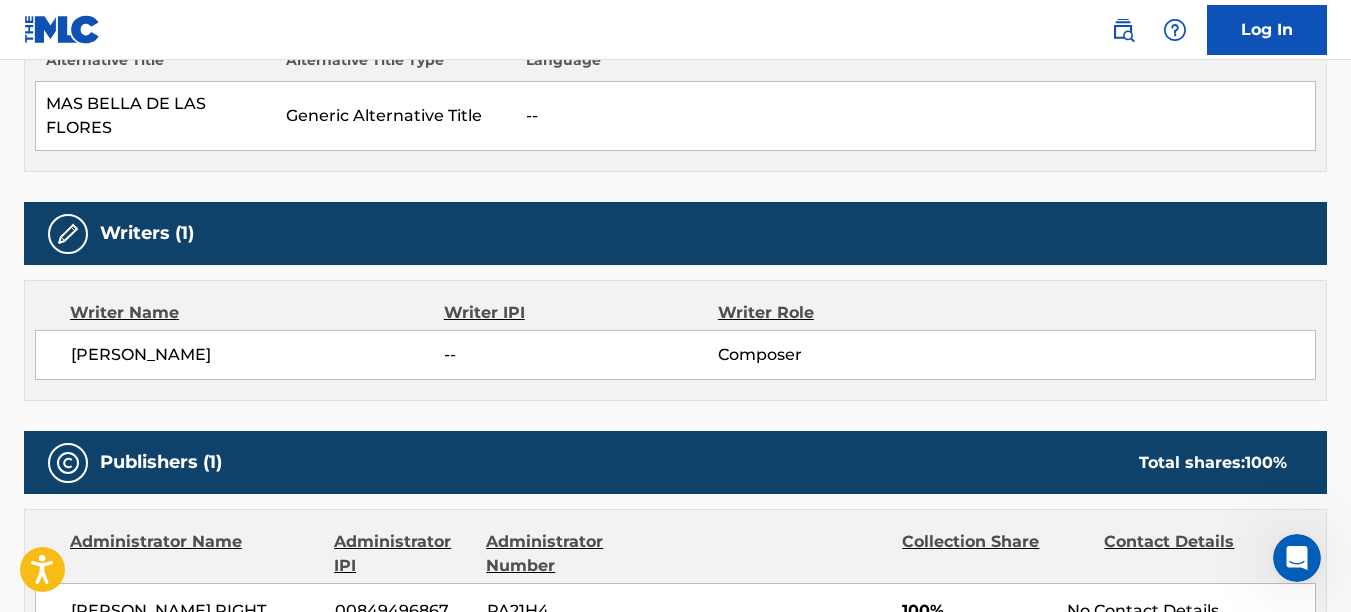 scroll, scrollTop: 0, scrollLeft: 0, axis: both 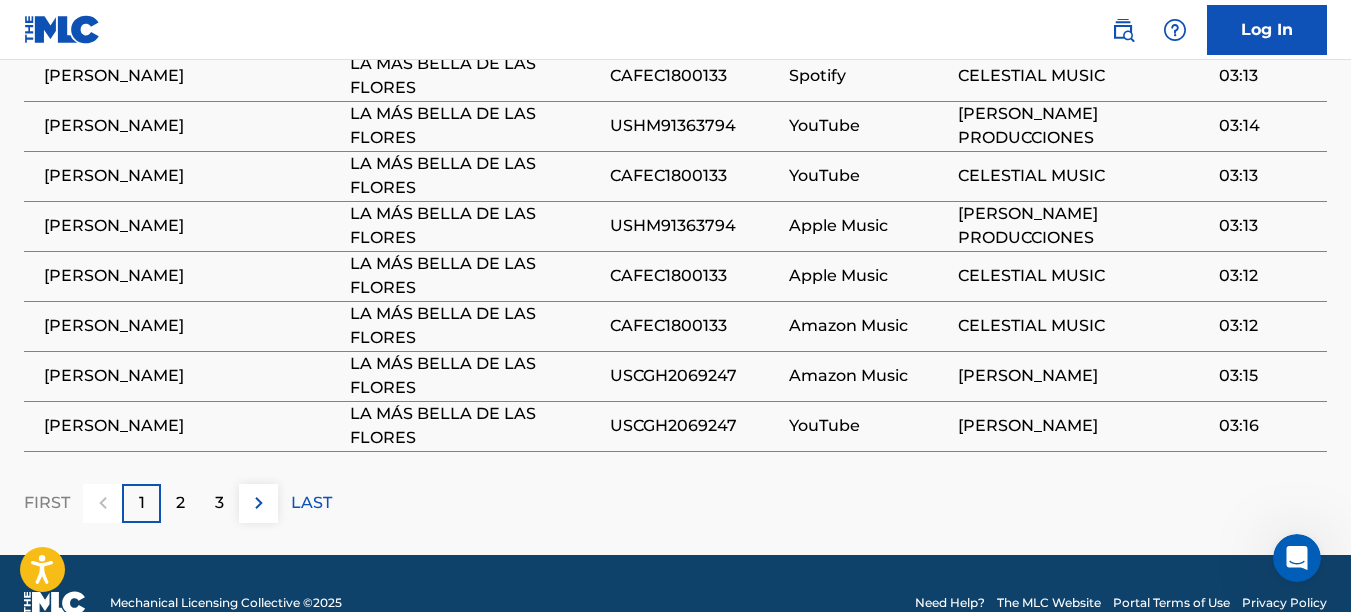 click on "2" at bounding box center [180, 503] 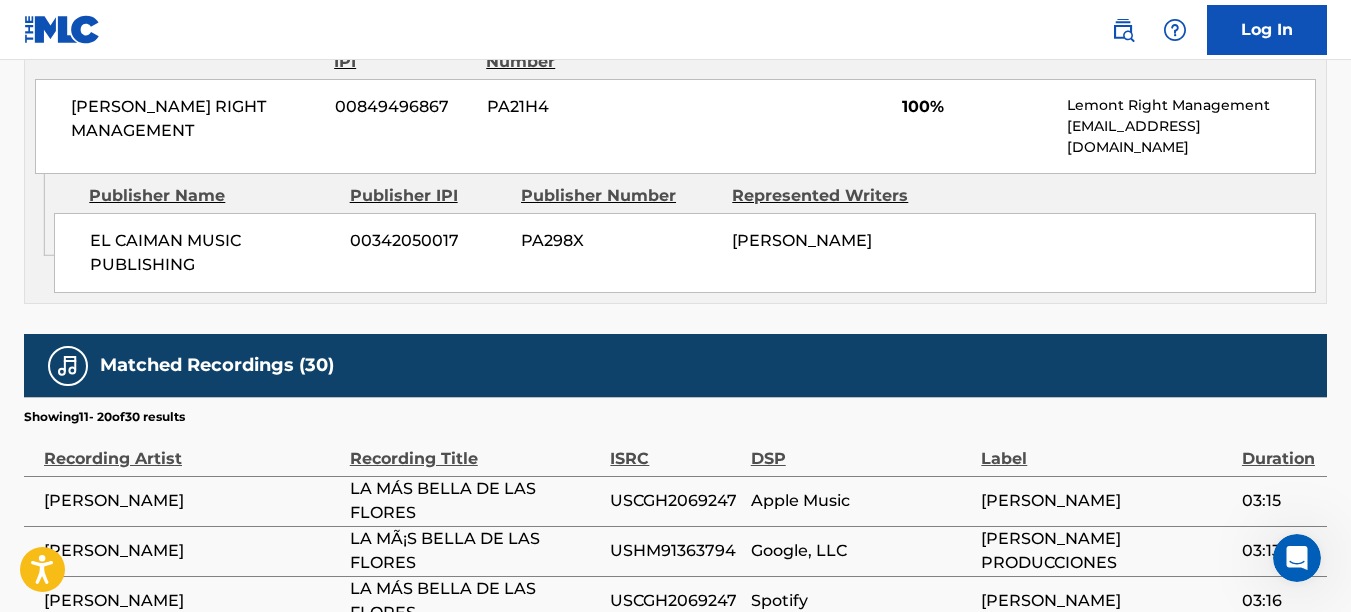 scroll, scrollTop: 1645, scrollLeft: 0, axis: vertical 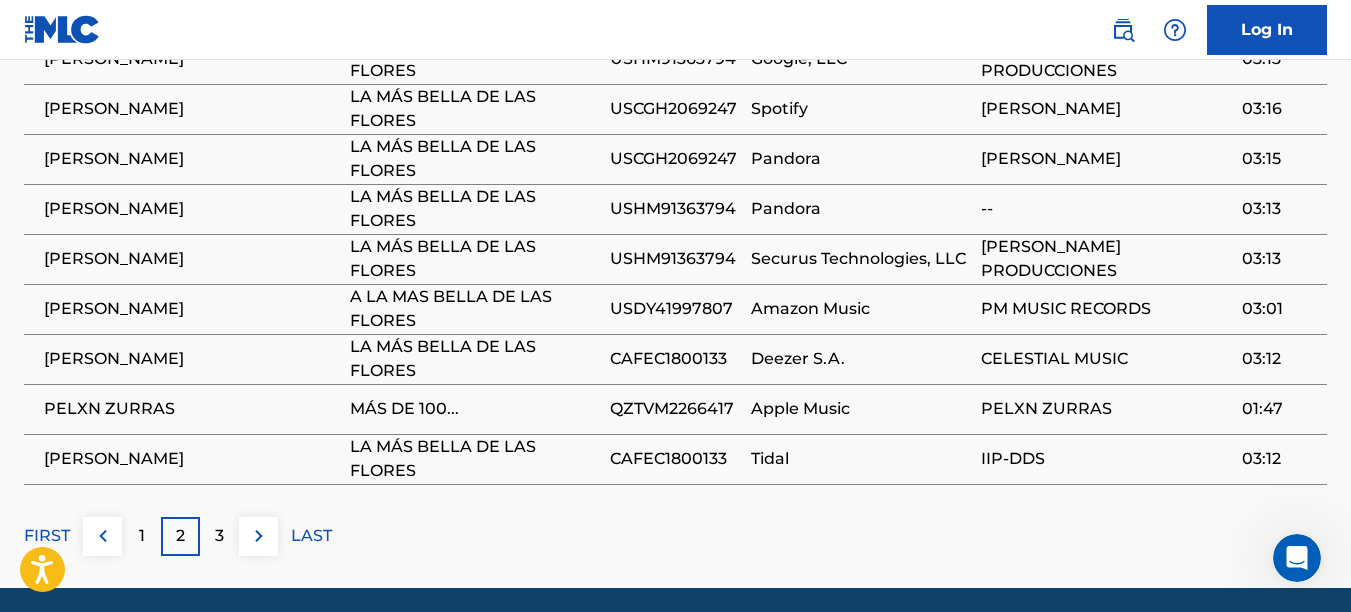 click on "1" at bounding box center (142, 536) 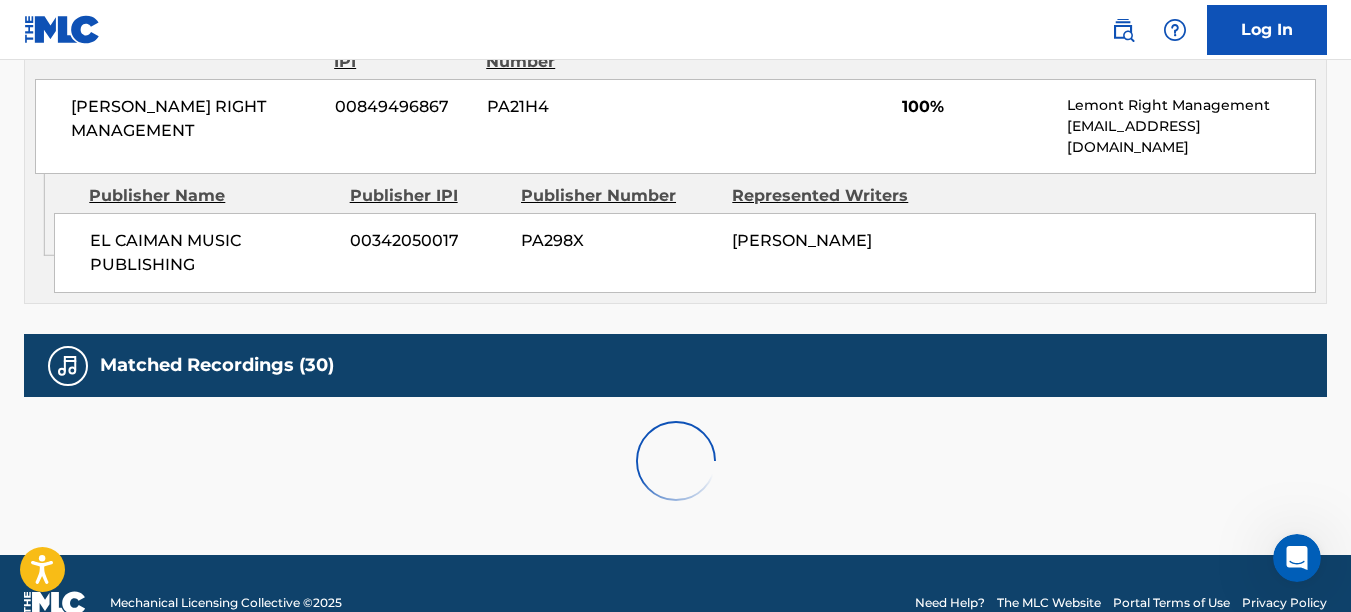 scroll, scrollTop: 1612, scrollLeft: 0, axis: vertical 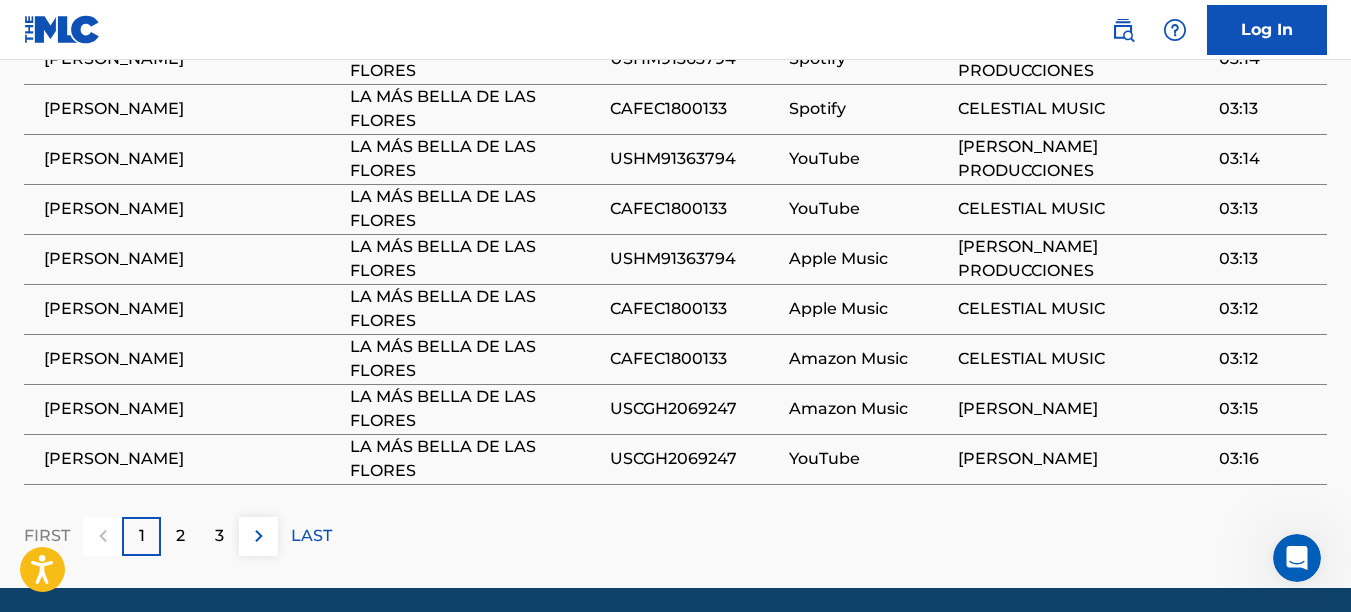 click on "2" at bounding box center [180, 536] 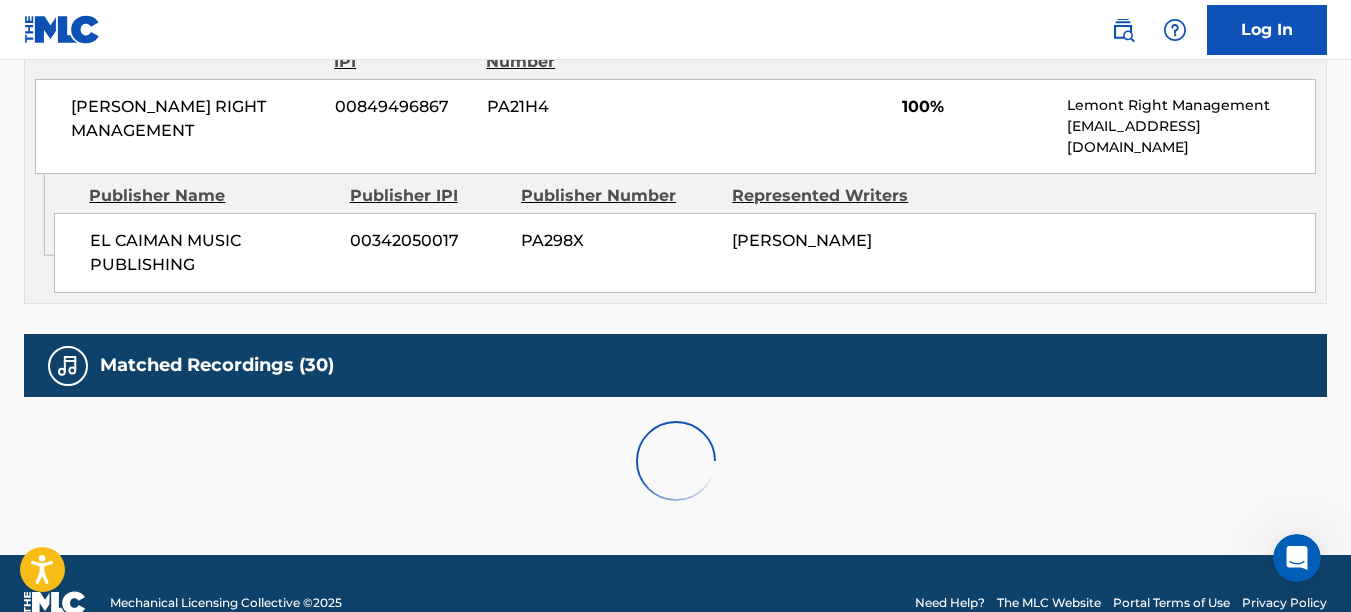 scroll, scrollTop: 1612, scrollLeft: 0, axis: vertical 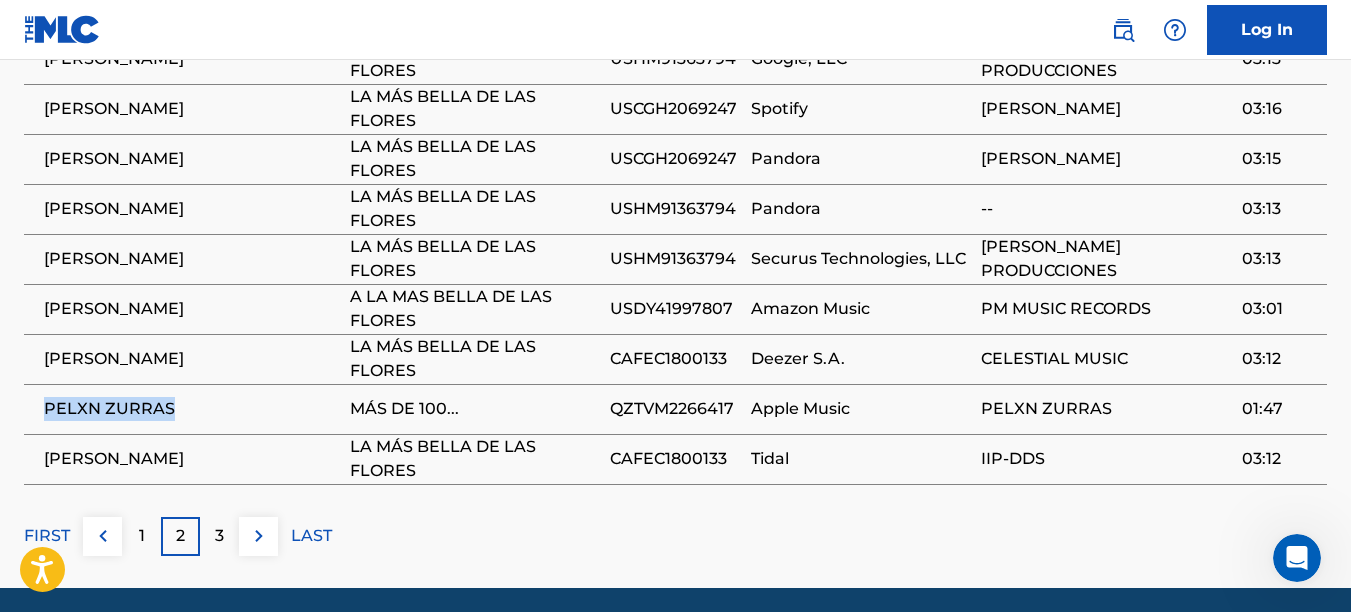 drag, startPoint x: 182, startPoint y: 371, endPoint x: 30, endPoint y: 366, distance: 152.08221 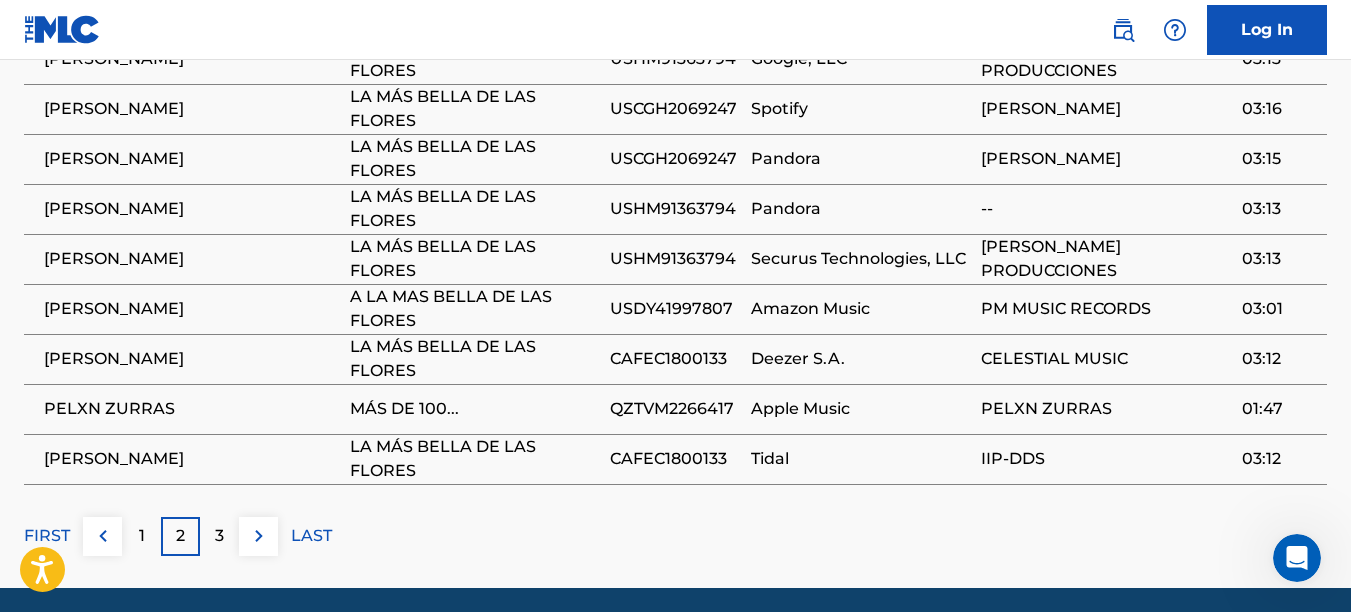 click on "3" at bounding box center (219, 536) 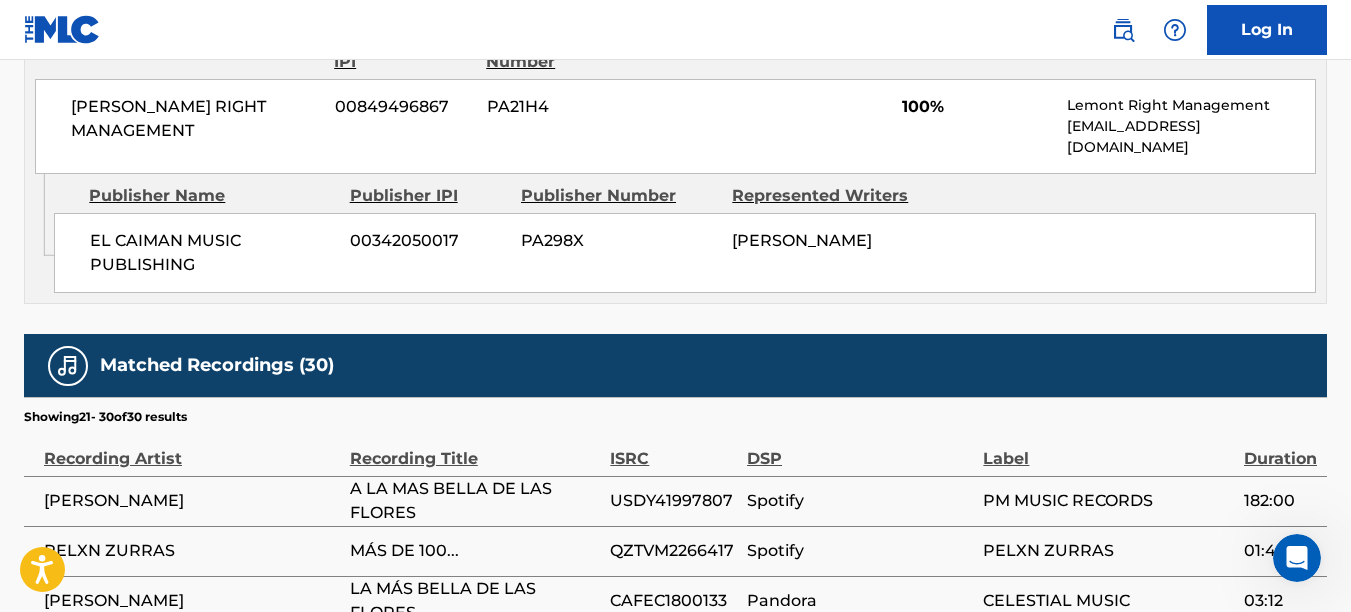 scroll, scrollTop: 1612, scrollLeft: 0, axis: vertical 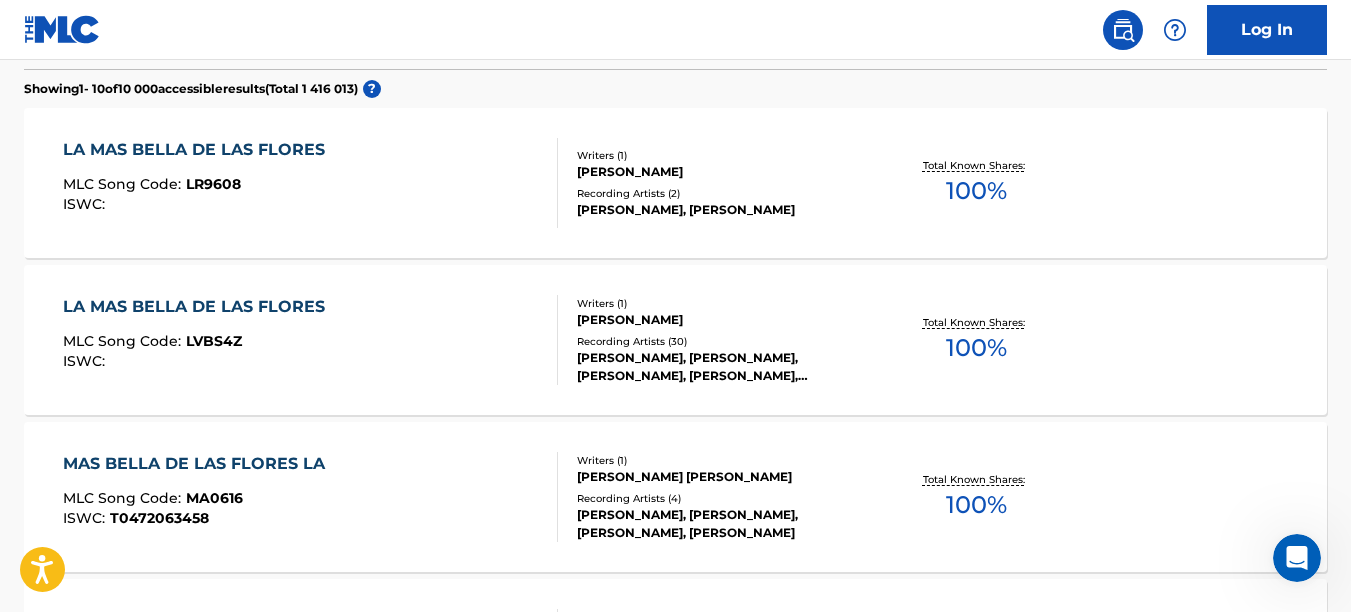 click on "[PERSON_NAME], [PERSON_NAME]" at bounding box center (722, 210) 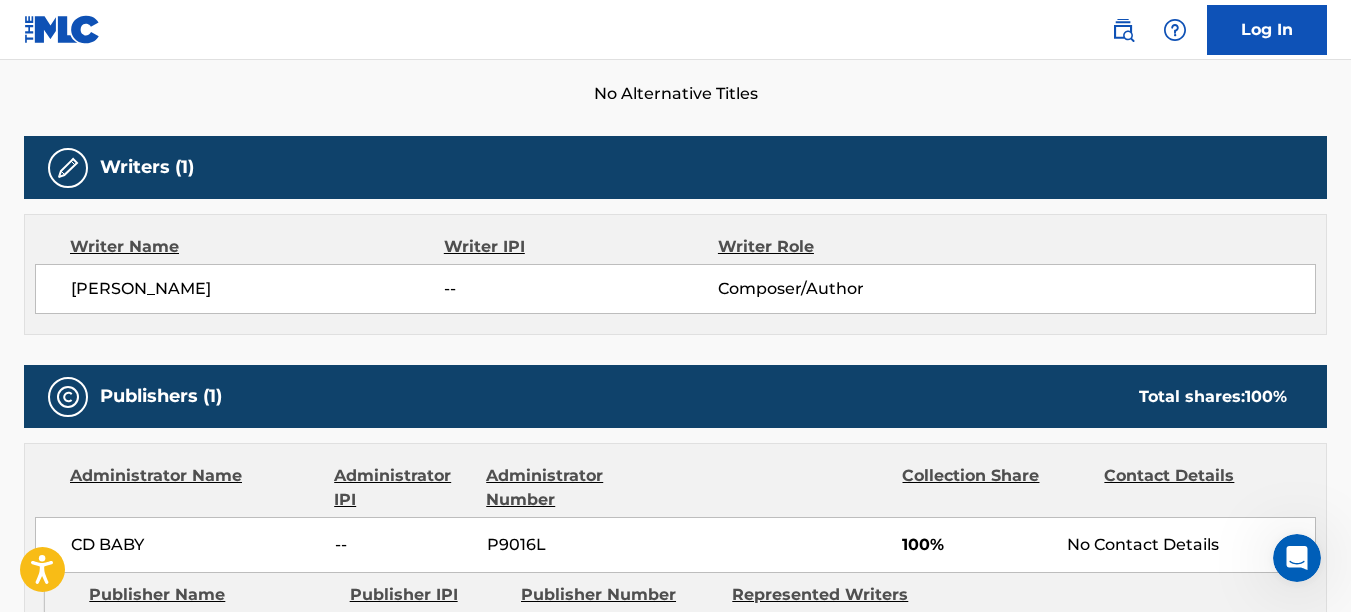 scroll, scrollTop: 0, scrollLeft: 0, axis: both 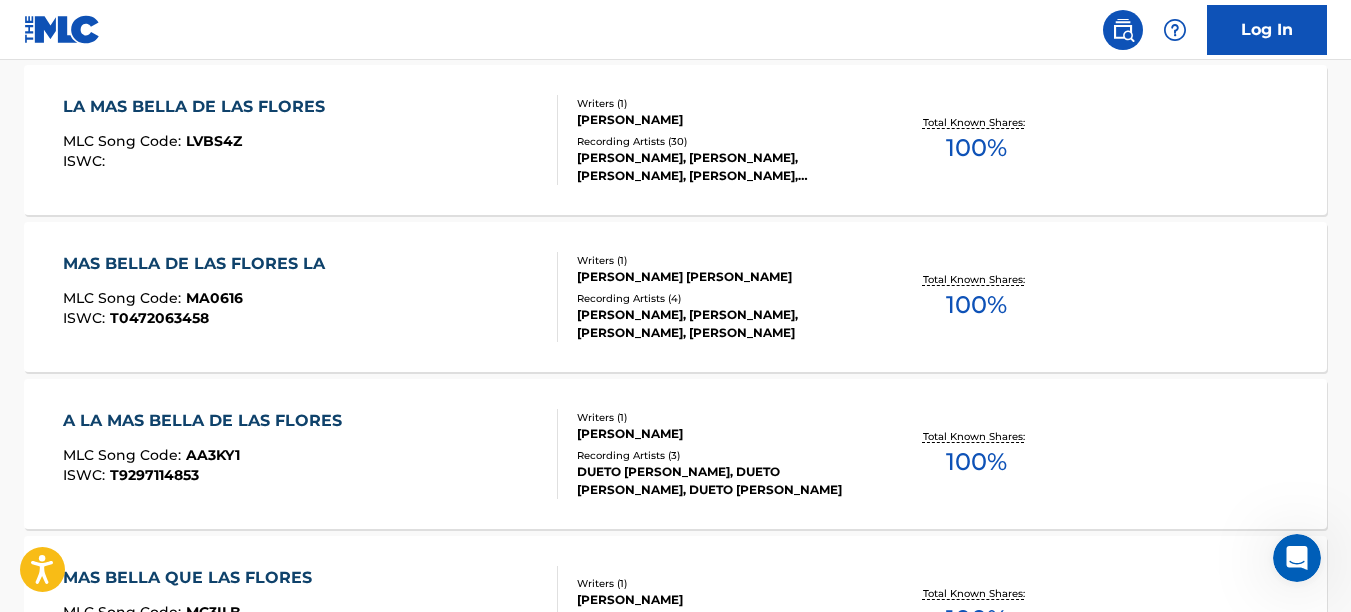 click on "Recording Artists ( 4 )" at bounding box center [722, 298] 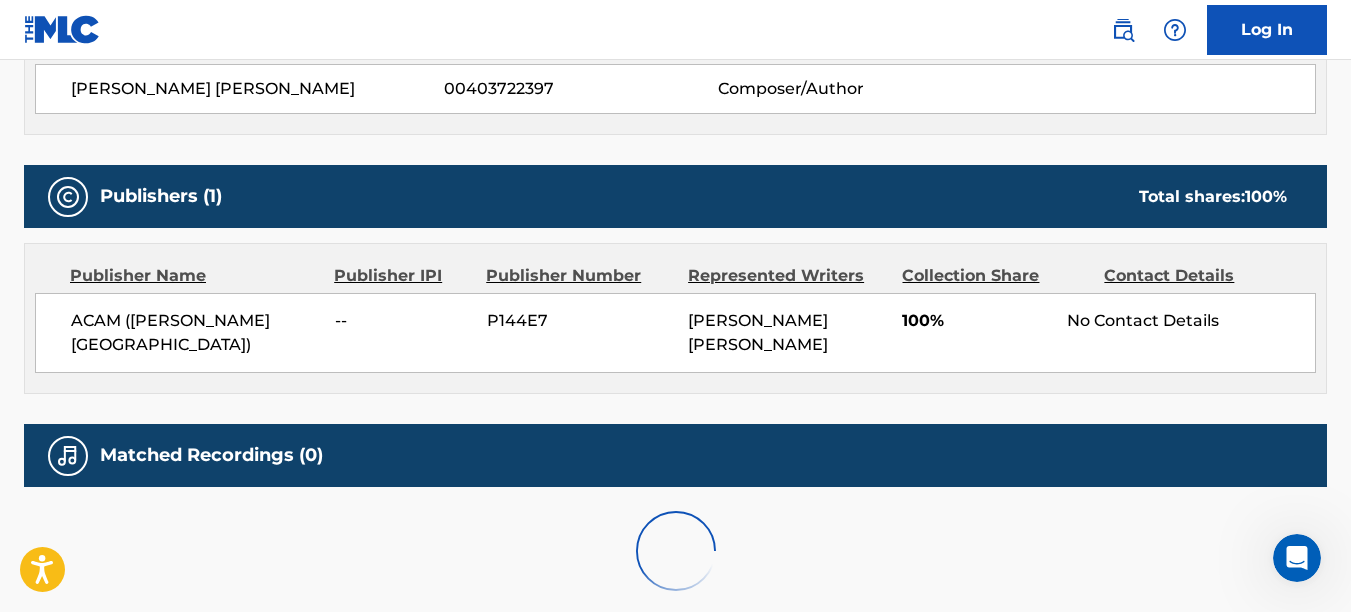 scroll, scrollTop: 0, scrollLeft: 0, axis: both 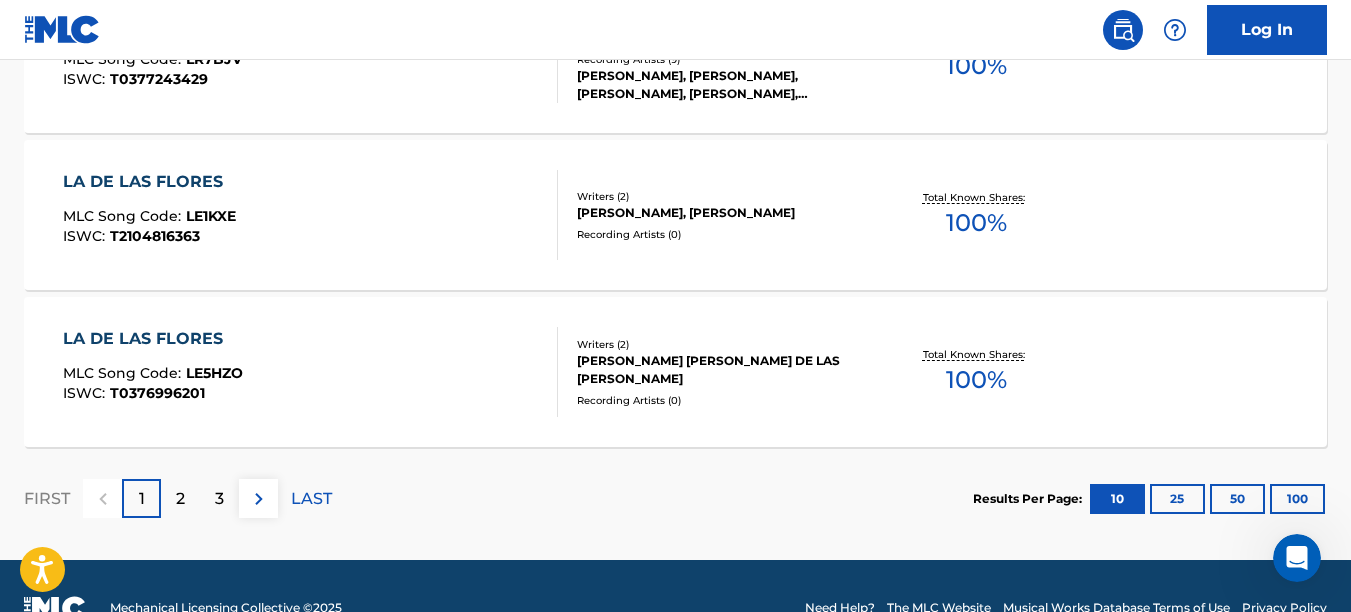 click on "50" at bounding box center [1237, 499] 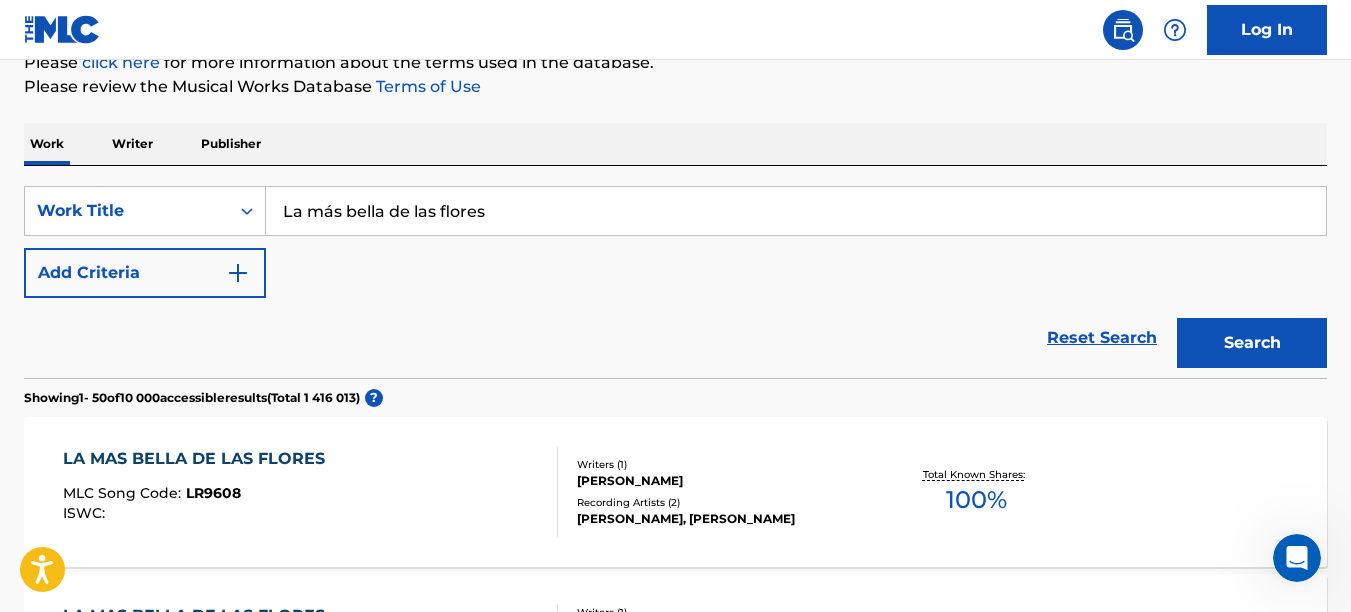 scroll, scrollTop: 1792, scrollLeft: 0, axis: vertical 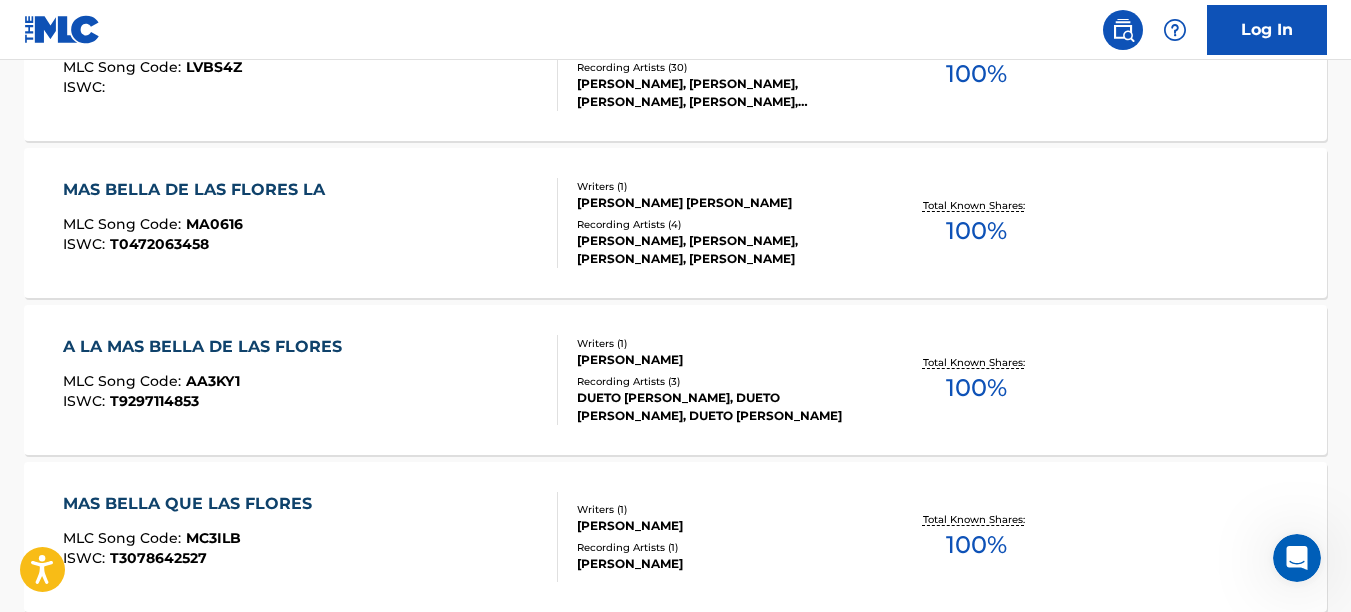 click on "[PERSON_NAME]" at bounding box center (722, 360) 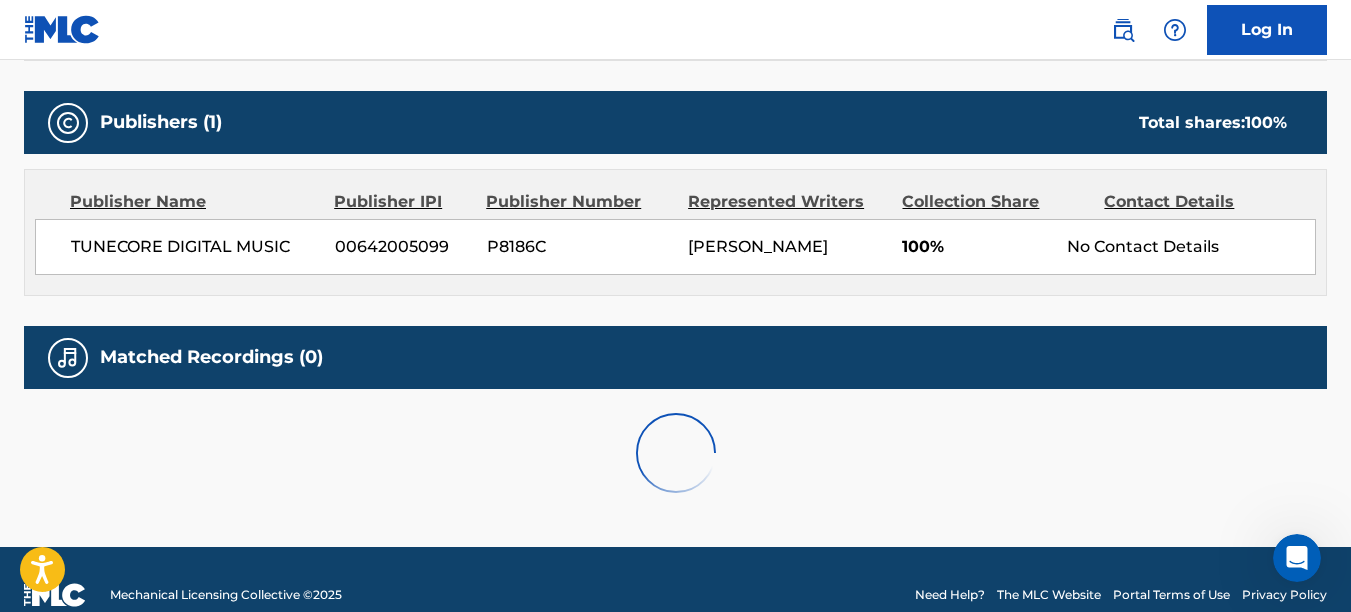 scroll, scrollTop: 0, scrollLeft: 0, axis: both 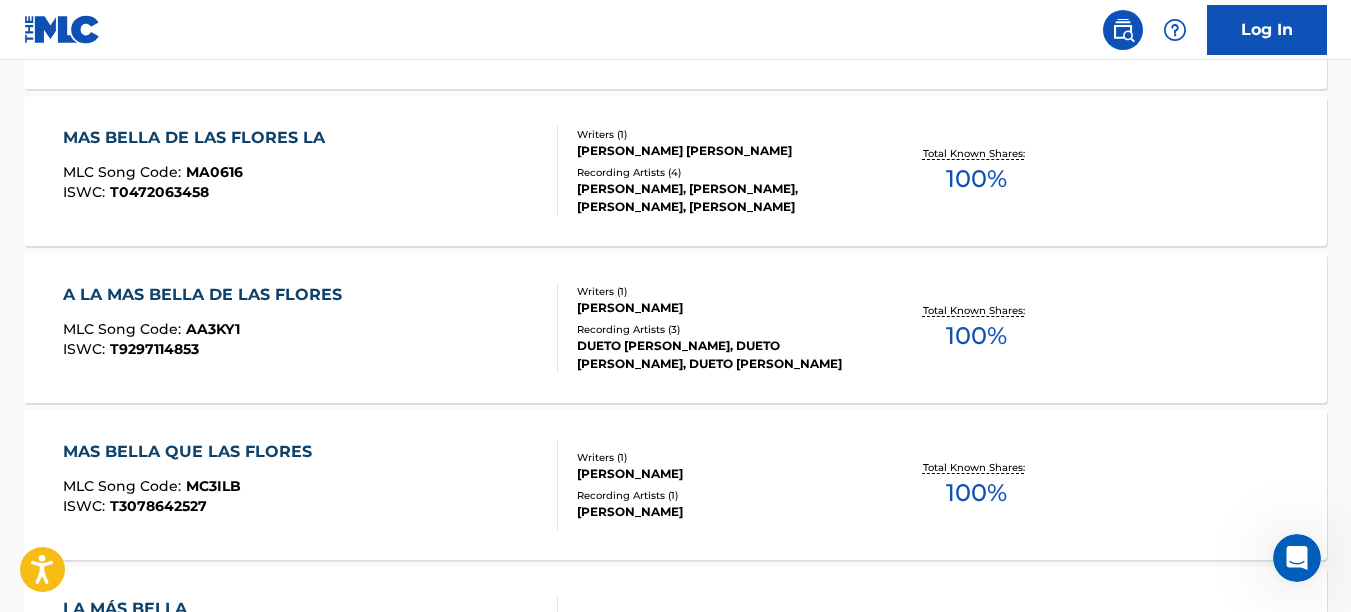 click on "DUETO [PERSON_NAME], DUETO [PERSON_NAME], DUETO [PERSON_NAME]" at bounding box center (722, 355) 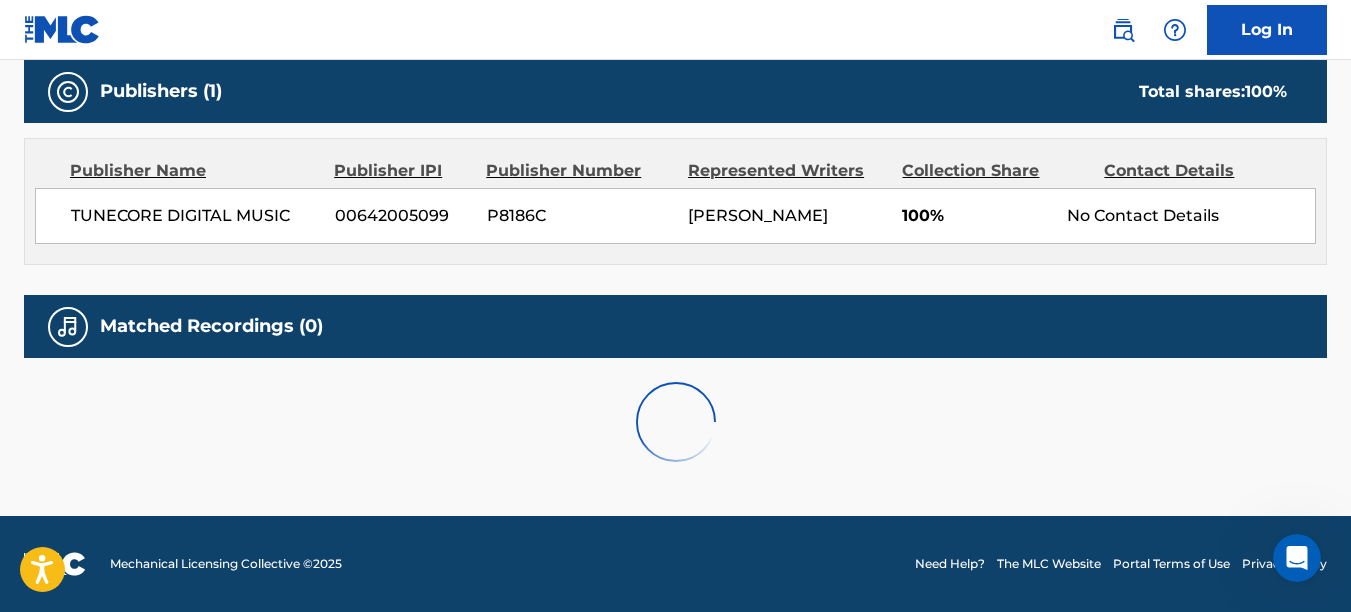 scroll, scrollTop: 0, scrollLeft: 0, axis: both 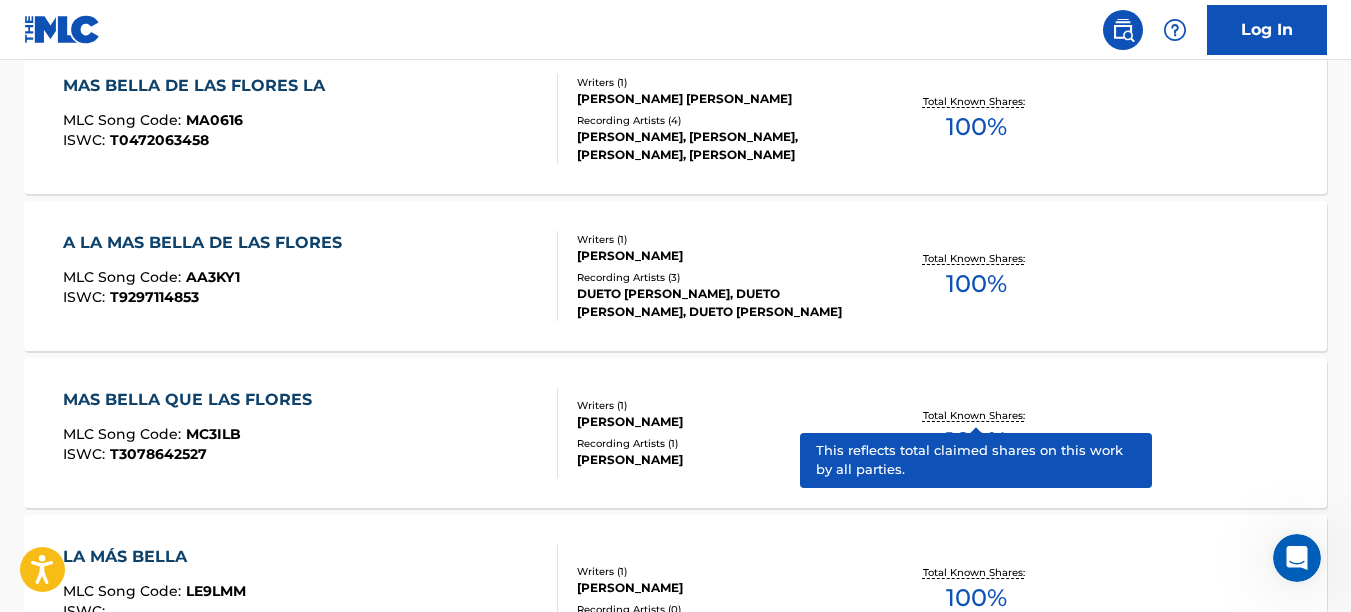 click on "[PERSON_NAME]" at bounding box center [722, 422] 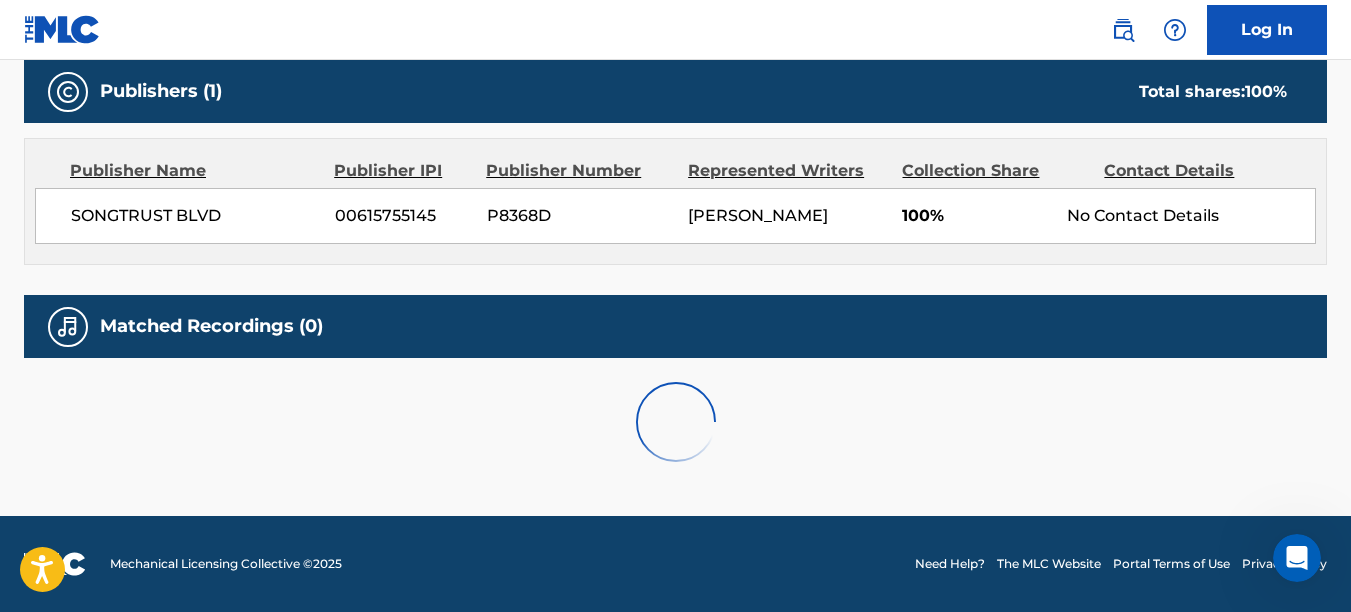 scroll, scrollTop: 0, scrollLeft: 0, axis: both 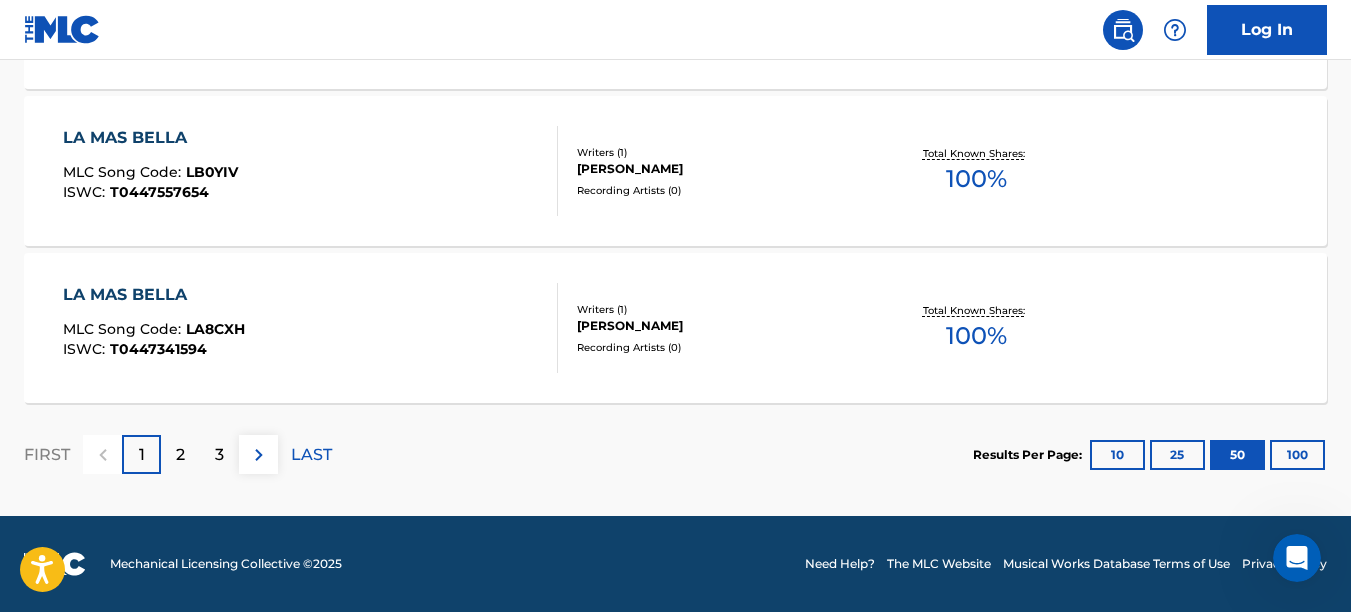 click on "2" at bounding box center (180, 455) 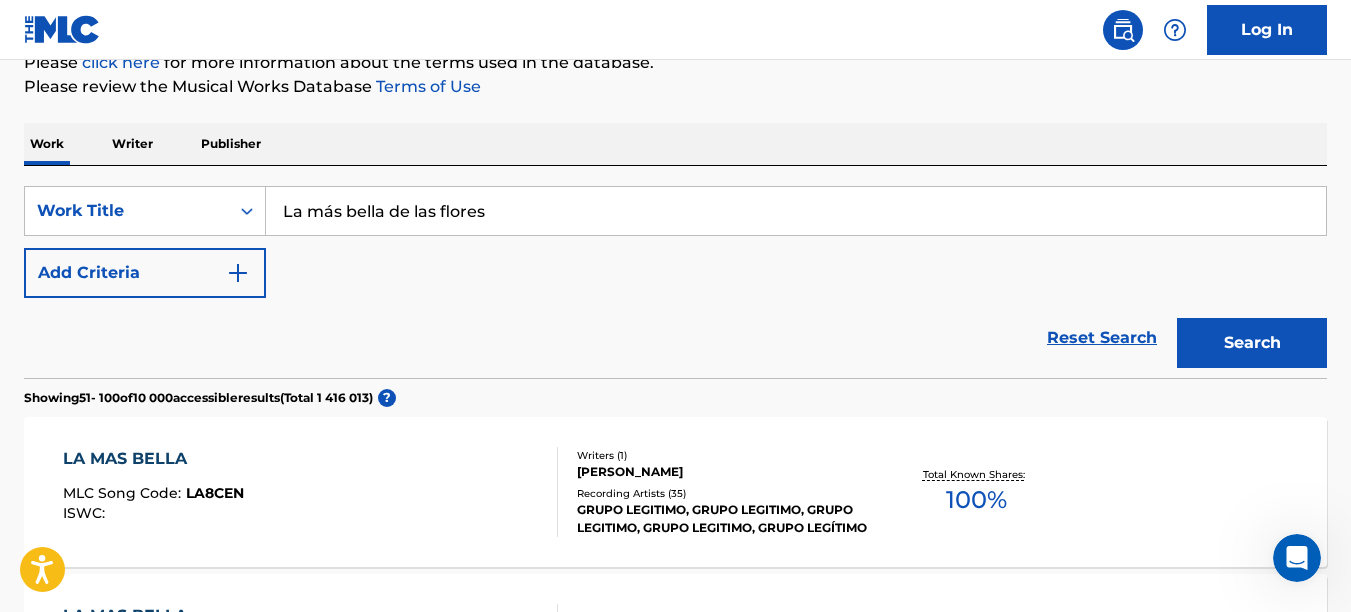 scroll, scrollTop: 8116, scrollLeft: 0, axis: vertical 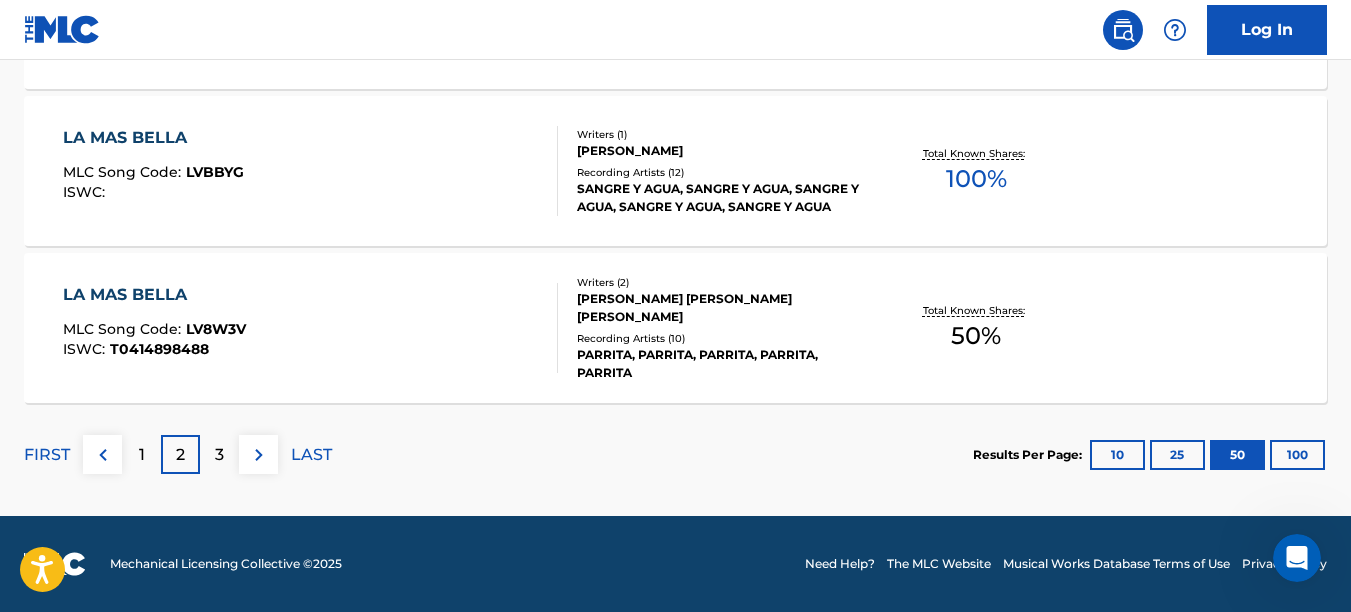 click on "FIRST 1 2 3 LAST Results Per Page: 10 25 50 100" at bounding box center [675, 454] 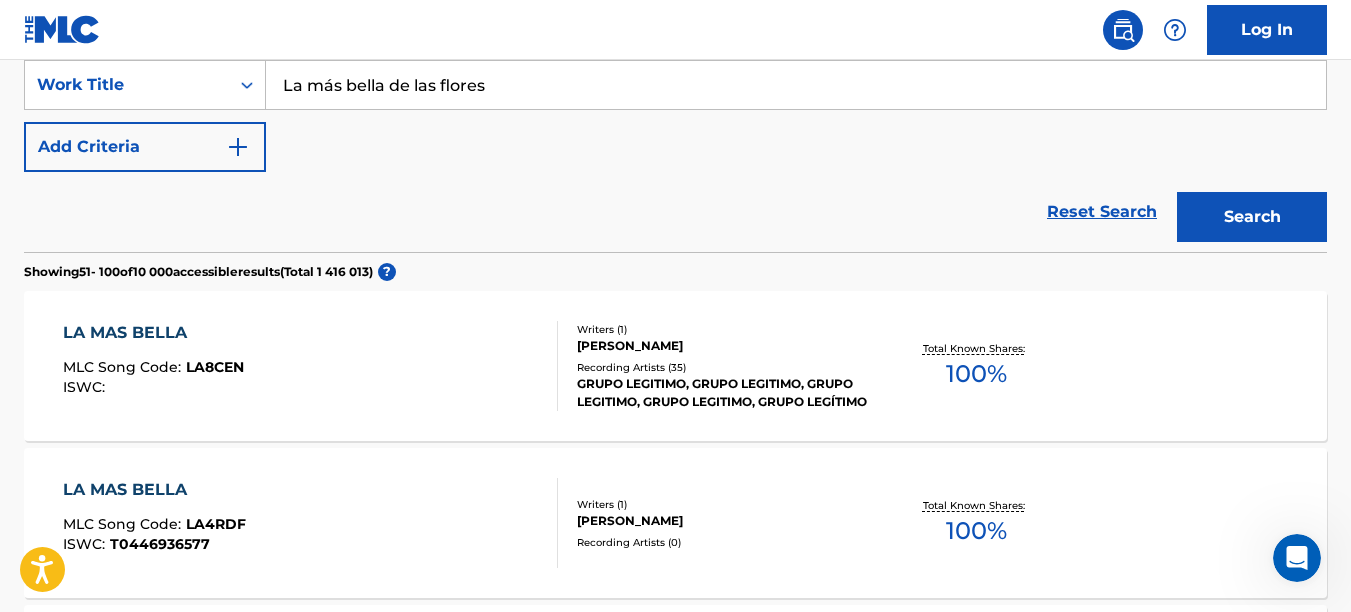 scroll, scrollTop: 400, scrollLeft: 0, axis: vertical 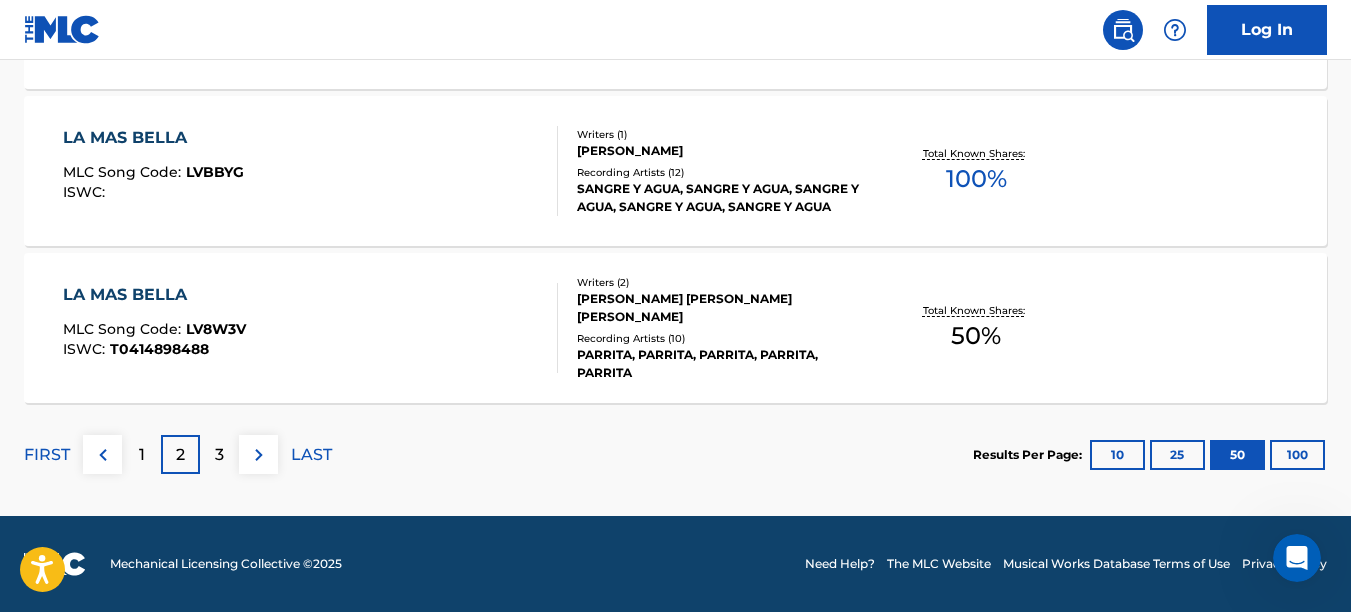 click on "1" at bounding box center (141, 454) 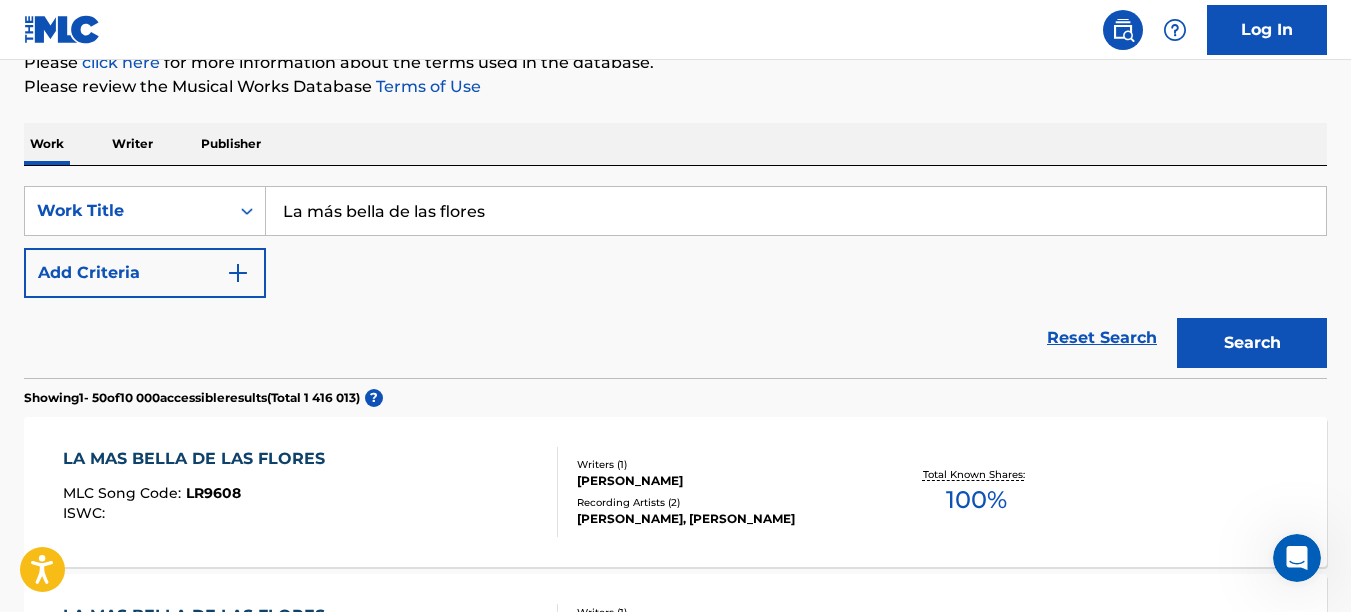 scroll, scrollTop: 8116, scrollLeft: 0, axis: vertical 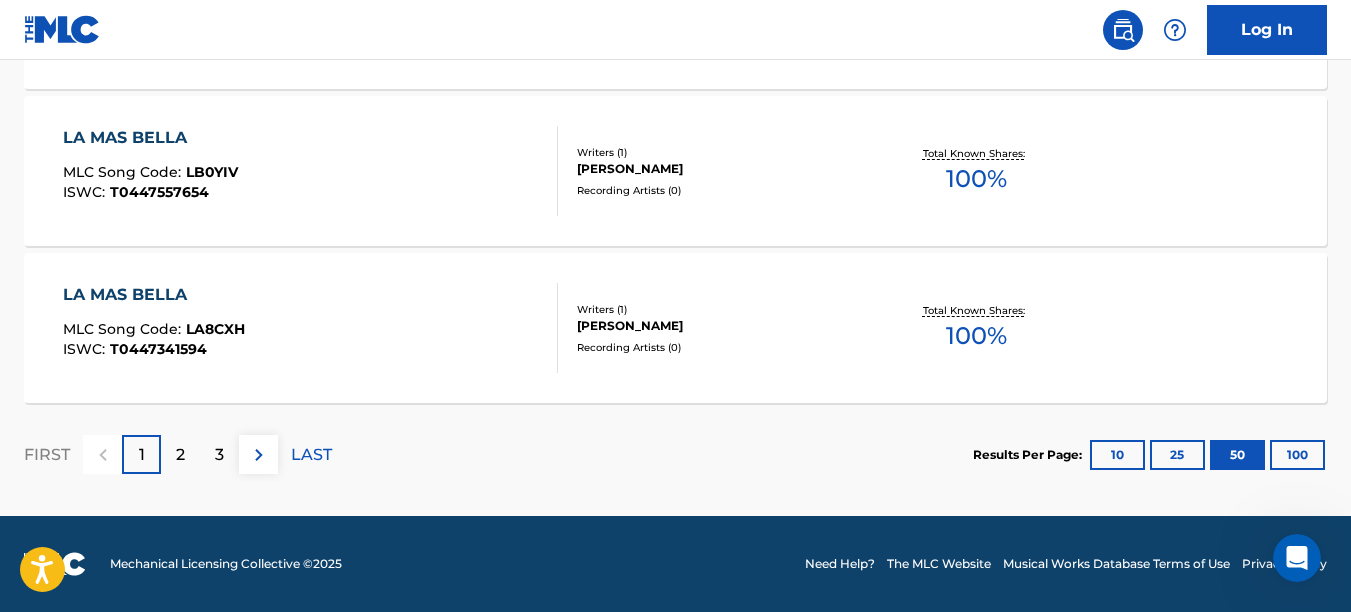 click on "FIRST 1 2 3 LAST Results Per Page: 10 25 50 100" at bounding box center (675, 454) 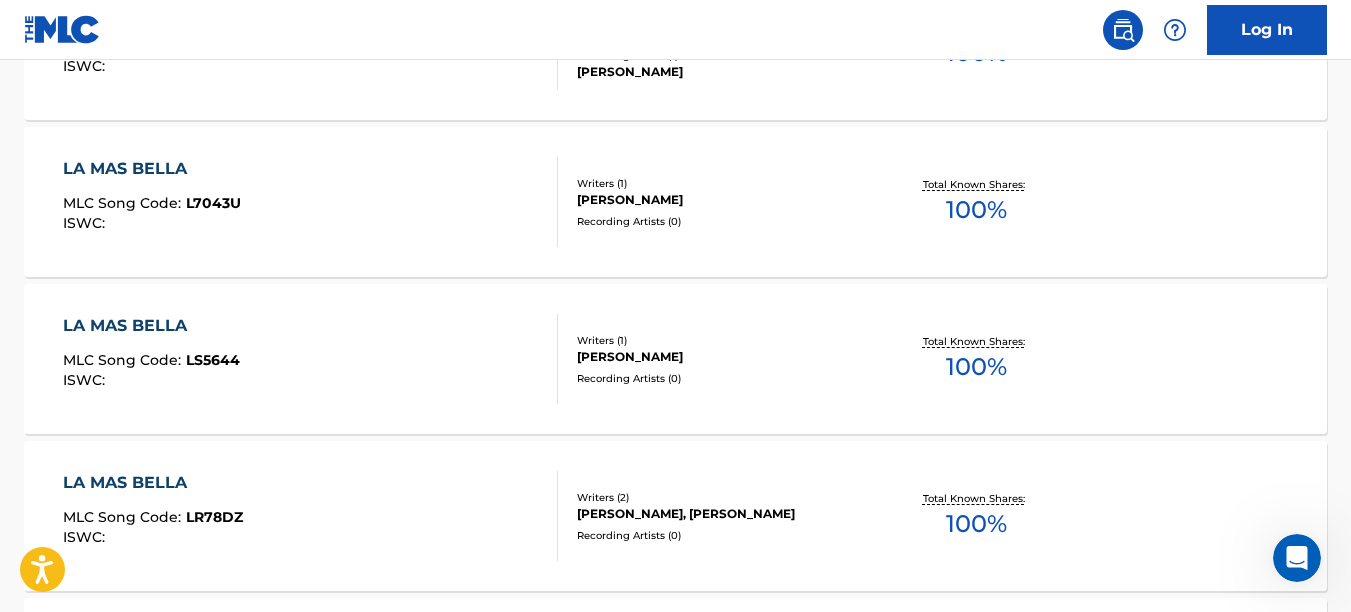 scroll, scrollTop: 6436, scrollLeft: 0, axis: vertical 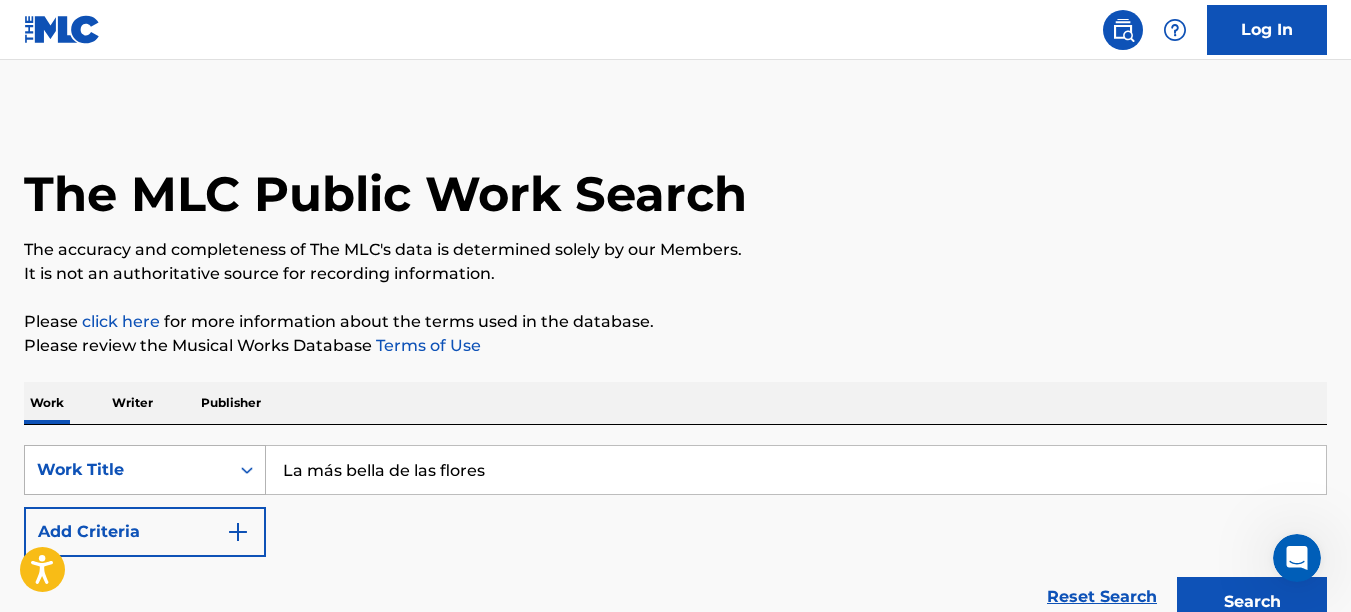 drag, startPoint x: 521, startPoint y: 478, endPoint x: 232, endPoint y: 477, distance: 289.00174 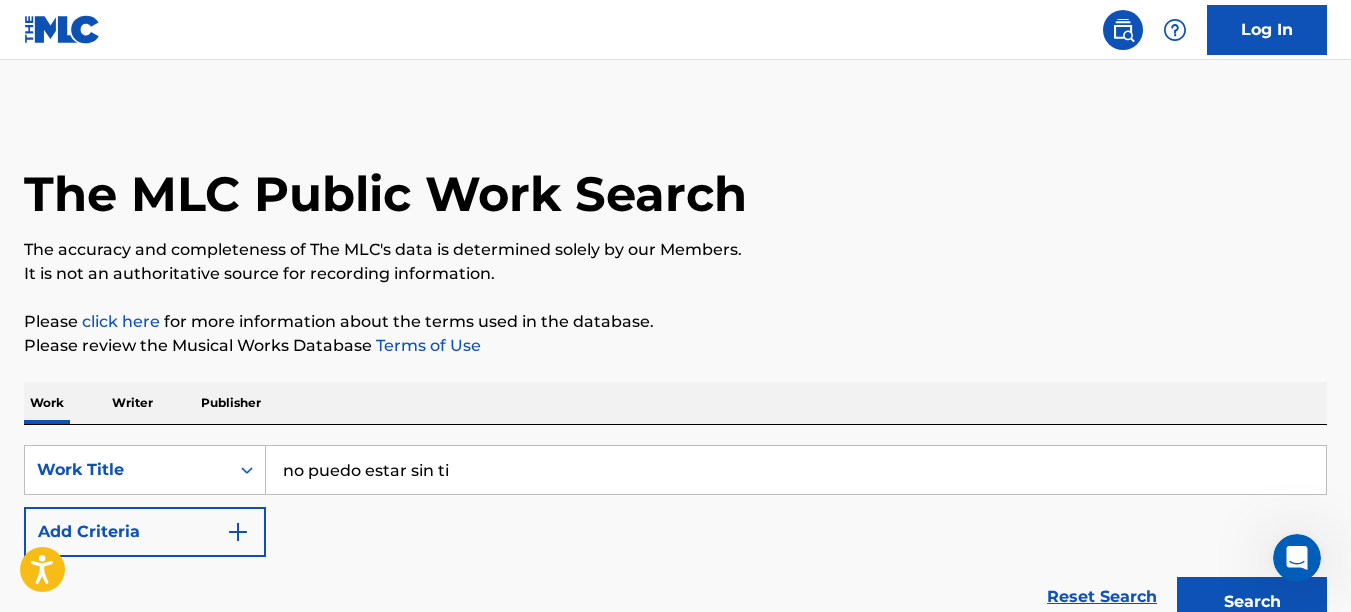 click on "Search" at bounding box center [1252, 602] 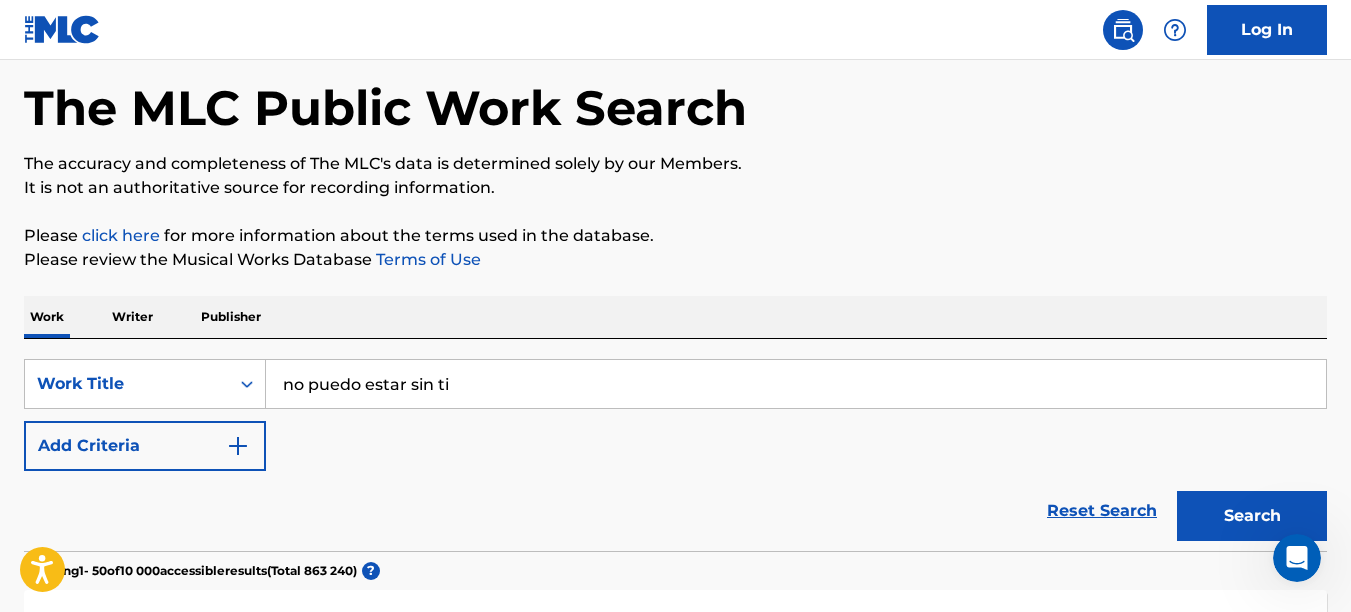 scroll, scrollTop: 256, scrollLeft: 0, axis: vertical 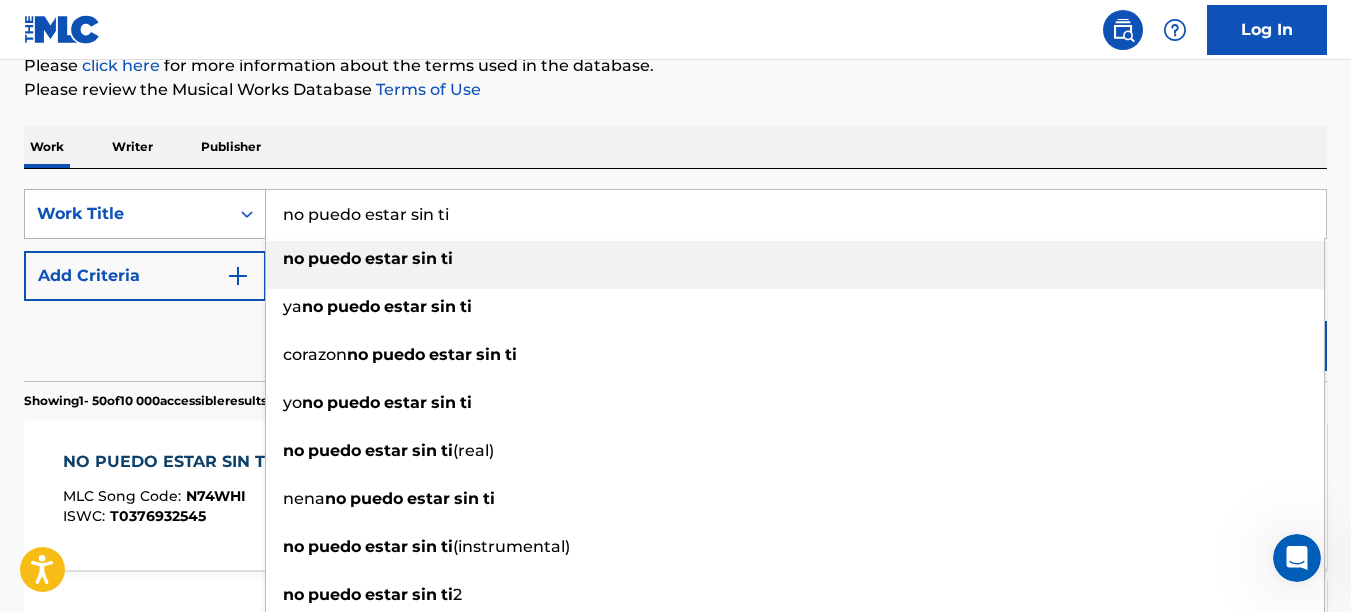 drag, startPoint x: 482, startPoint y: 209, endPoint x: 225, endPoint y: 201, distance: 257.12448 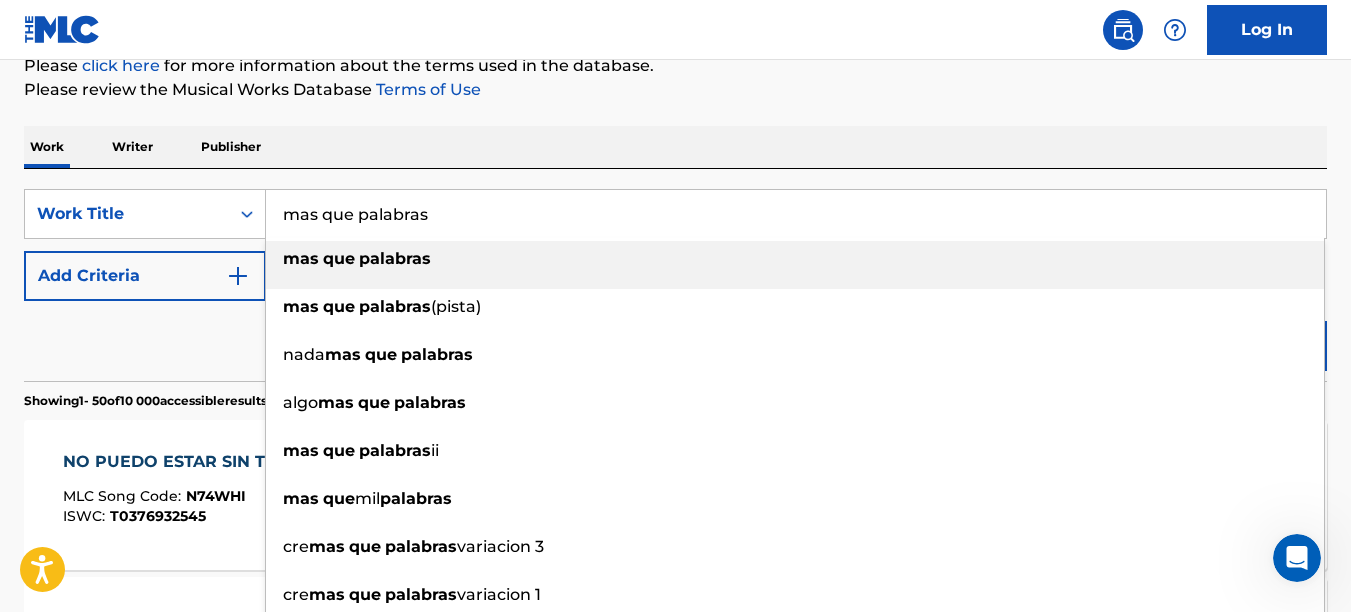 click on "Reset Search Search" at bounding box center [675, 341] 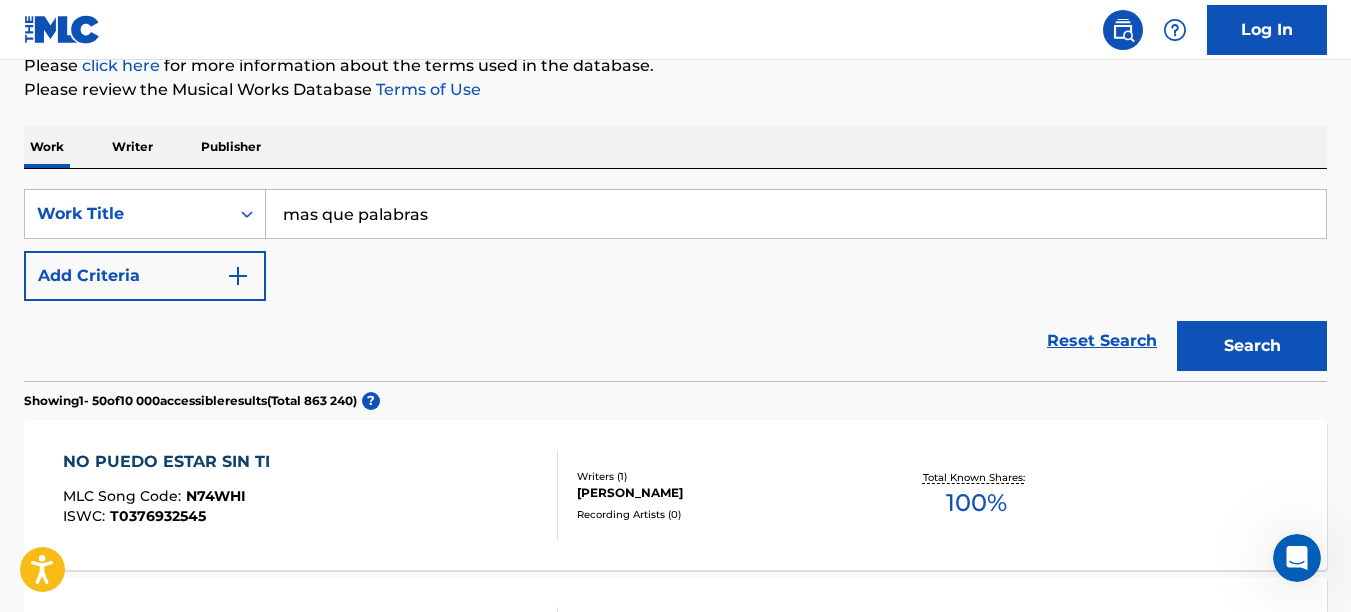 click on "Search" at bounding box center (1252, 346) 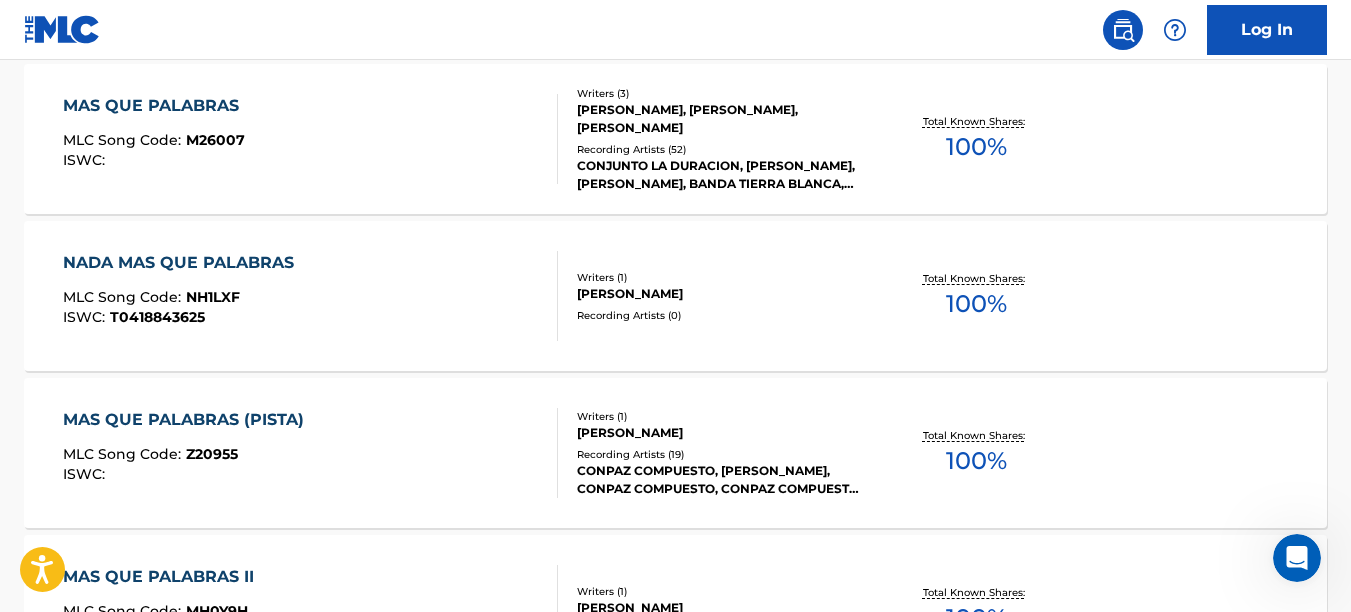scroll, scrollTop: 0, scrollLeft: 0, axis: both 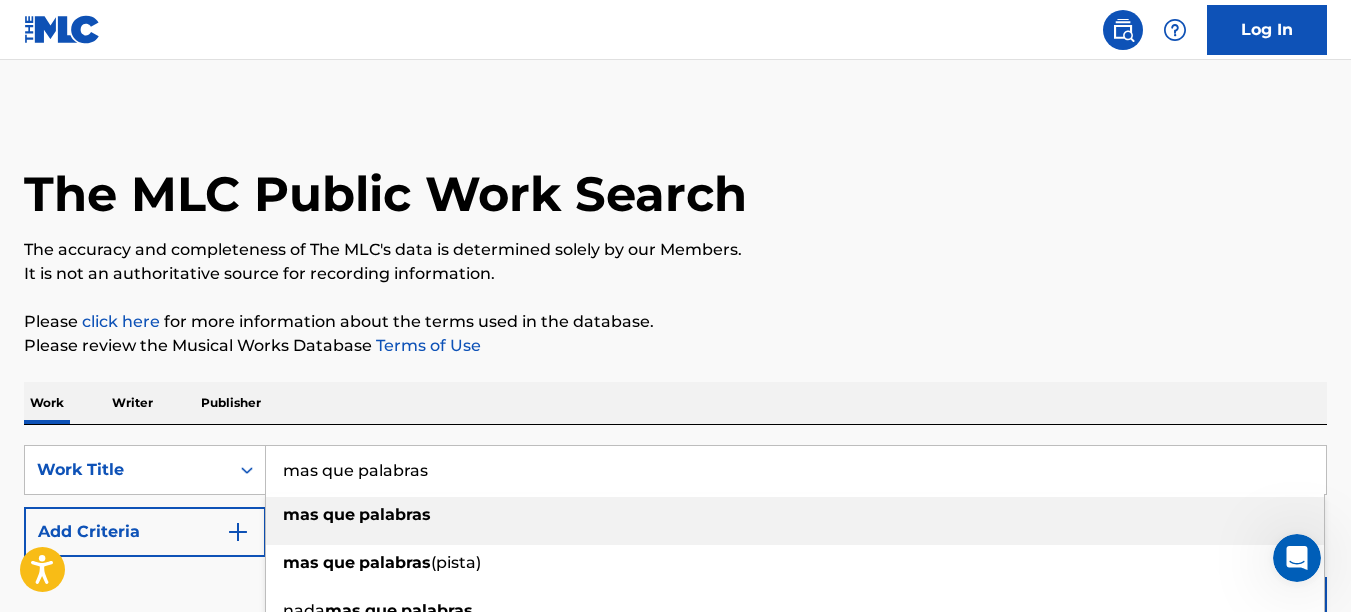 drag, startPoint x: 445, startPoint y: 476, endPoint x: 274, endPoint y: 471, distance: 171.07309 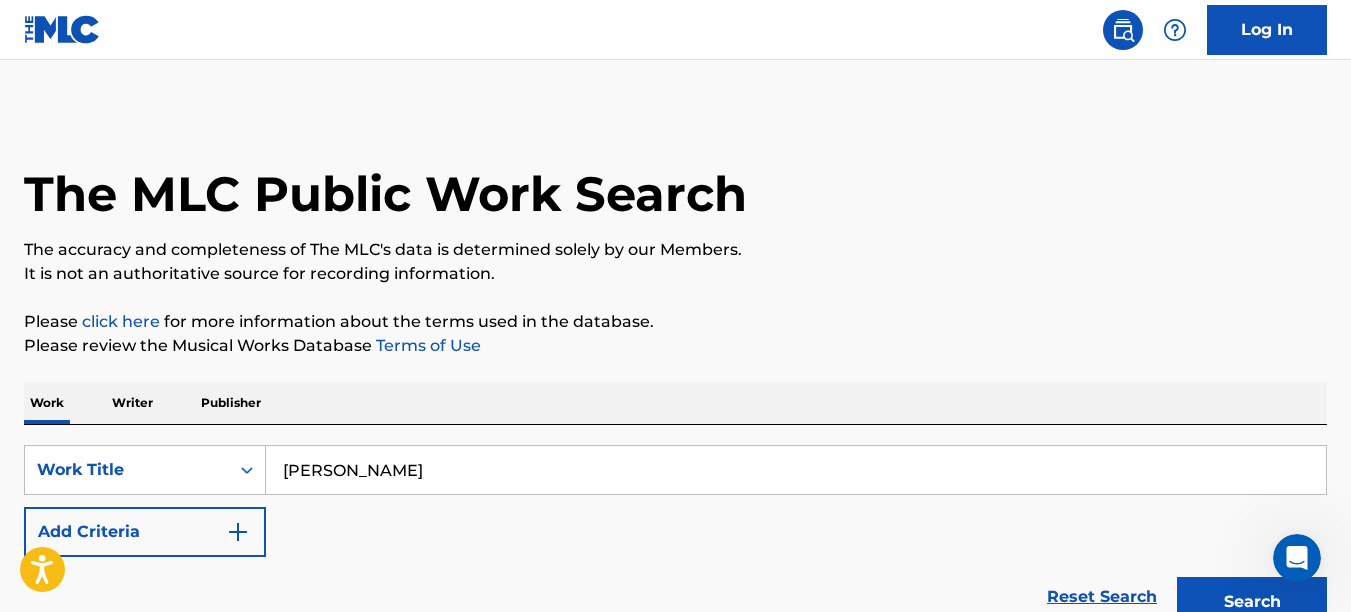 click on "It is not an authoritative source for recording information." at bounding box center [675, 274] 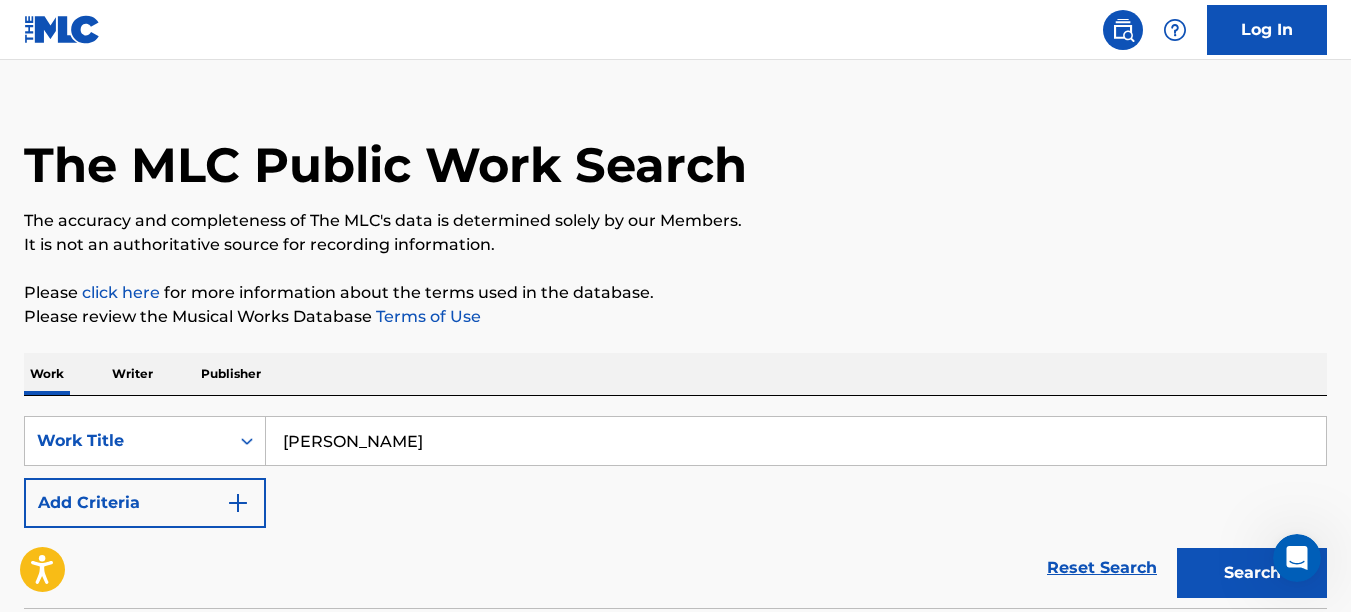 scroll, scrollTop: 0, scrollLeft: 0, axis: both 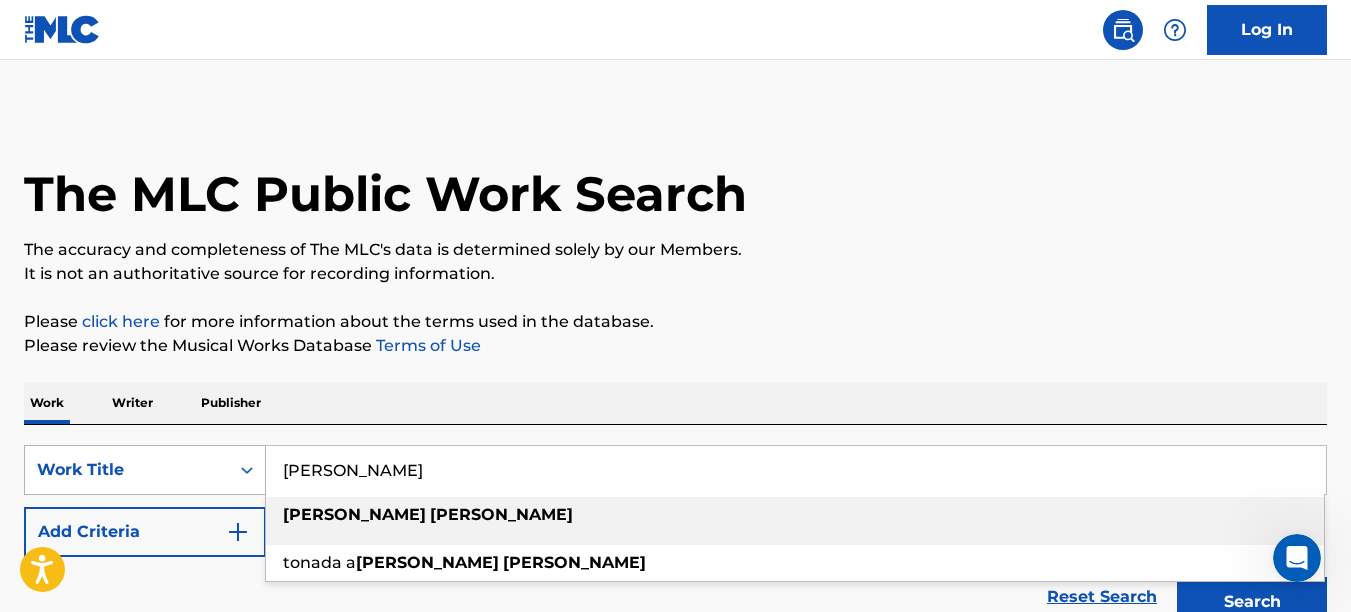 drag, startPoint x: 422, startPoint y: 472, endPoint x: 260, endPoint y: 465, distance: 162.15117 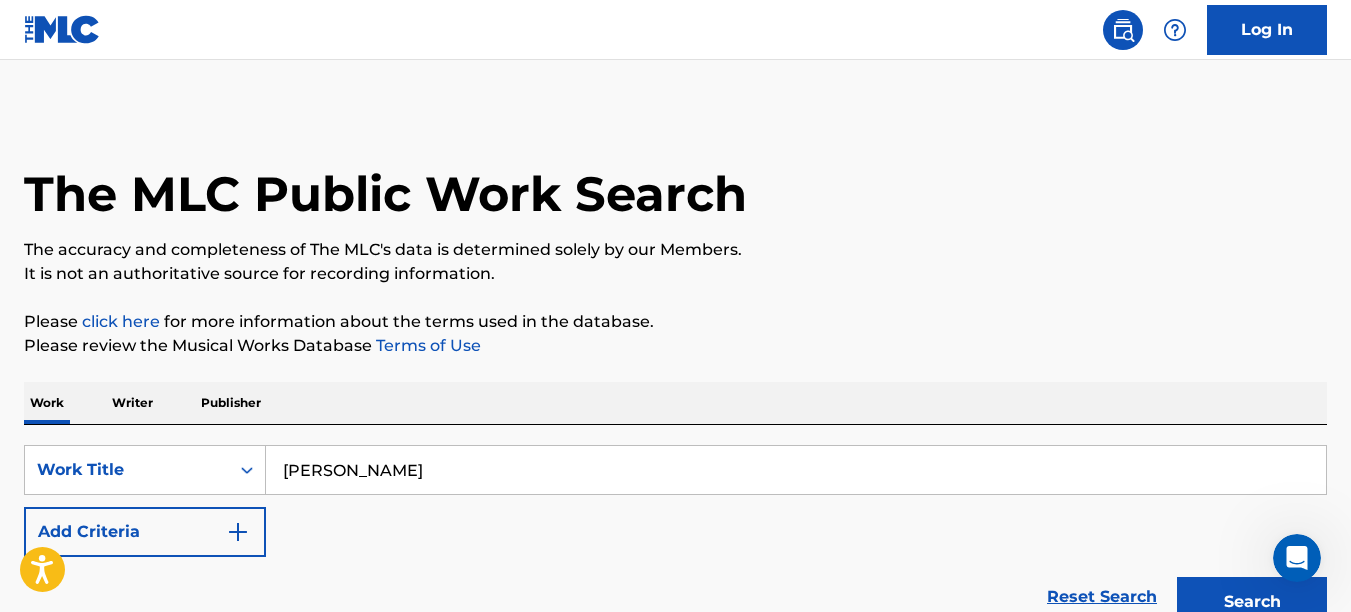 click on "Search" at bounding box center (1252, 602) 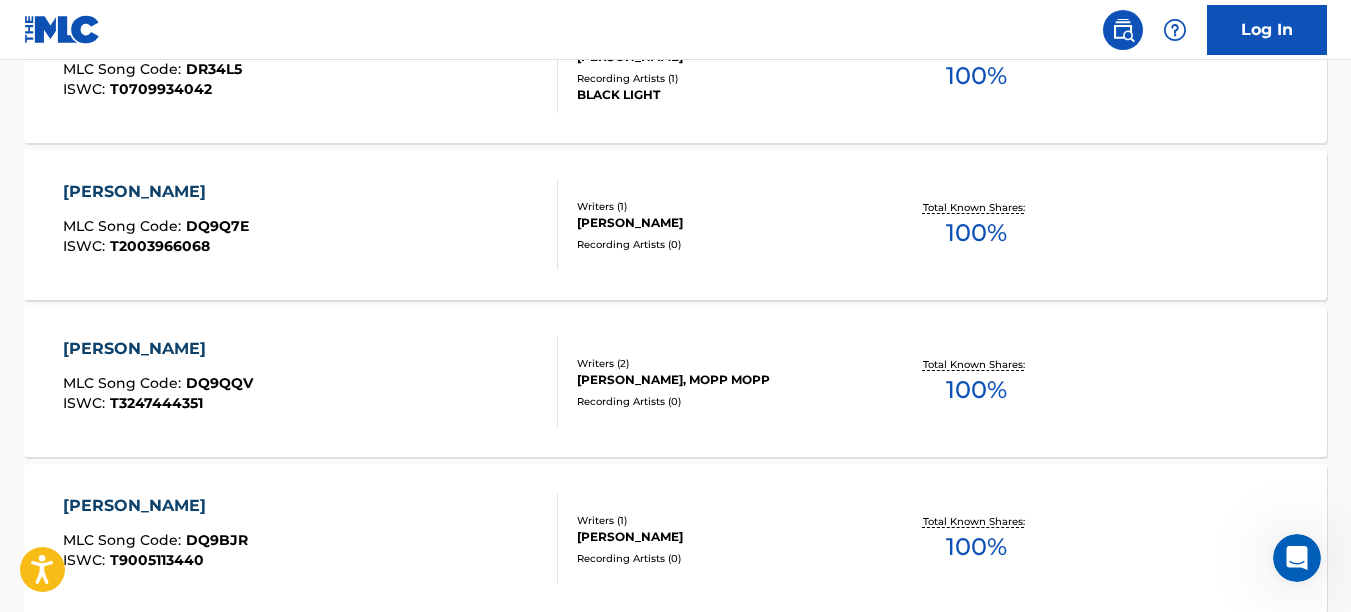 scroll, scrollTop: 0, scrollLeft: 0, axis: both 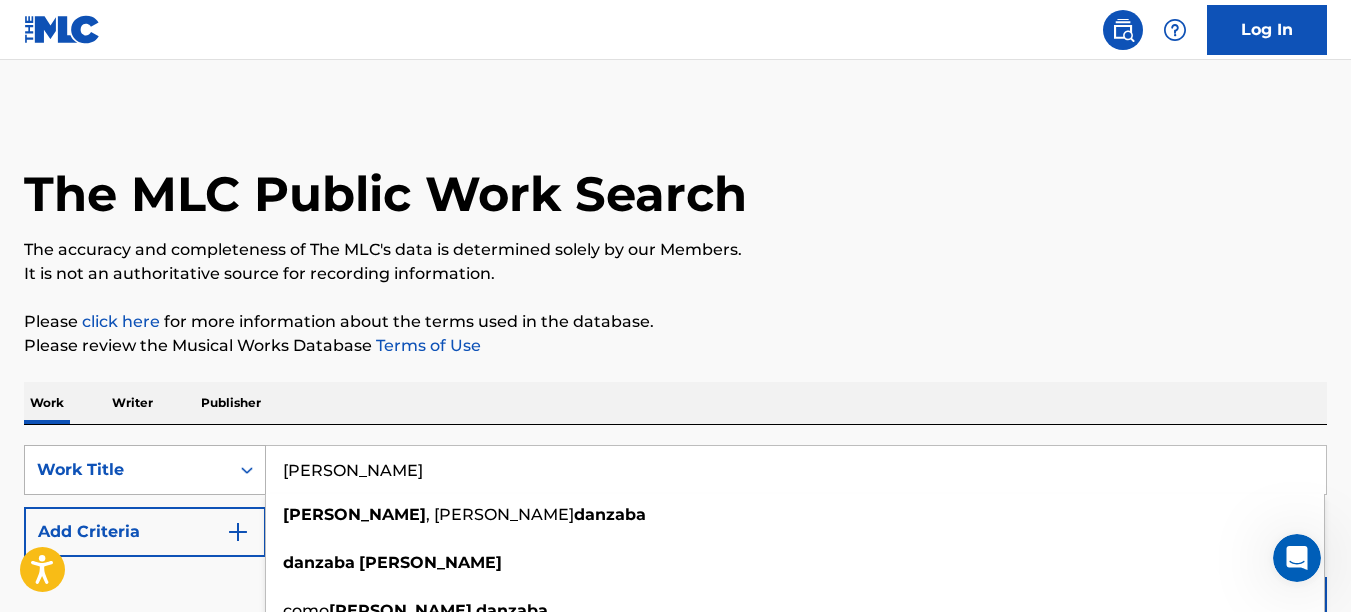 drag, startPoint x: 439, startPoint y: 452, endPoint x: 236, endPoint y: 489, distance: 206.34438 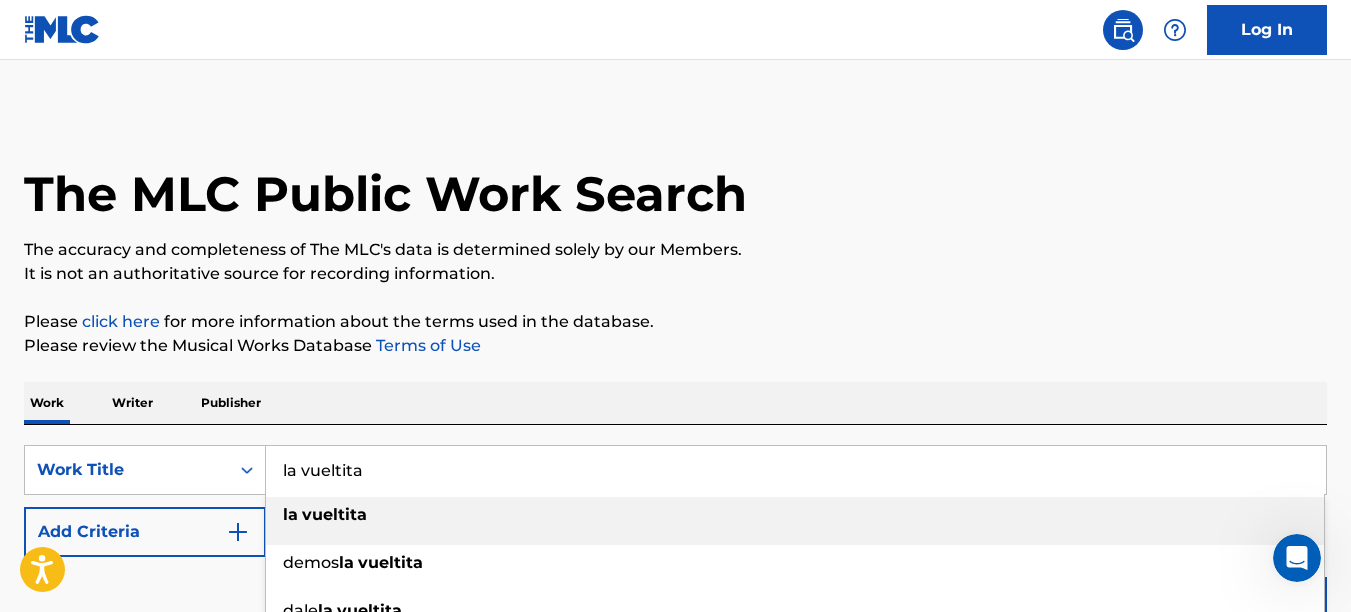 type on "la vueltita" 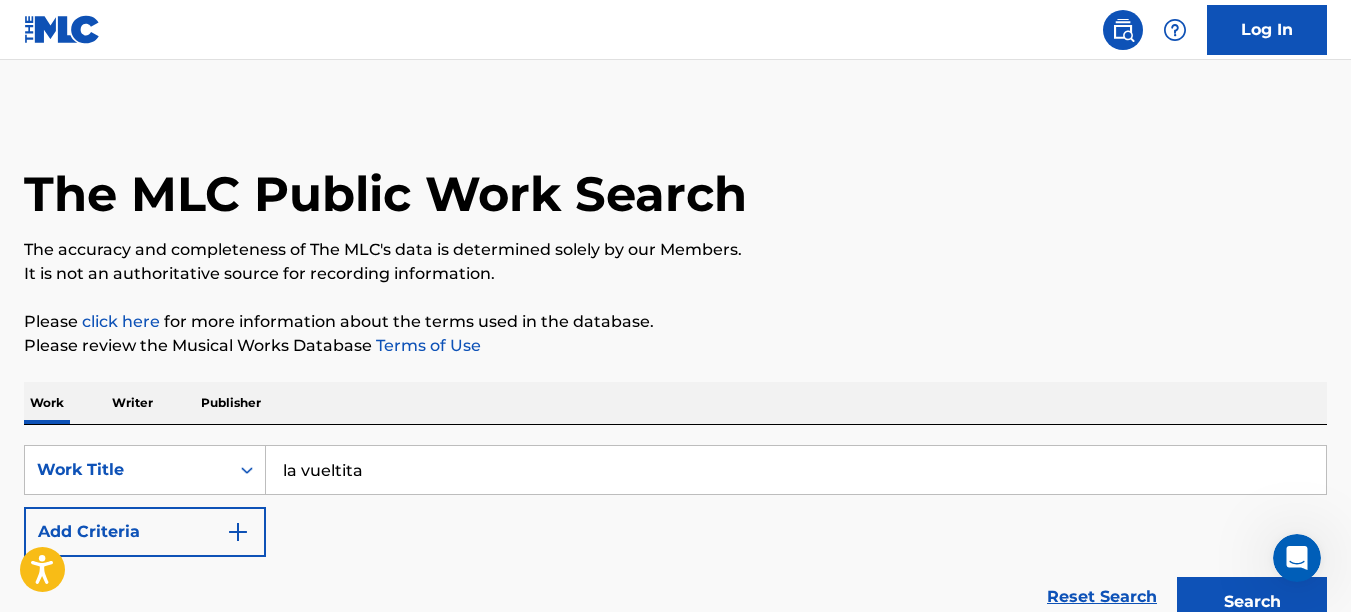 click on "Search" at bounding box center [1252, 602] 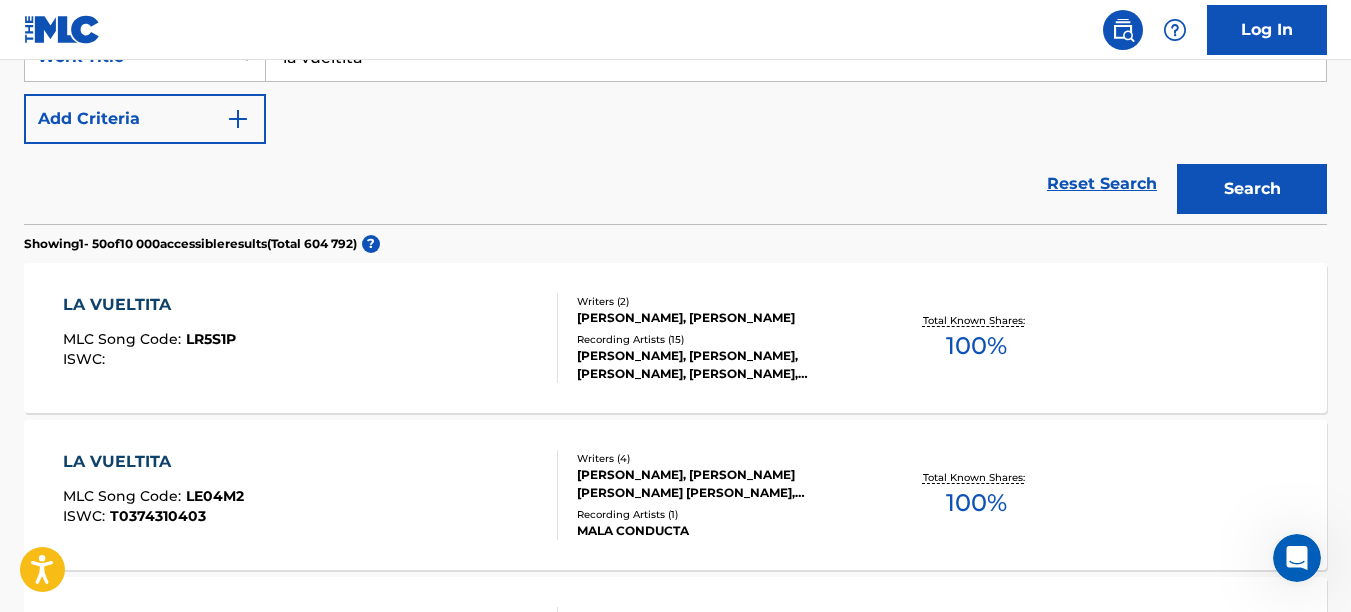 scroll, scrollTop: 485, scrollLeft: 0, axis: vertical 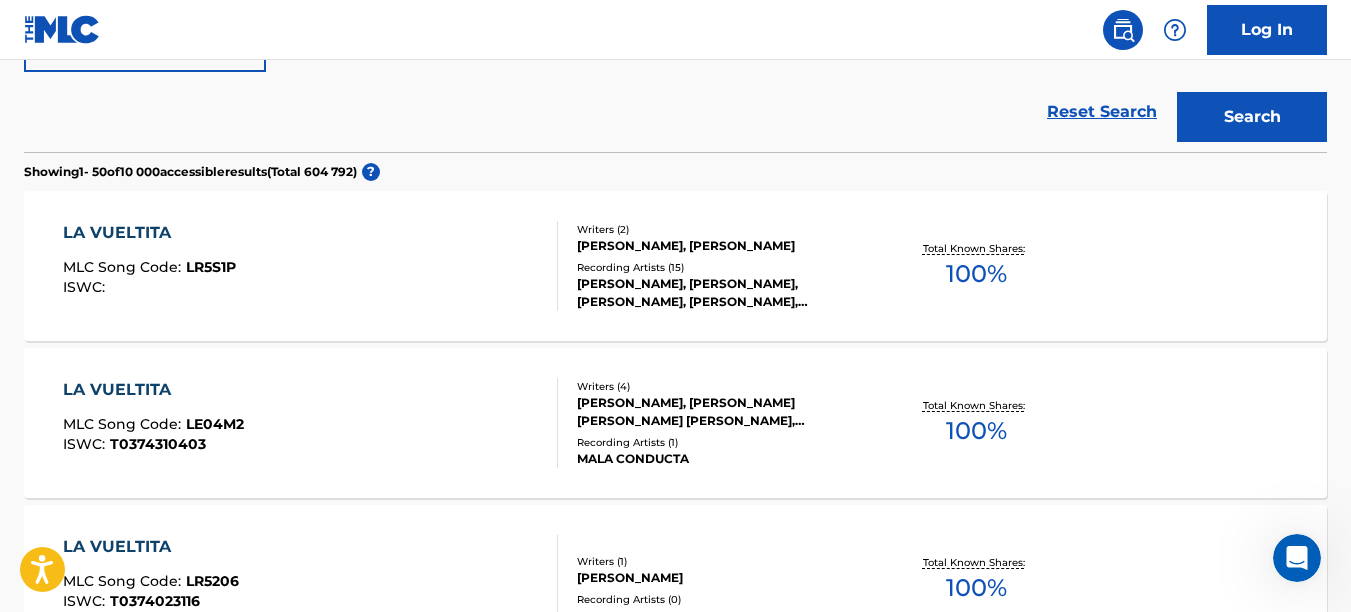 click on "[PERSON_NAME], [PERSON_NAME], [PERSON_NAME], [PERSON_NAME], [PERSON_NAME]" at bounding box center [722, 293] 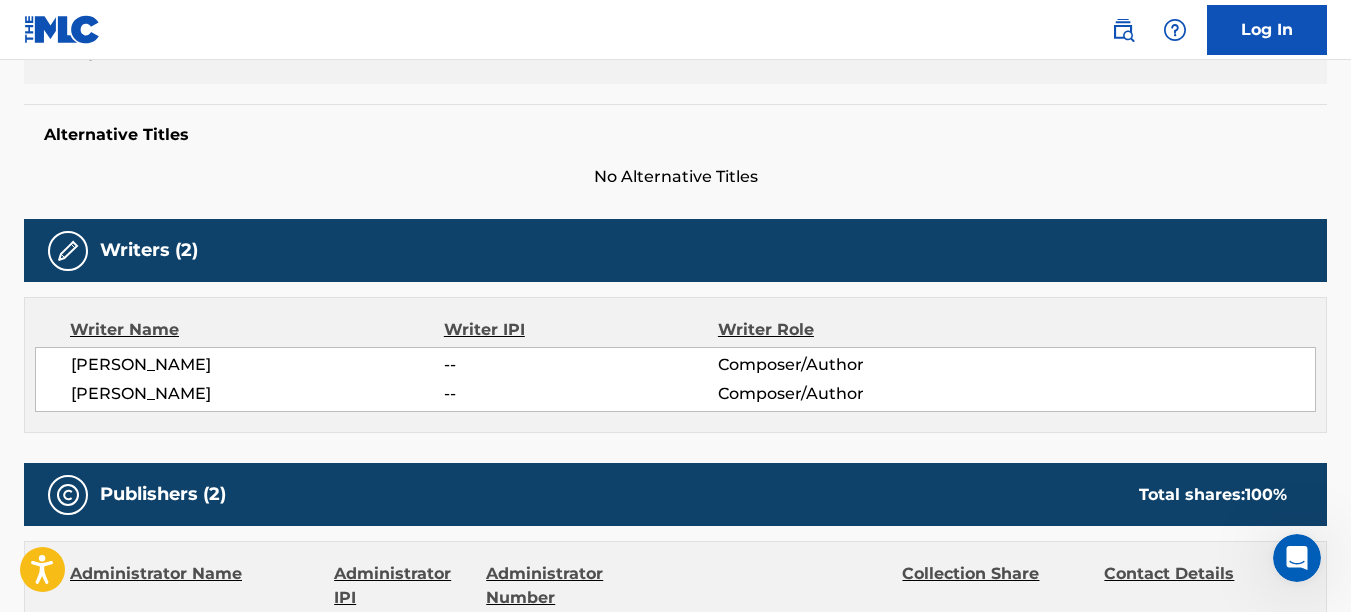 scroll, scrollTop: 0, scrollLeft: 0, axis: both 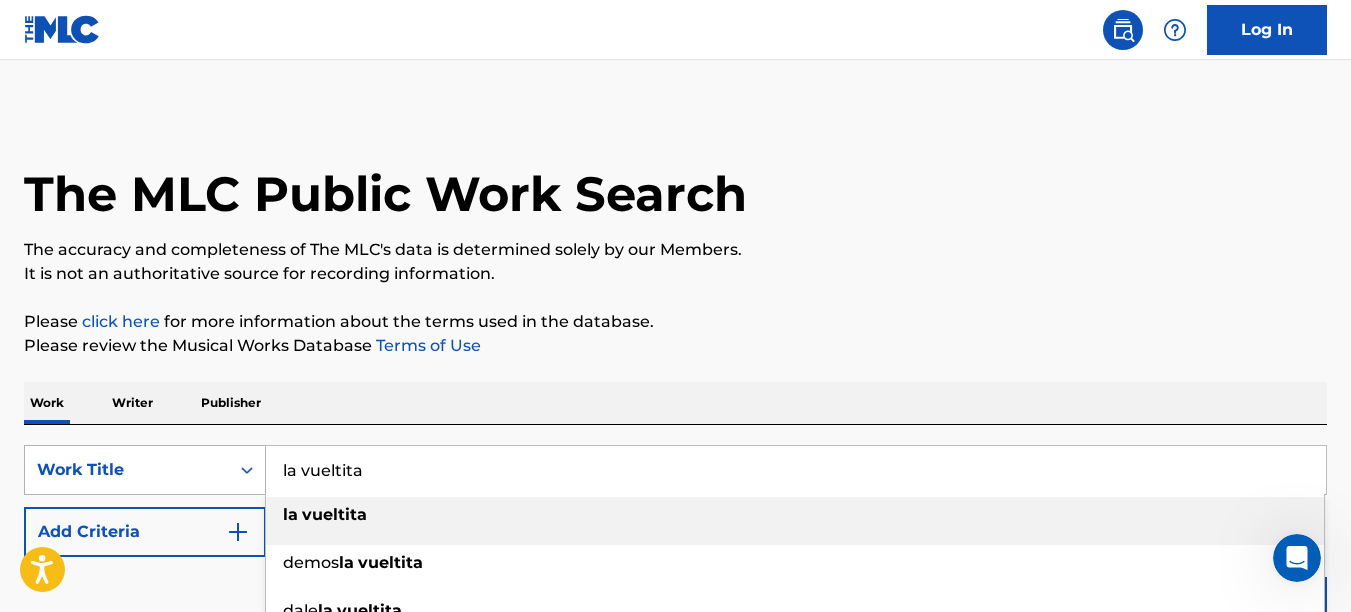 drag, startPoint x: 376, startPoint y: 466, endPoint x: 253, endPoint y: 482, distance: 124.036285 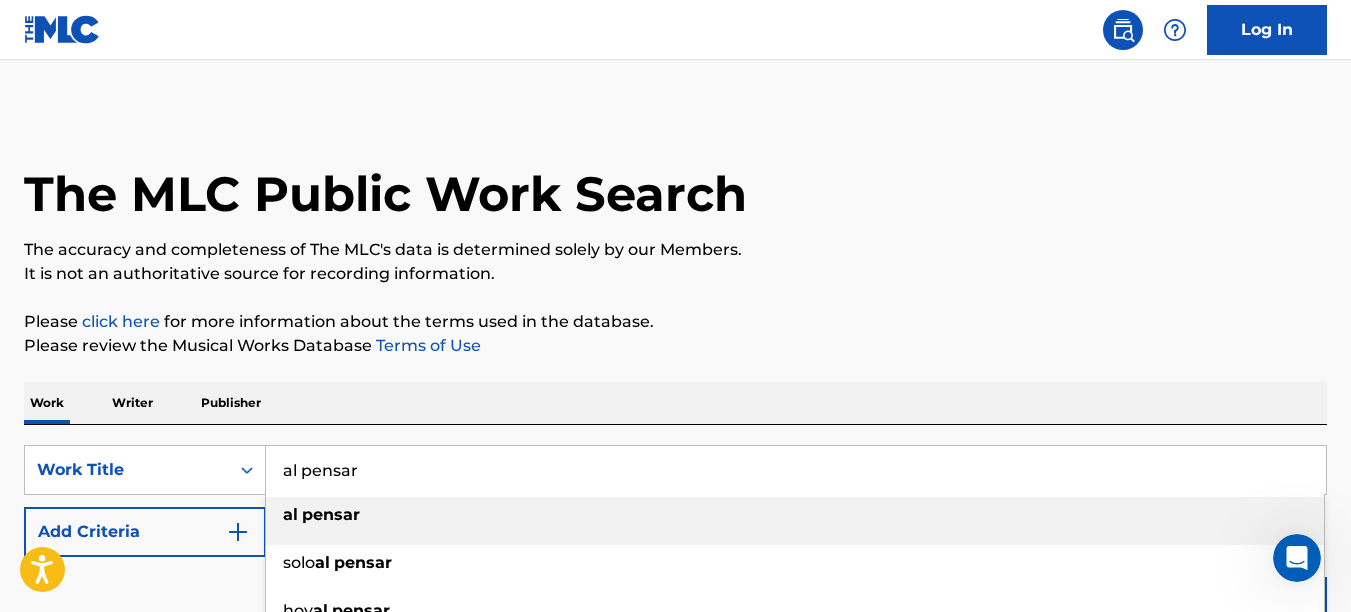 type on "al pensar" 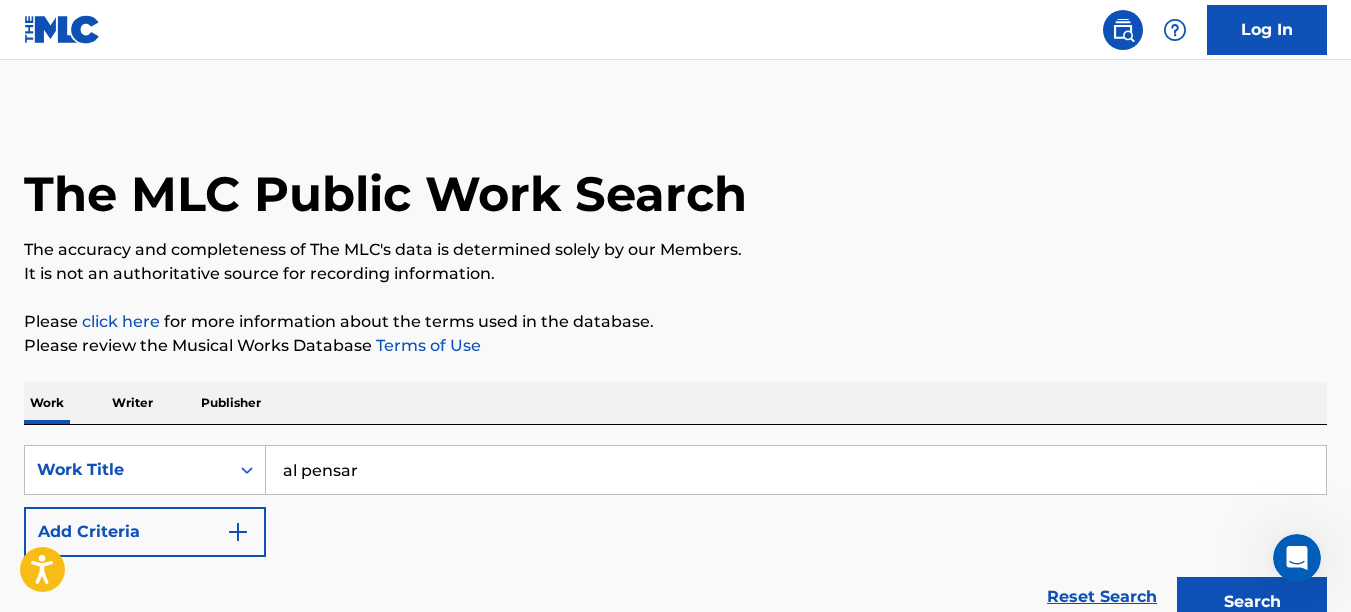 click on "Search" at bounding box center (1252, 602) 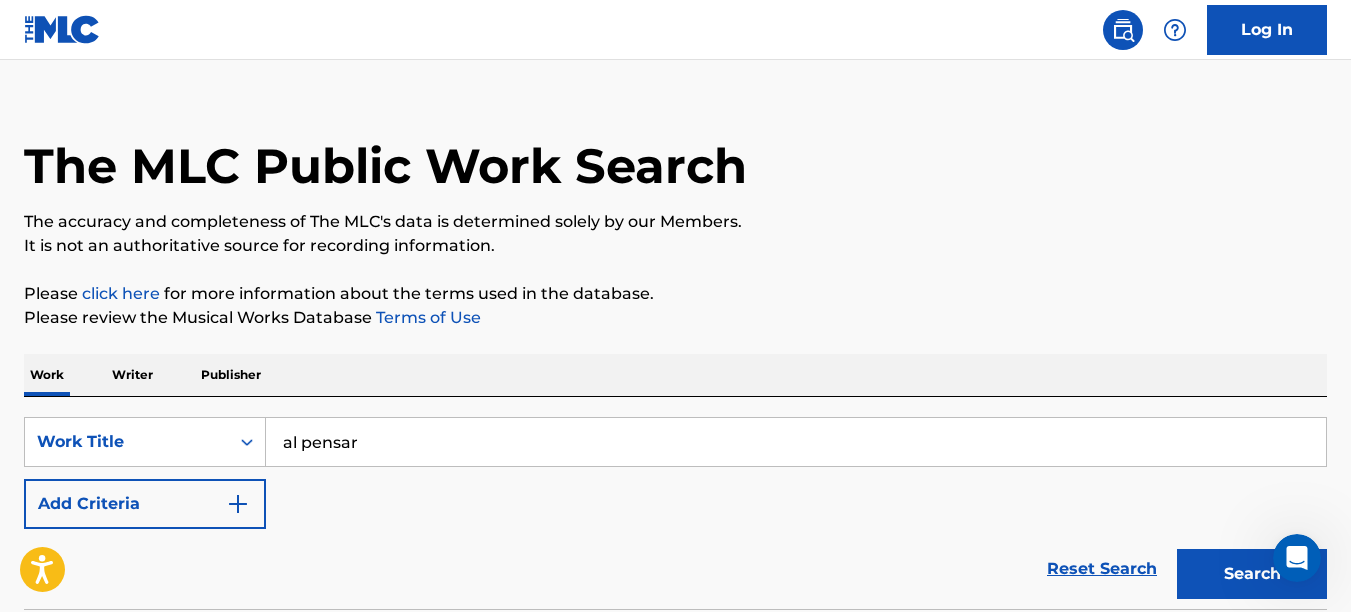 scroll, scrollTop: 0, scrollLeft: 0, axis: both 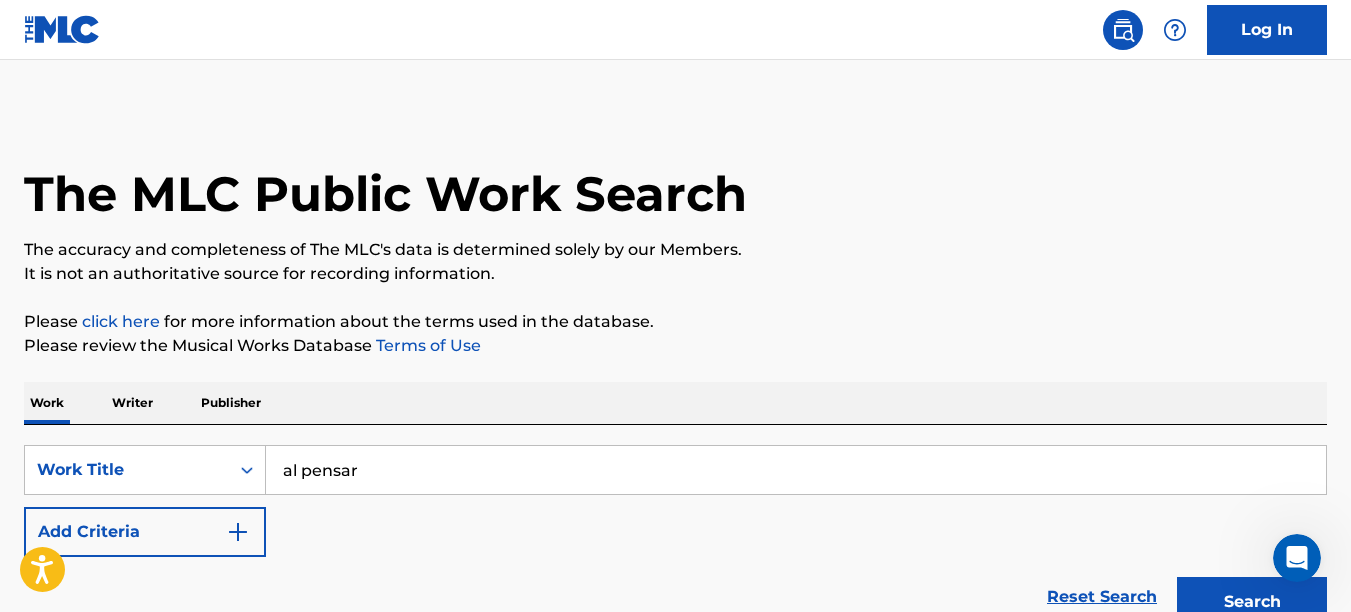 click on "Writer" at bounding box center [132, 403] 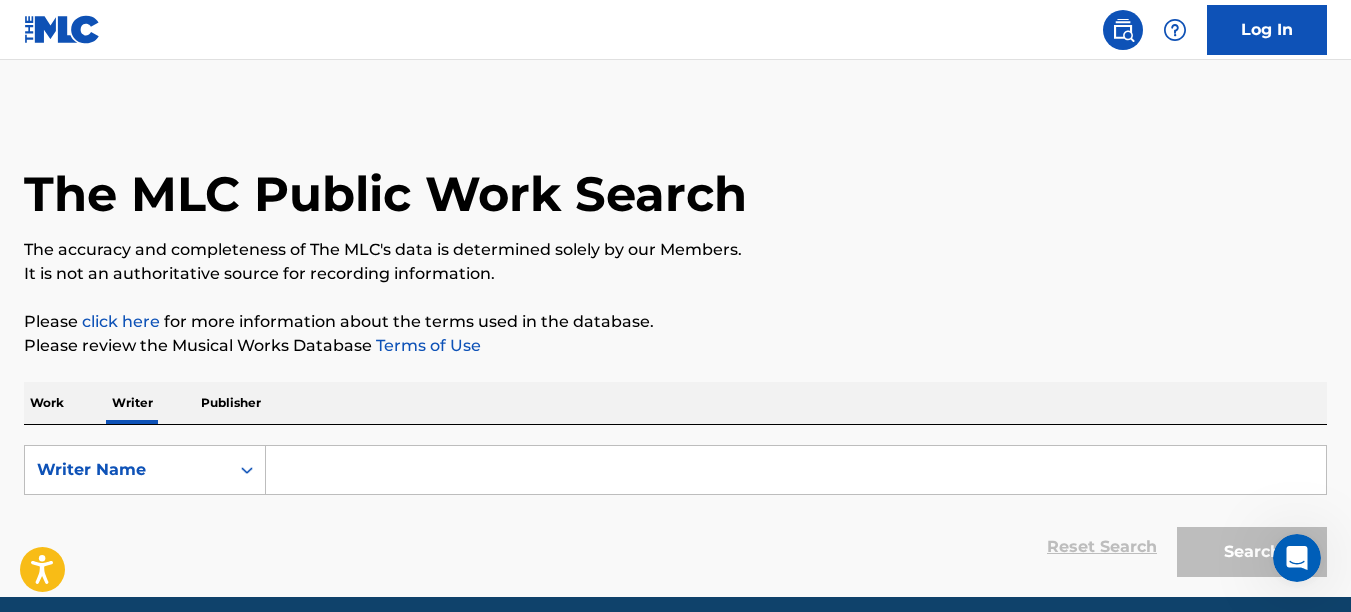 click at bounding box center (796, 470) 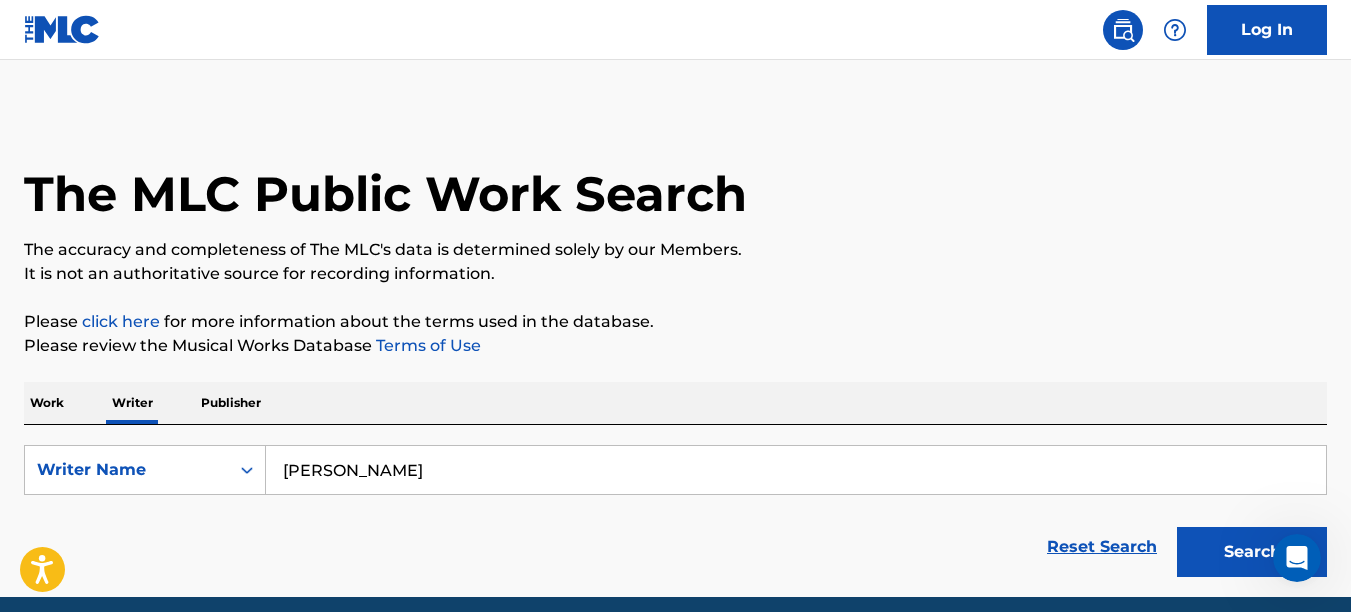 click on "Search" at bounding box center (1252, 552) 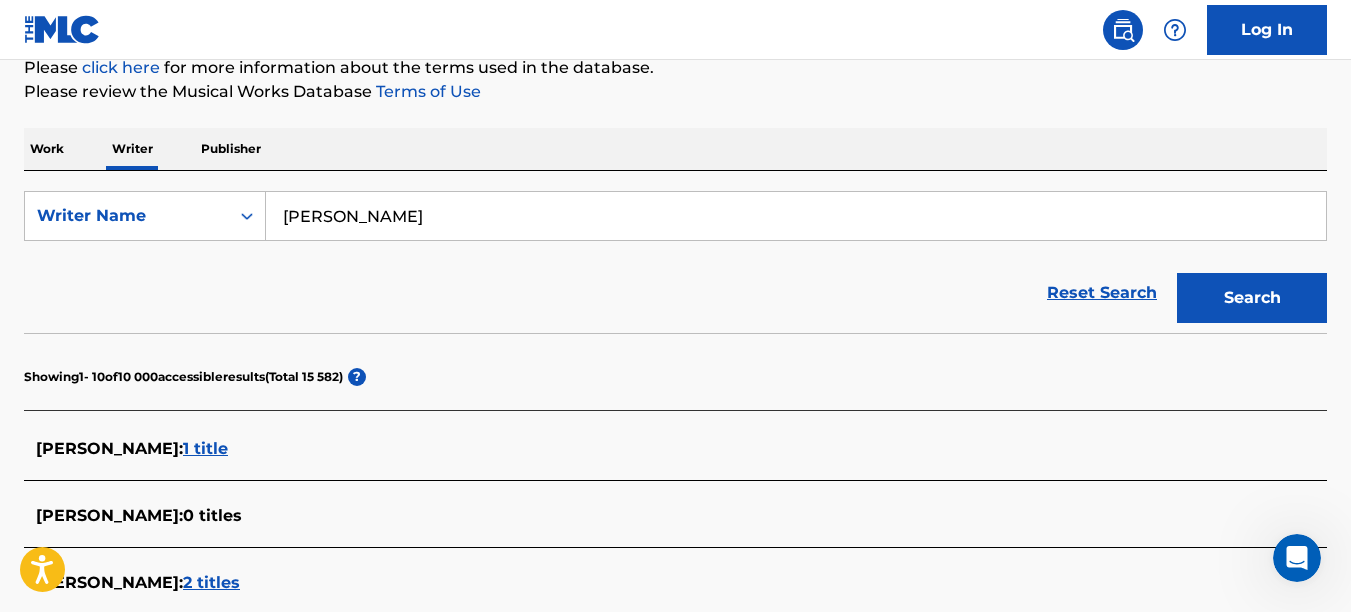 scroll, scrollTop: 249, scrollLeft: 0, axis: vertical 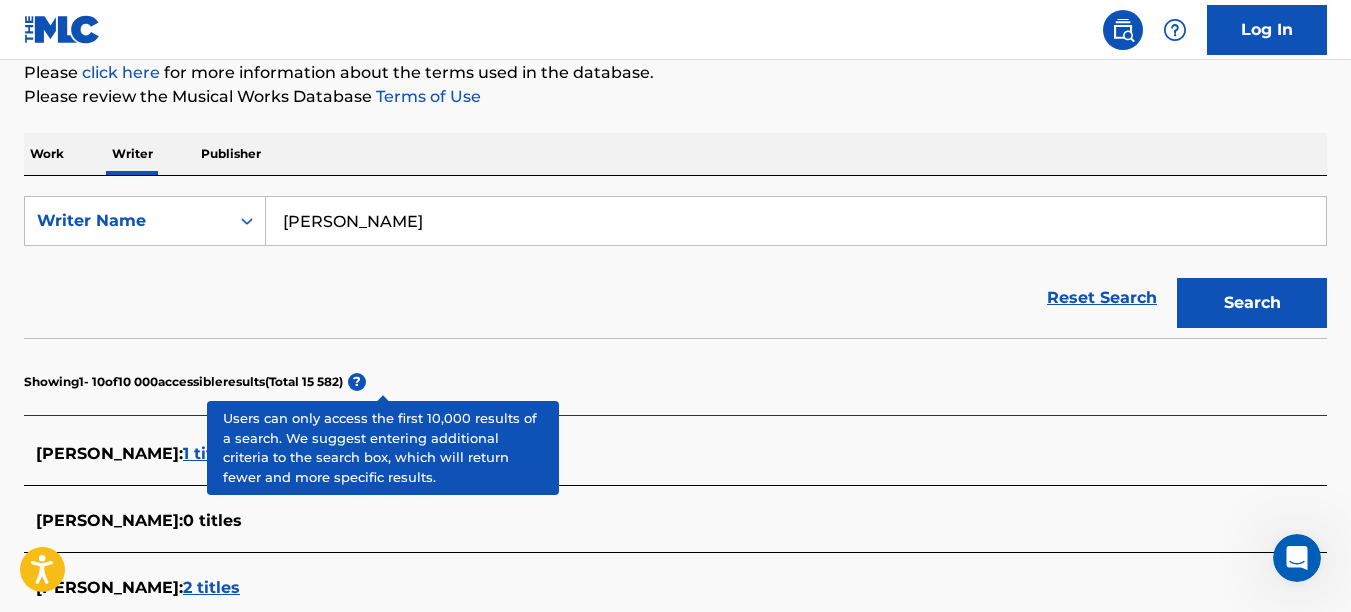 click on "[PERSON_NAME]" at bounding box center (796, 221) 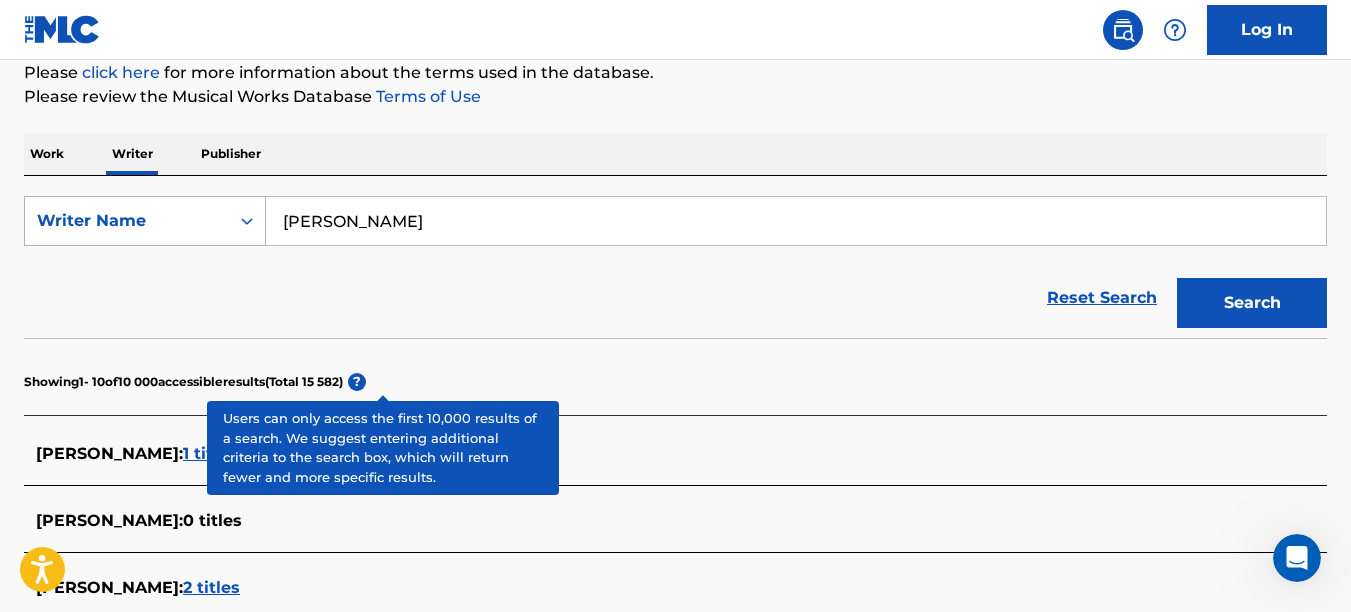 drag, startPoint x: 525, startPoint y: 229, endPoint x: 243, endPoint y: 217, distance: 282.25522 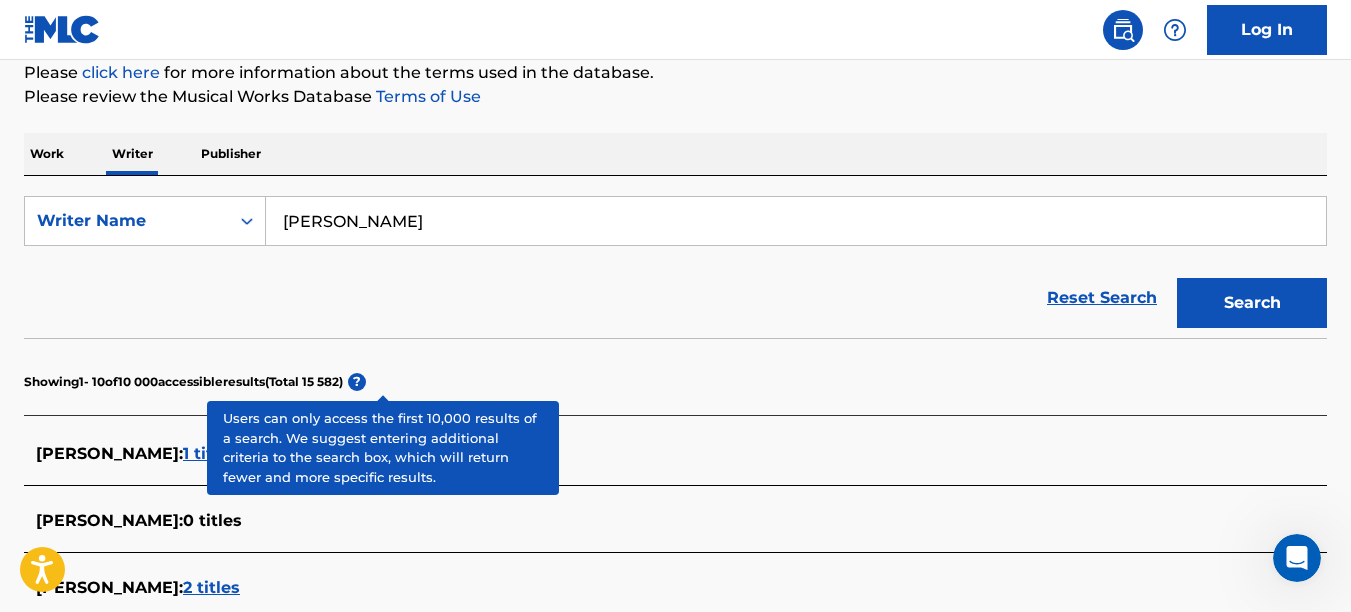 click on "Reset Search Search" at bounding box center [675, 298] 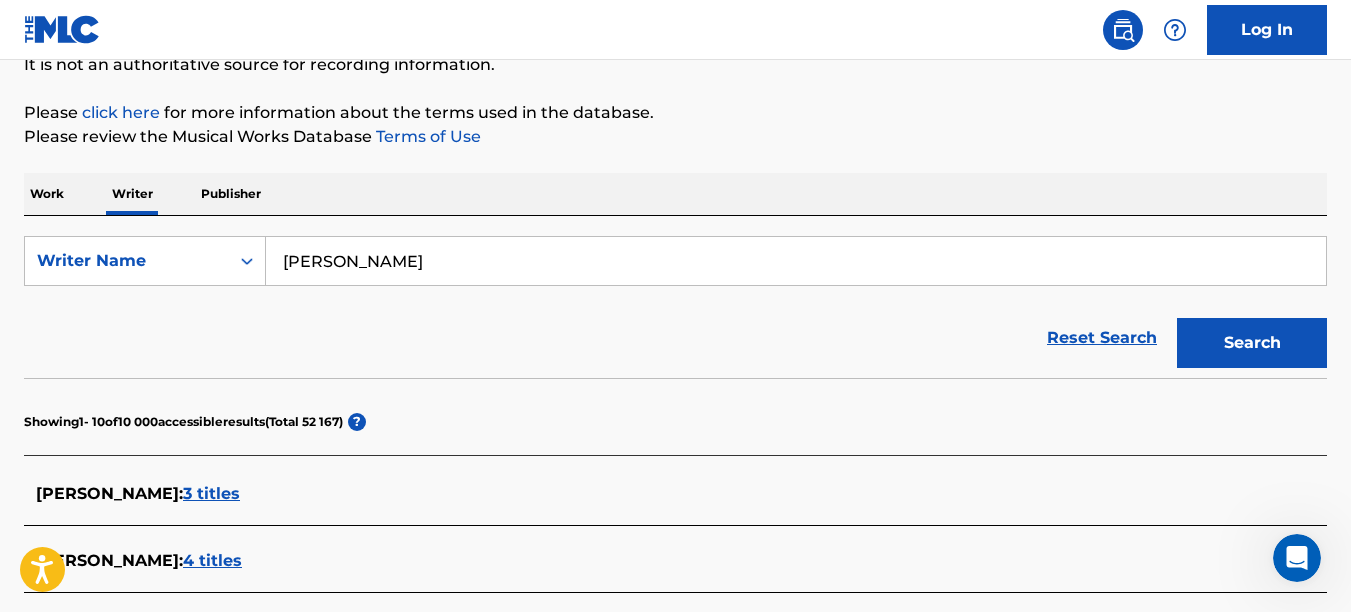 scroll, scrollTop: 249, scrollLeft: 0, axis: vertical 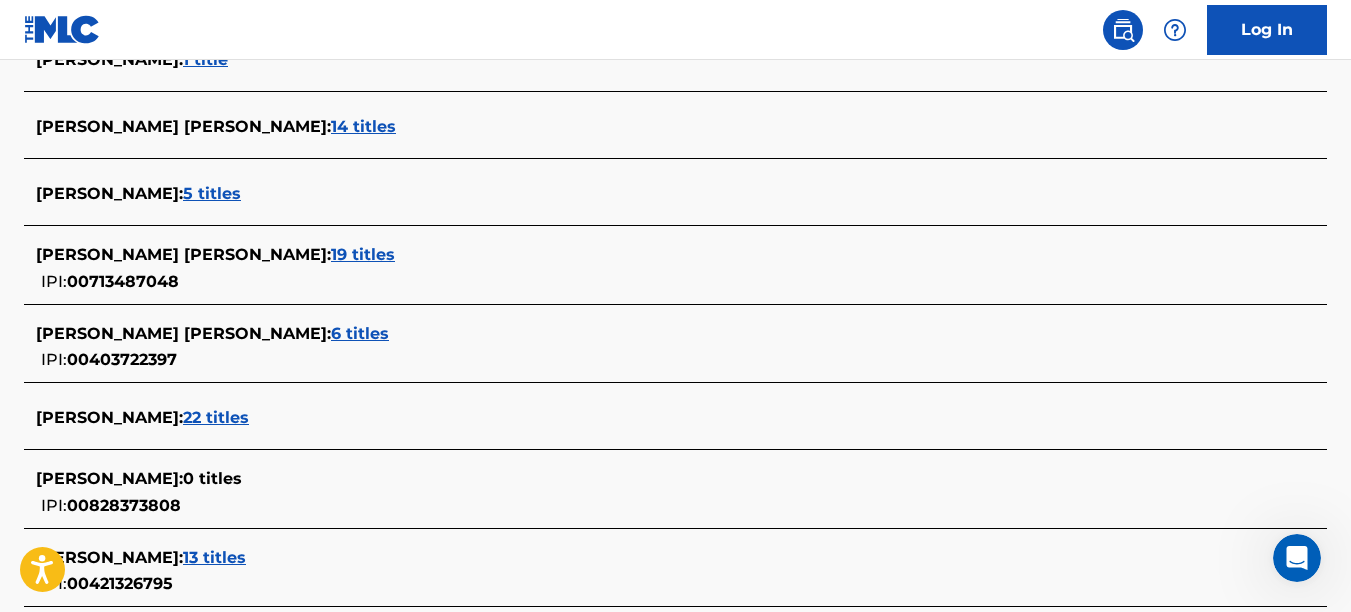 click on "6 titles" at bounding box center [360, 333] 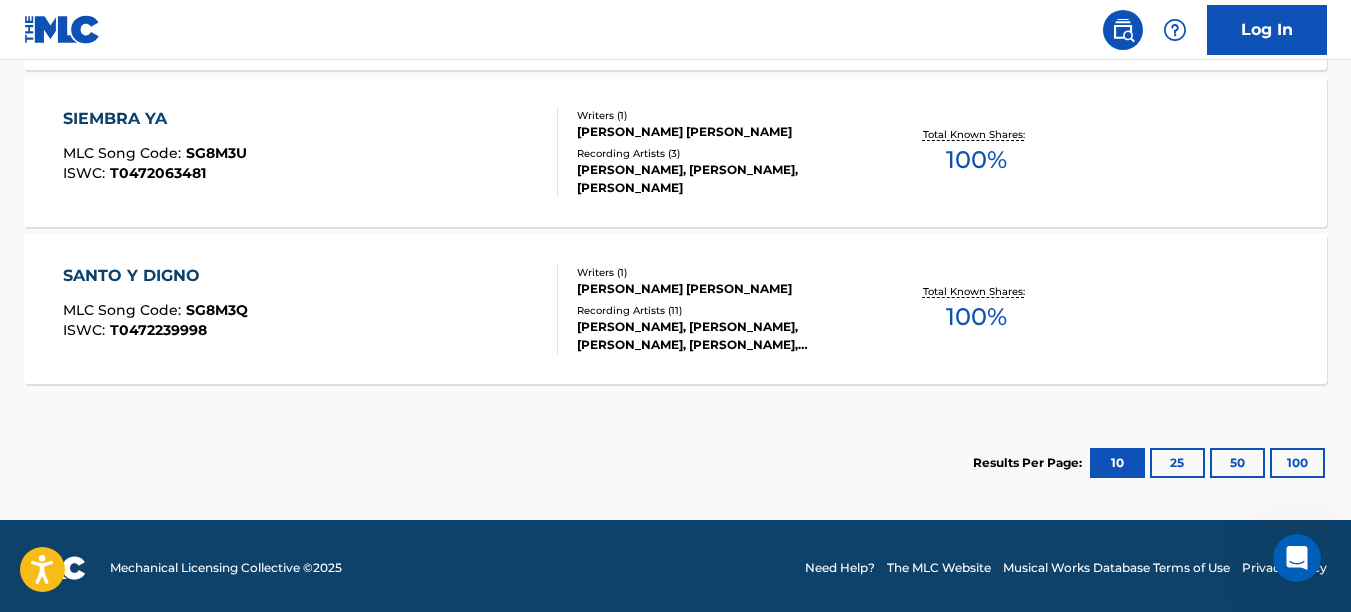 scroll, scrollTop: 1280, scrollLeft: 0, axis: vertical 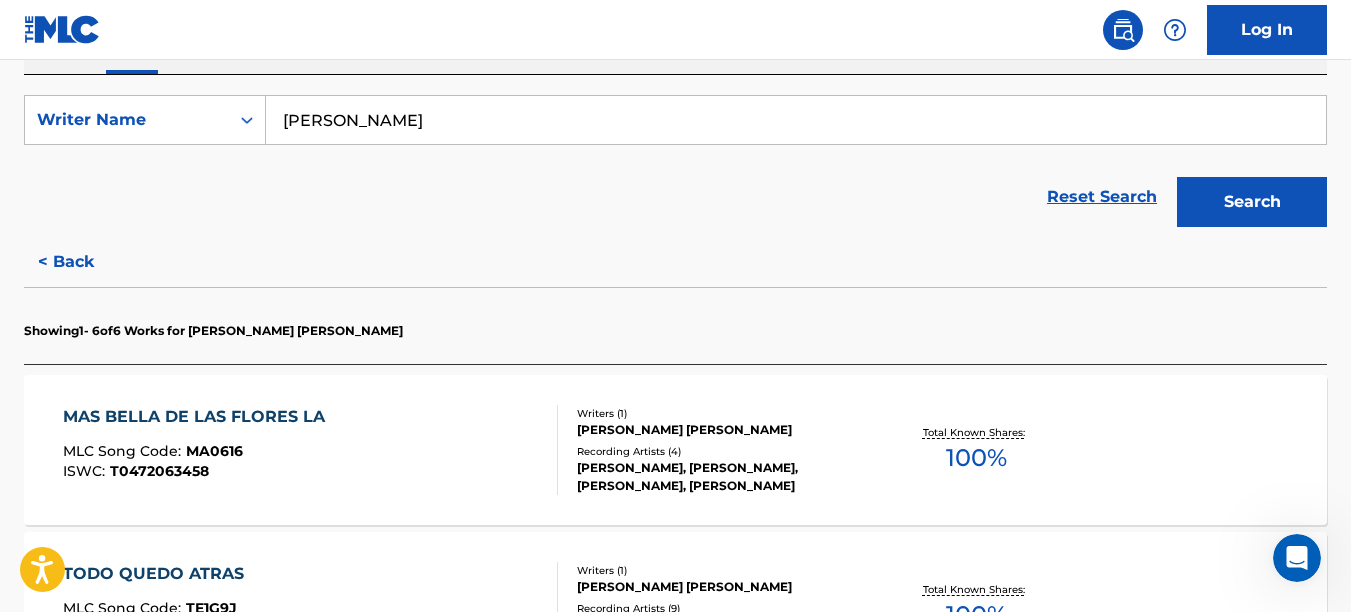 click on "Search" at bounding box center (1252, 202) 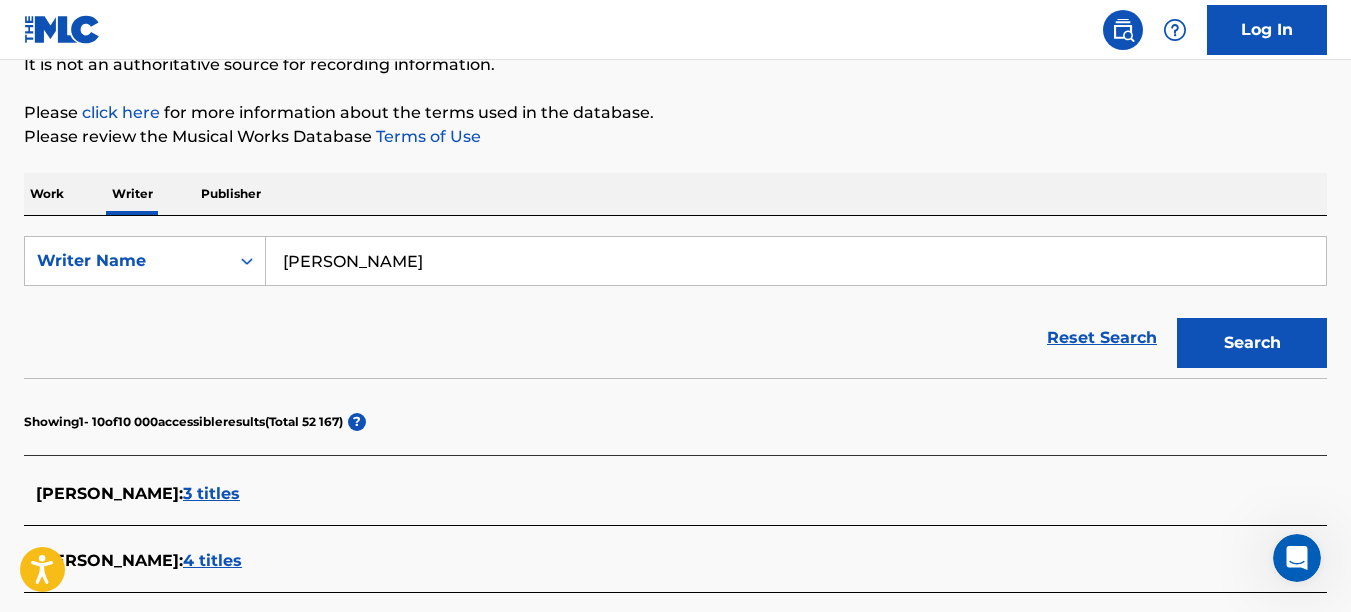 scroll, scrollTop: 350, scrollLeft: 0, axis: vertical 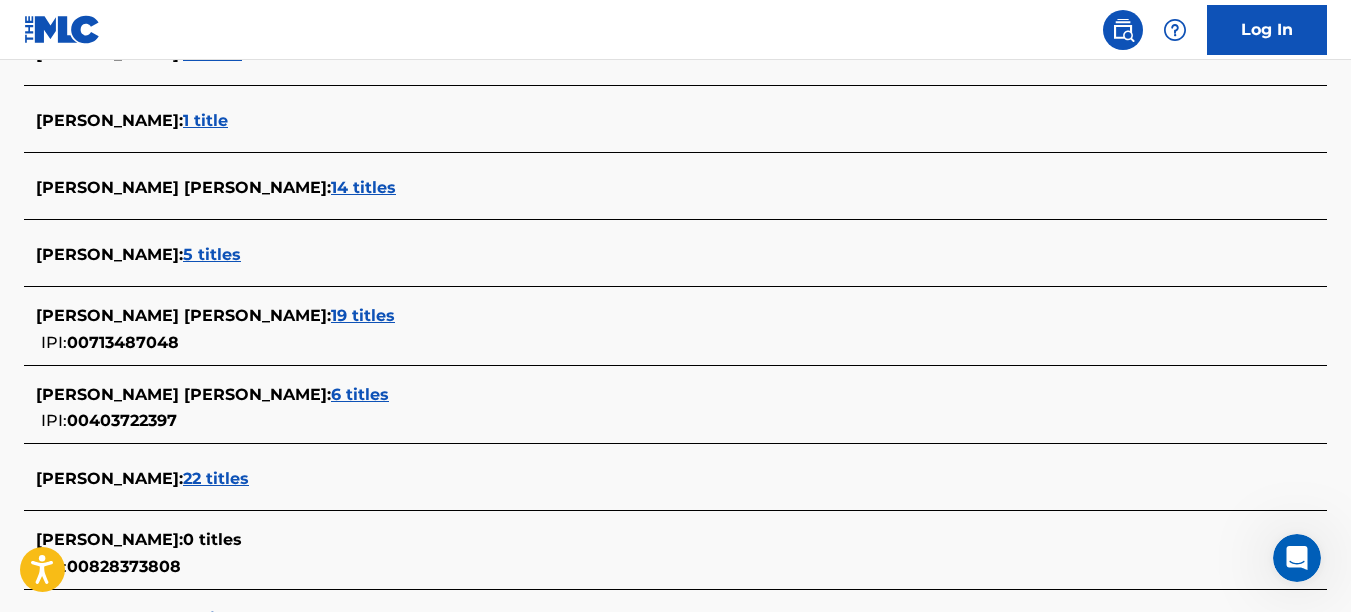 click on "22 titles" at bounding box center [216, 478] 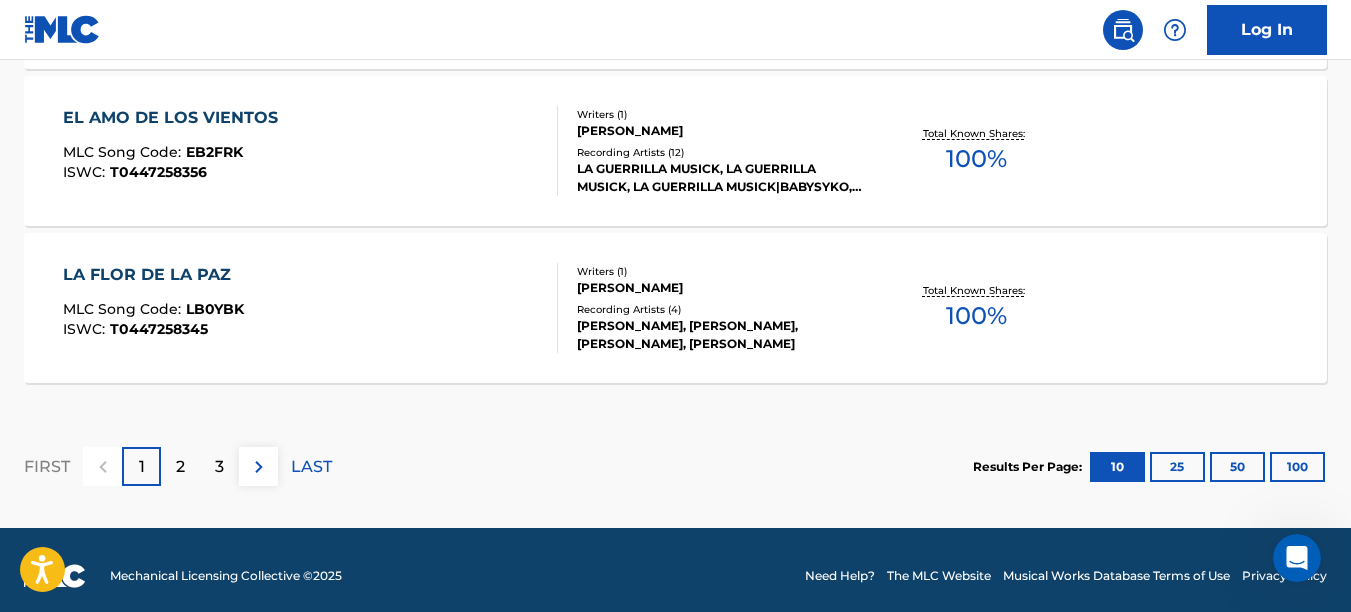 scroll, scrollTop: 1917, scrollLeft: 0, axis: vertical 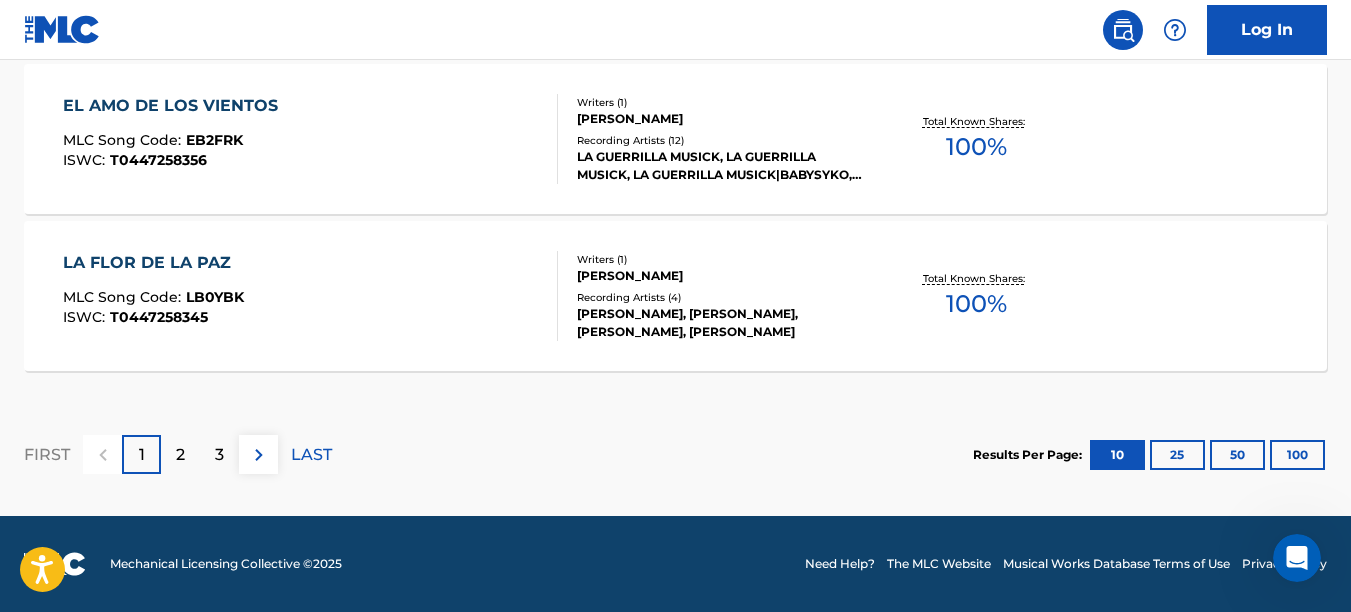 click on "2" at bounding box center [180, 454] 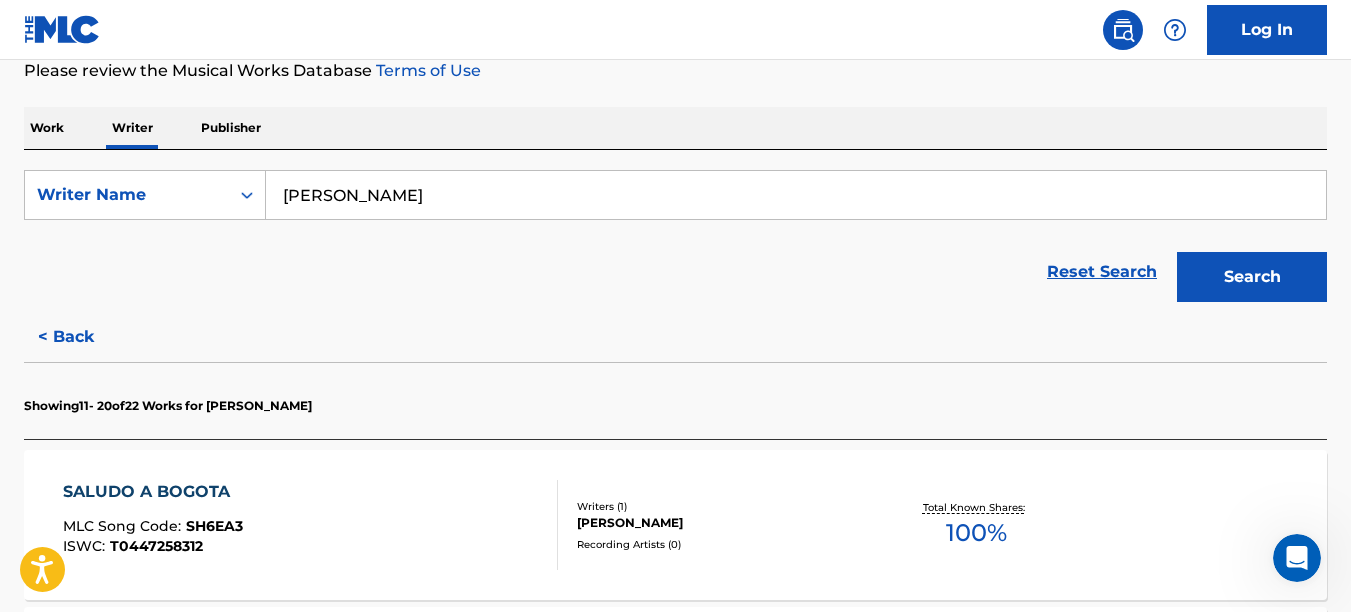scroll, scrollTop: 1917, scrollLeft: 0, axis: vertical 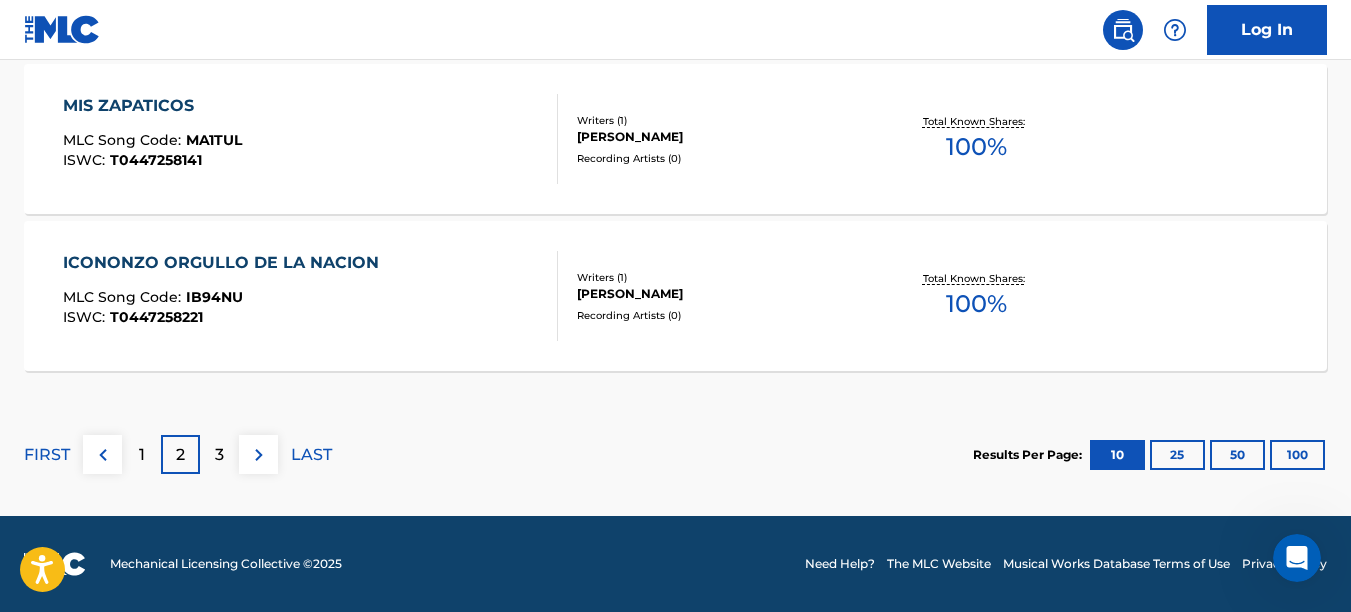 click on "3" at bounding box center [219, 455] 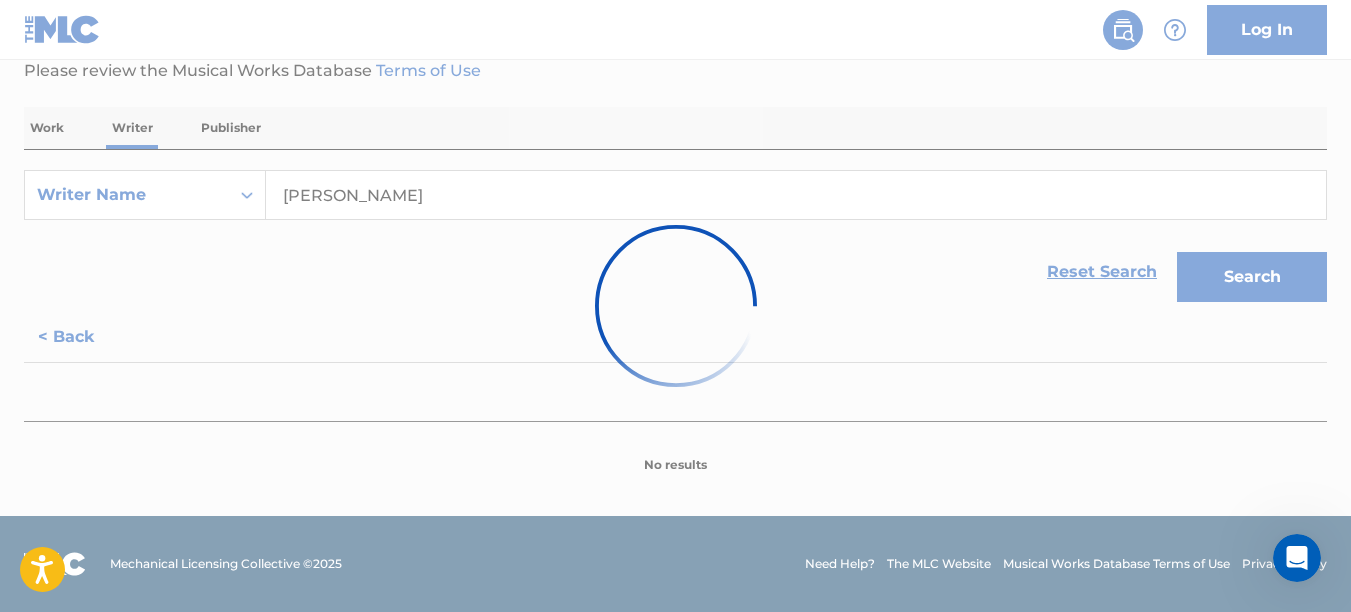 scroll, scrollTop: 661, scrollLeft: 0, axis: vertical 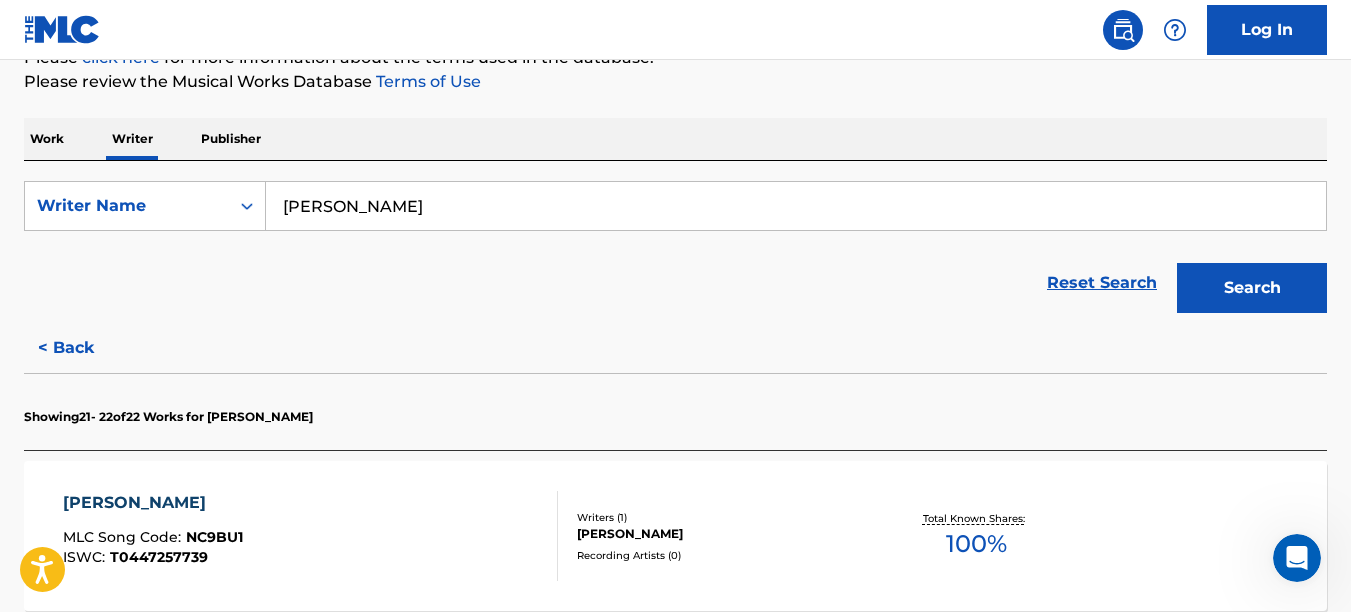 click on "Search" at bounding box center (1252, 288) 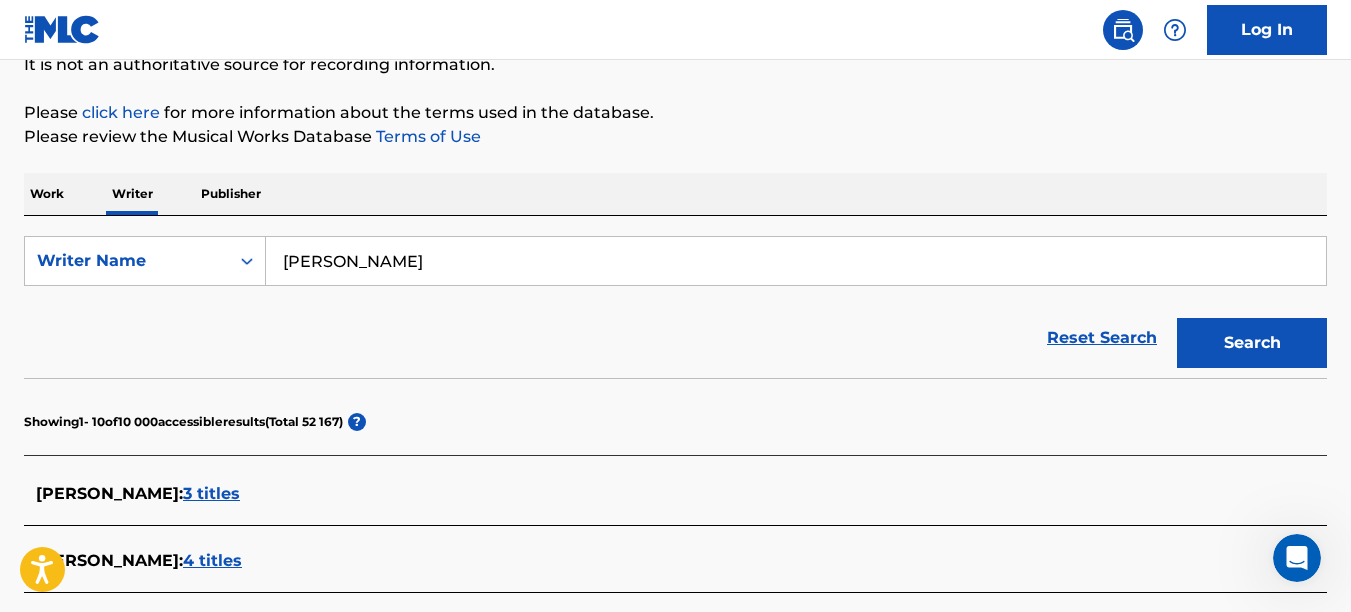 scroll, scrollTop: 264, scrollLeft: 0, axis: vertical 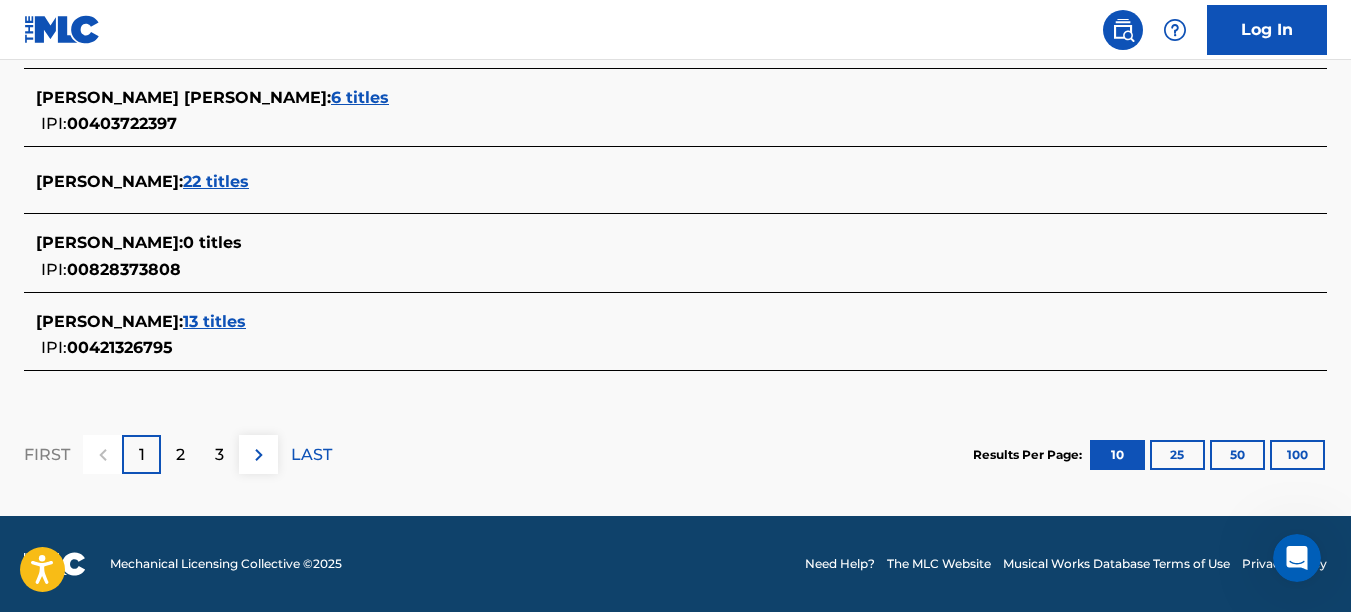 click on "13 titles" at bounding box center [214, 321] 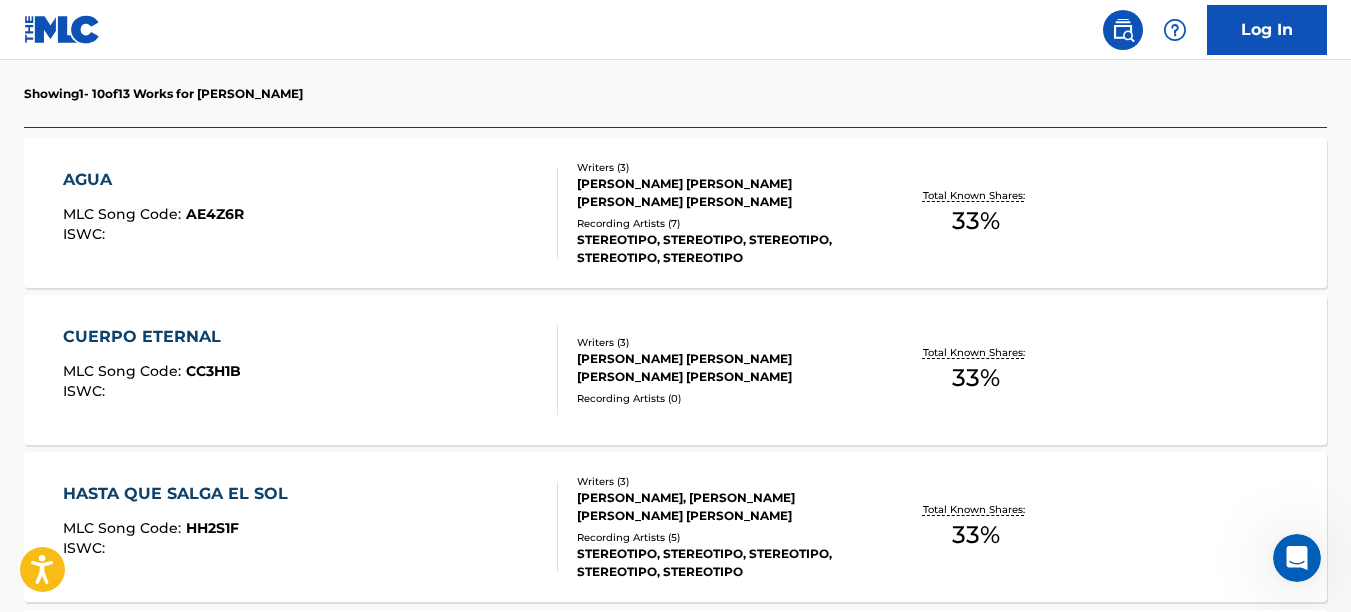 scroll, scrollTop: 0, scrollLeft: 0, axis: both 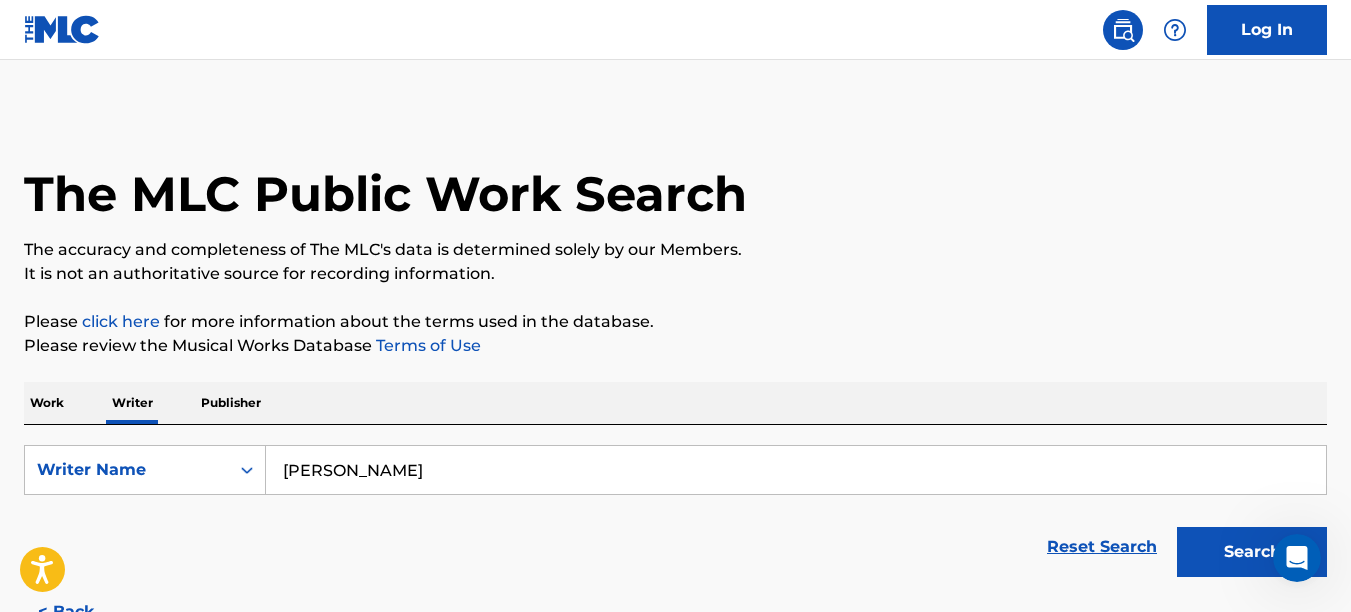 drag, startPoint x: 396, startPoint y: 470, endPoint x: 333, endPoint y: 472, distance: 63.03174 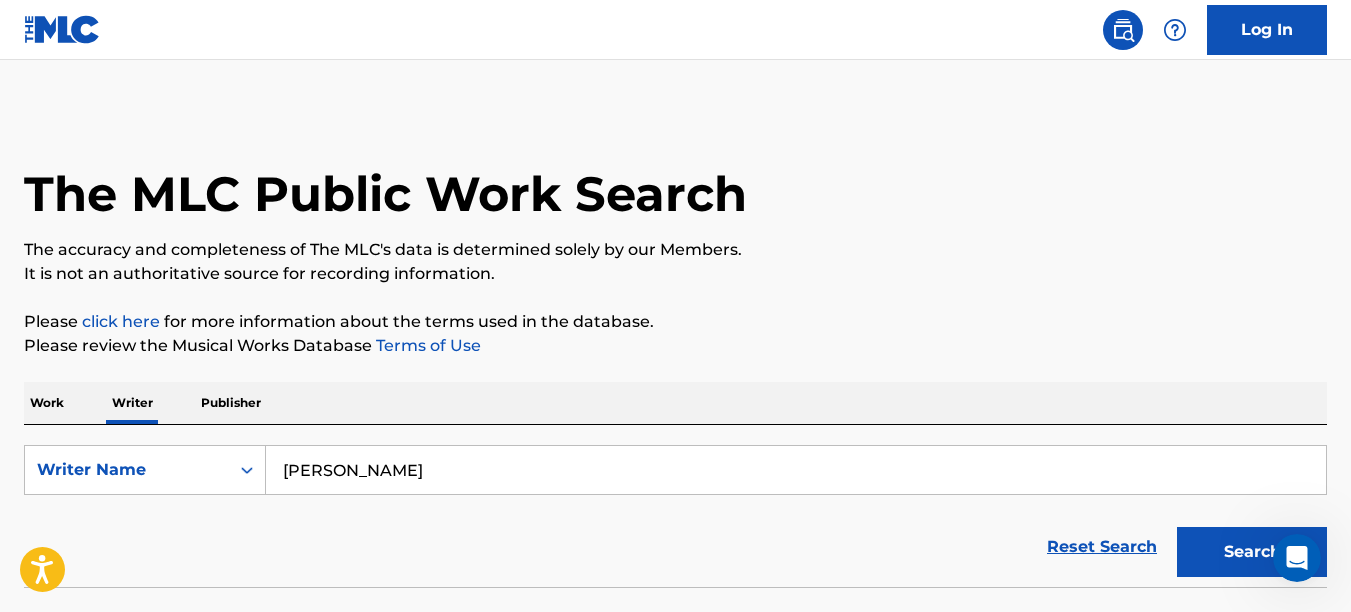 click on "Reset Search Search" at bounding box center [675, 547] 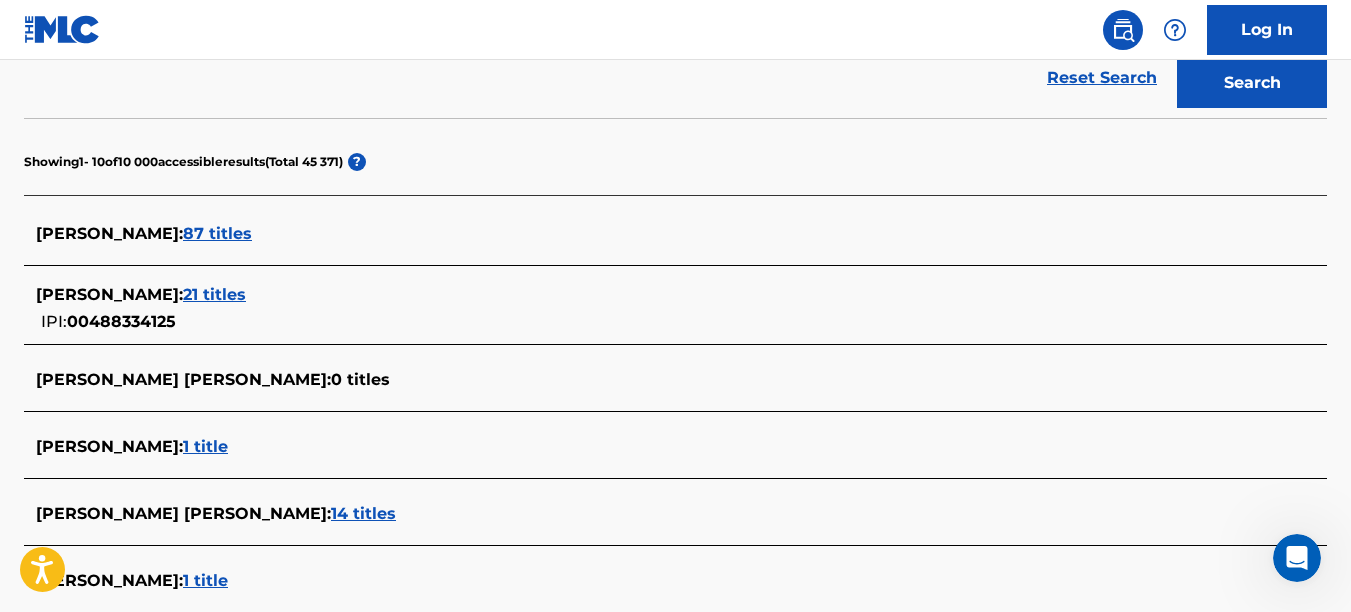 scroll, scrollTop: 485, scrollLeft: 0, axis: vertical 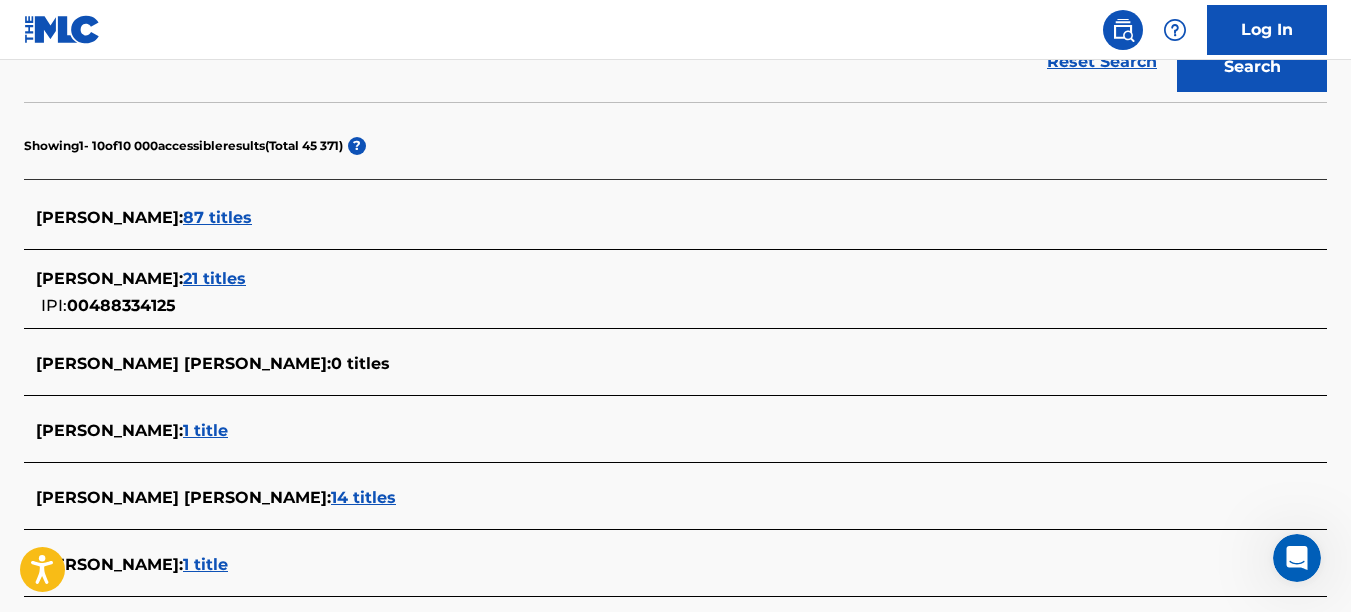 click on "87 titles" at bounding box center (217, 217) 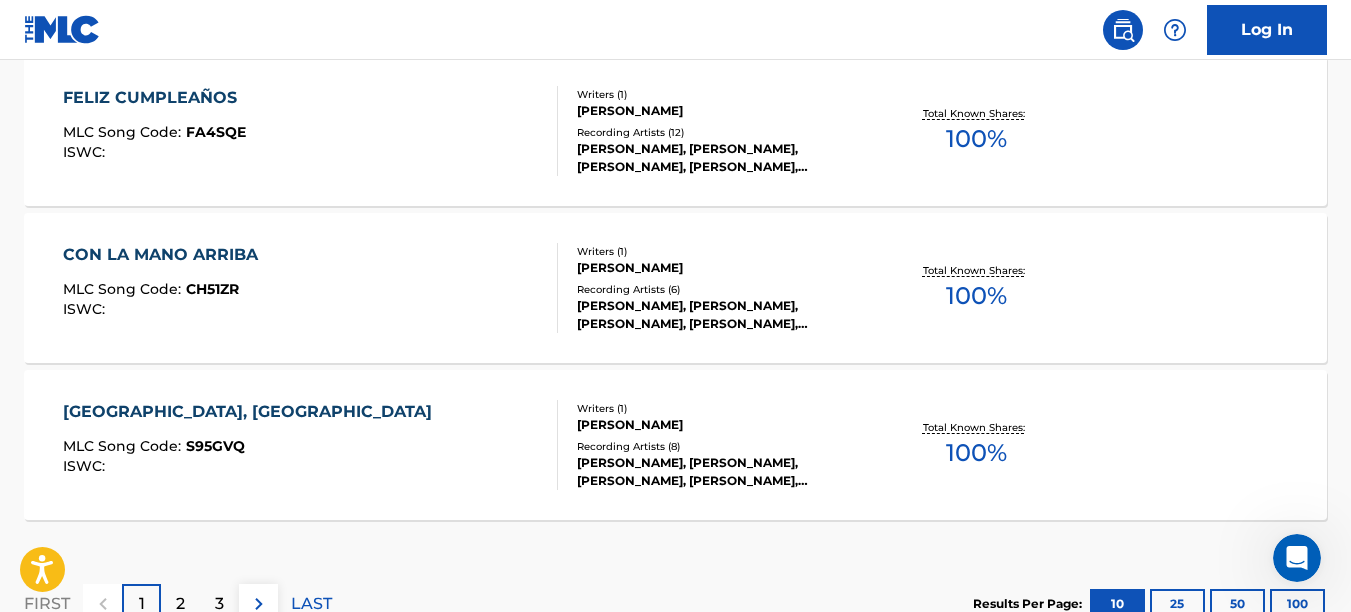 scroll, scrollTop: 1772, scrollLeft: 0, axis: vertical 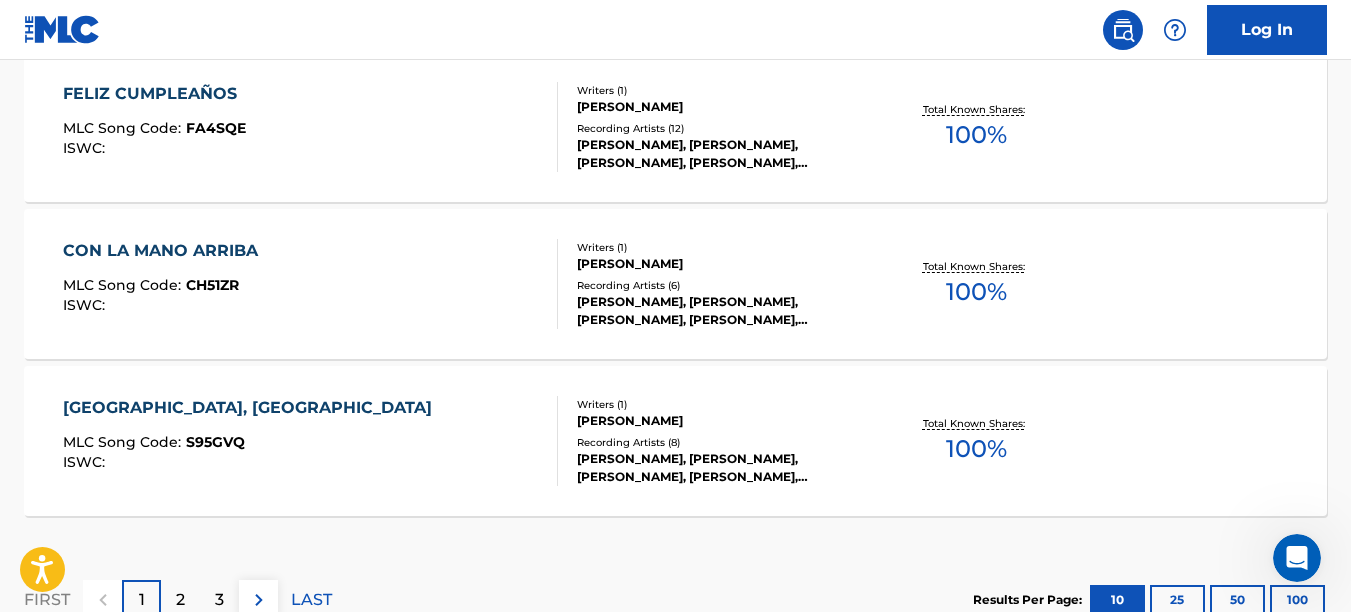click on "2" at bounding box center [180, 600] 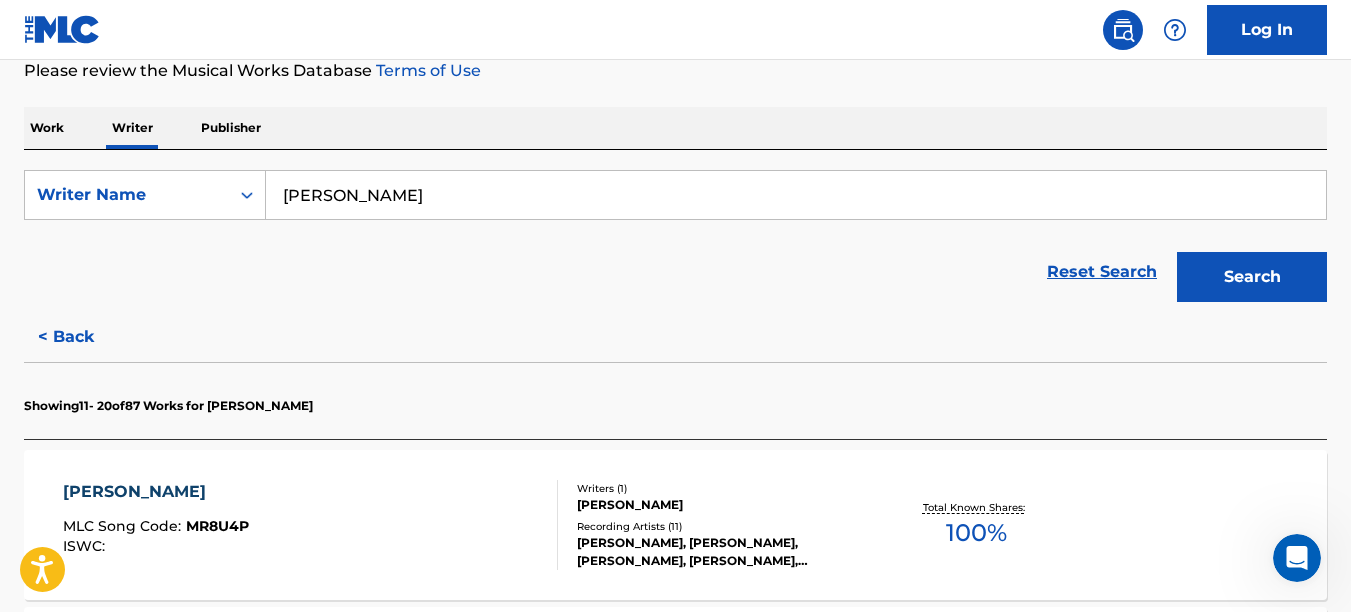scroll, scrollTop: 1772, scrollLeft: 0, axis: vertical 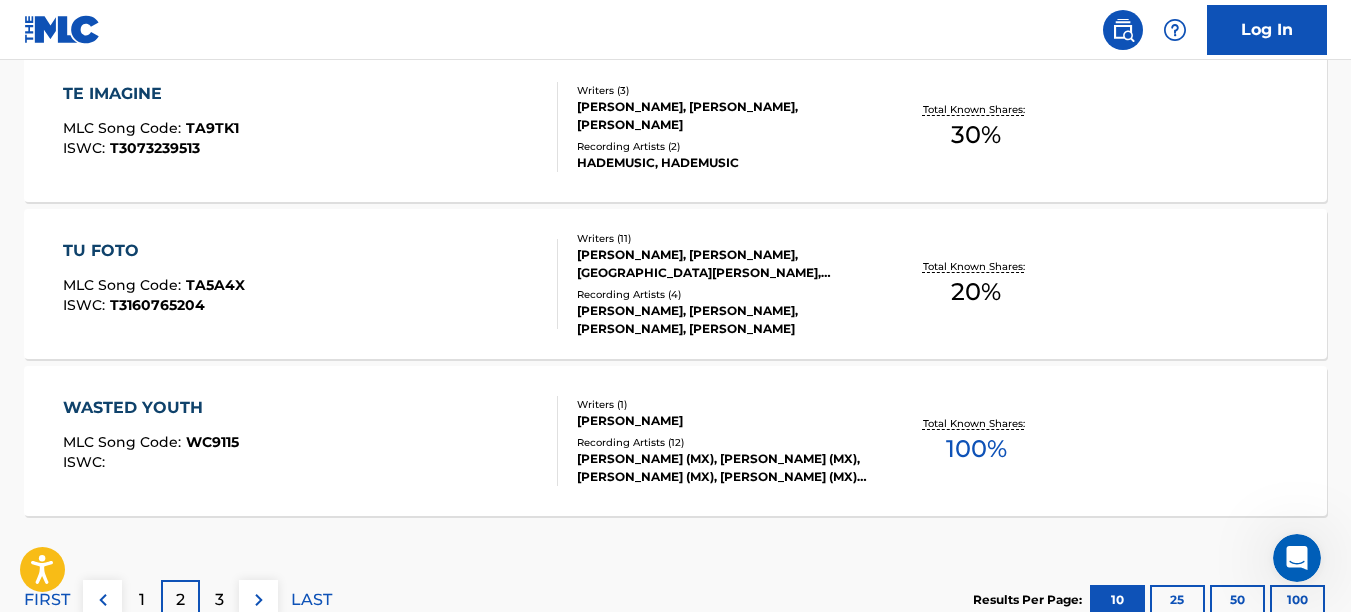 click on "3" at bounding box center (219, 600) 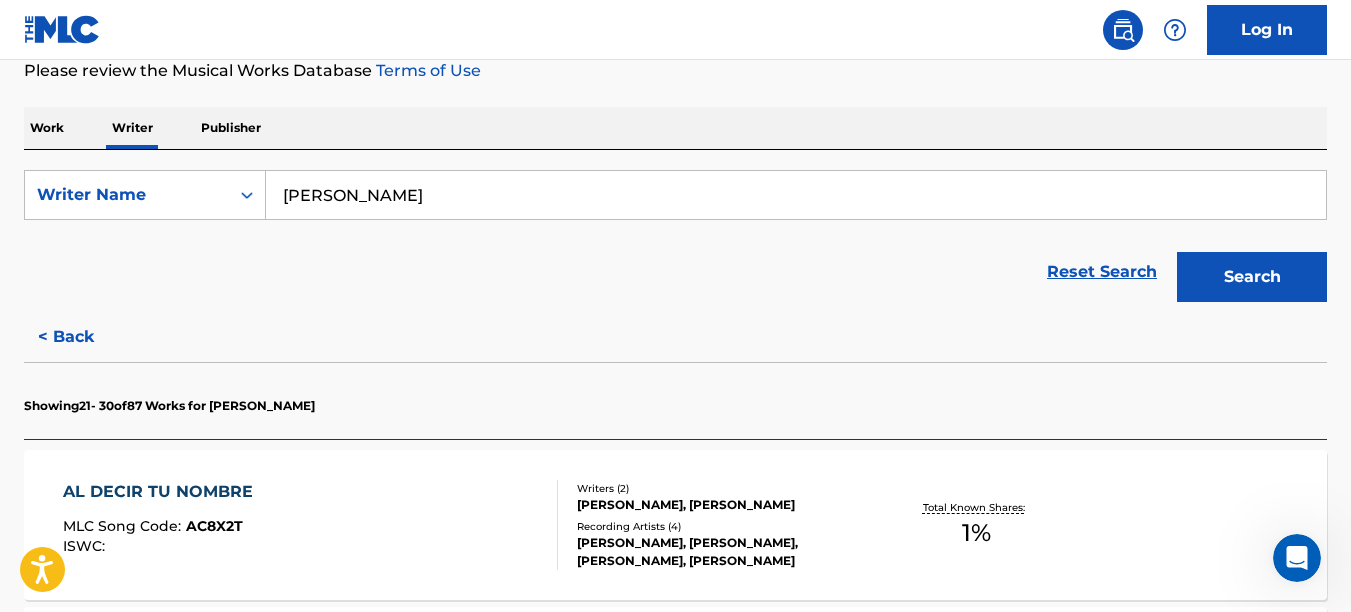scroll, scrollTop: 1772, scrollLeft: 0, axis: vertical 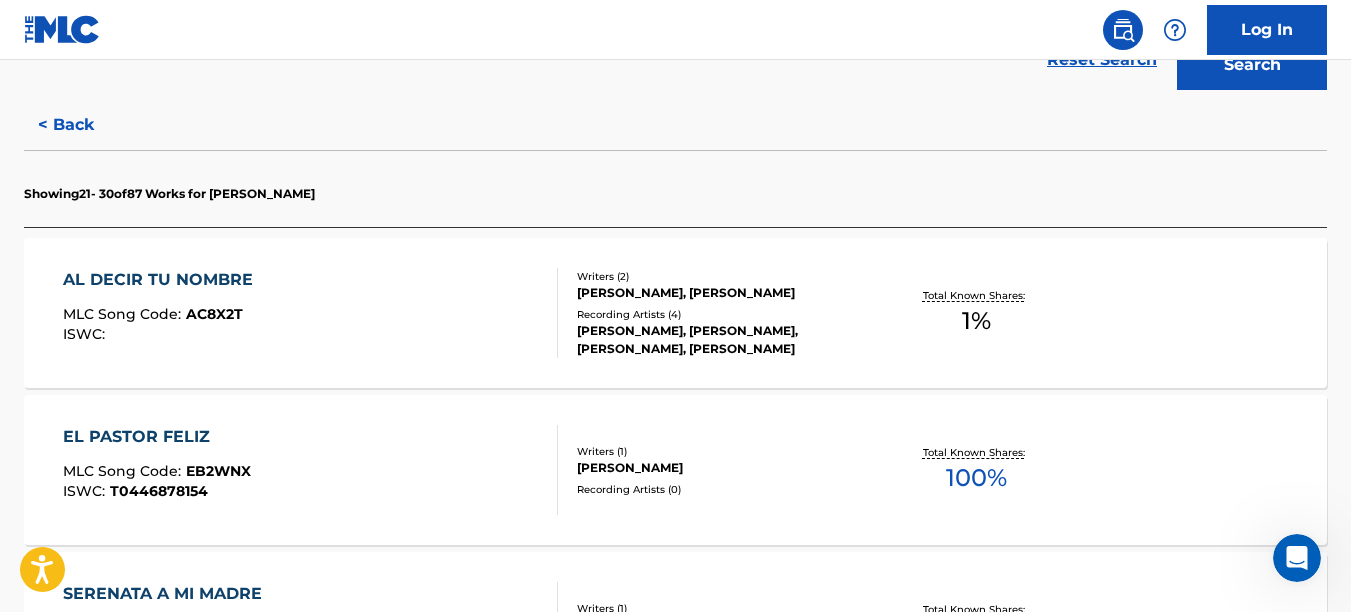 click on "[PERSON_NAME], [PERSON_NAME]" at bounding box center (722, 293) 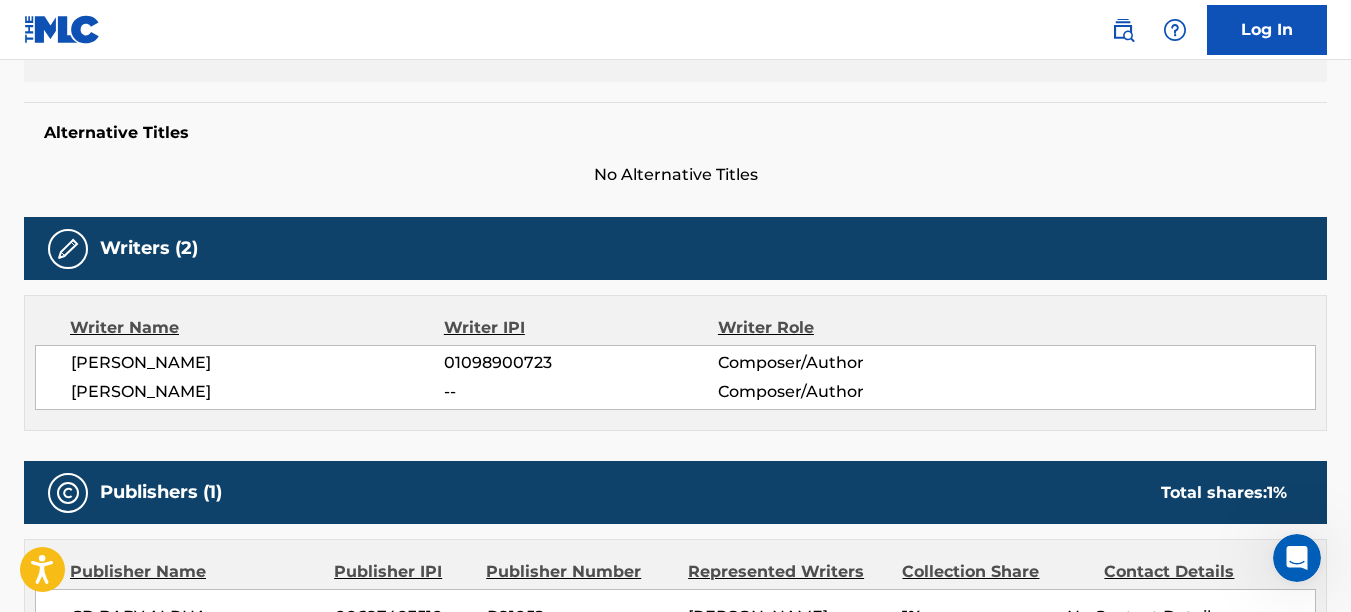 scroll, scrollTop: 0, scrollLeft: 0, axis: both 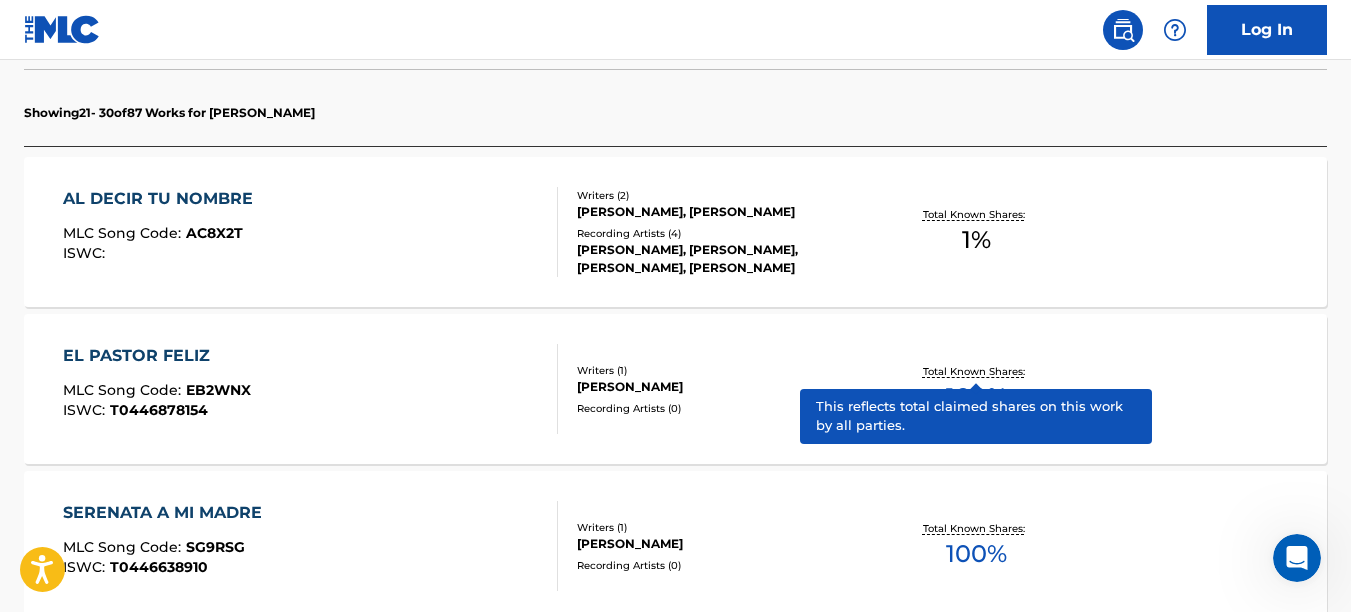 click on "AL DECIR TU NOMBRE MLC Song Code : AC8X2T ISWC : Writers ( 2 ) [PERSON_NAME], [PERSON_NAME] Recording Artists ( 4 ) [PERSON_NAME], [PERSON_NAME], [PERSON_NAME], [PERSON_NAME] Total Known Shares: 1 %" at bounding box center [675, 232] 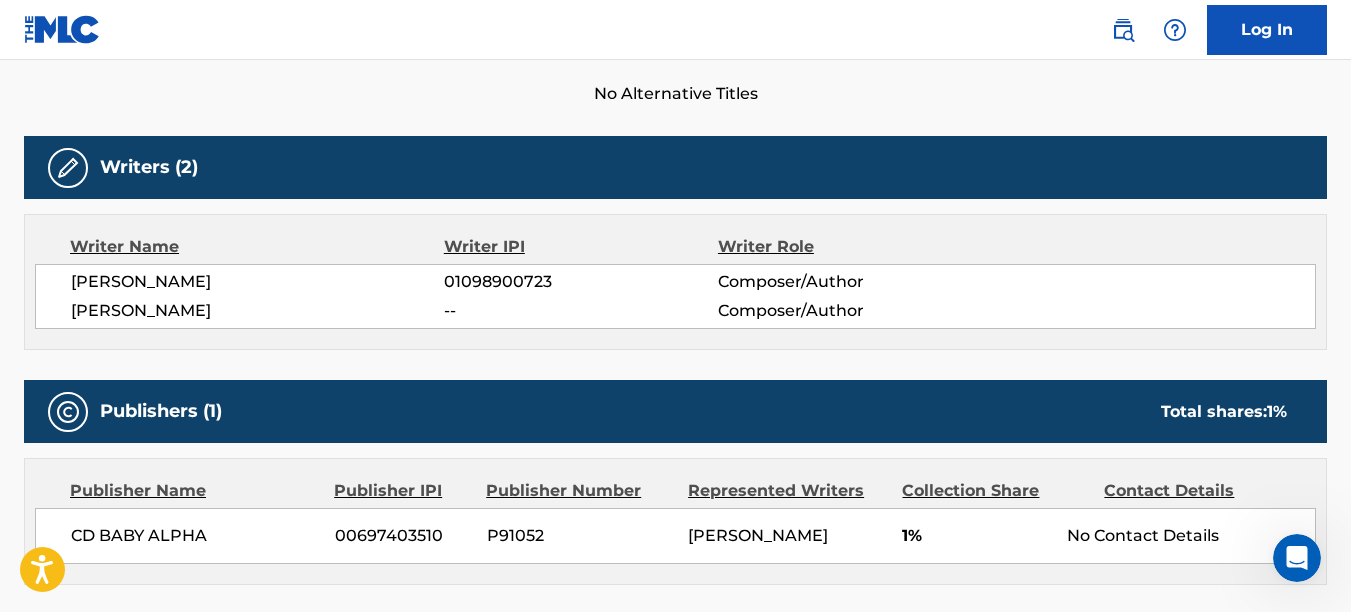 scroll, scrollTop: 0, scrollLeft: 0, axis: both 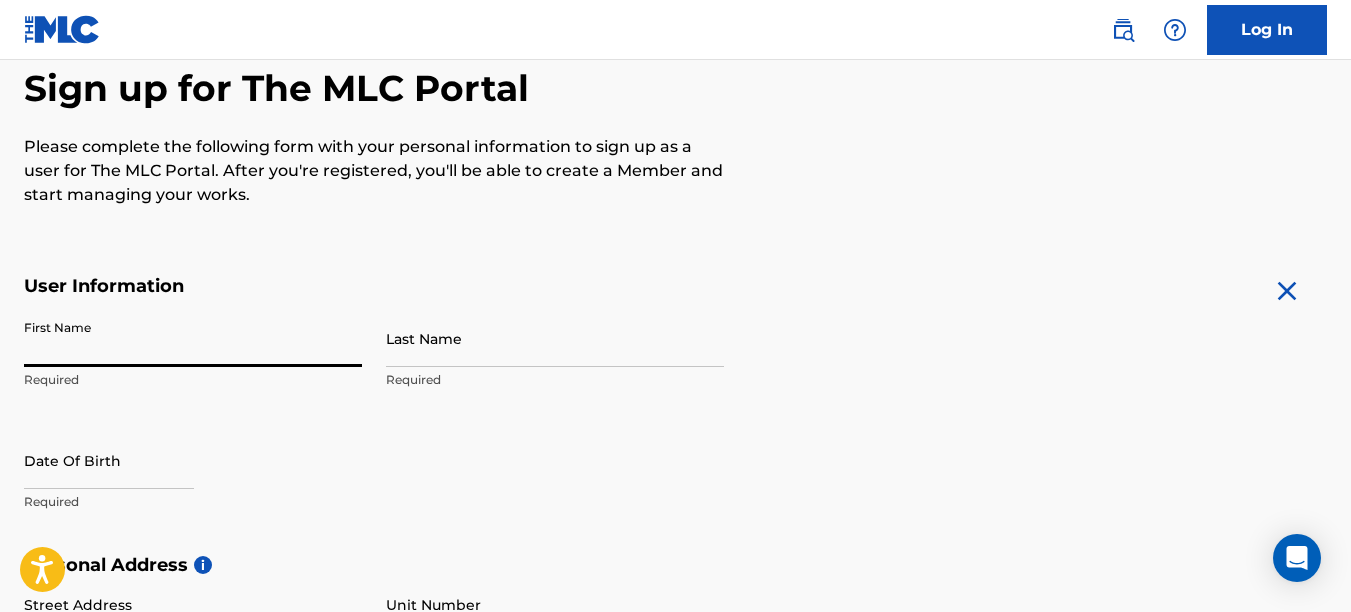 click on "First Name" at bounding box center (193, 338) 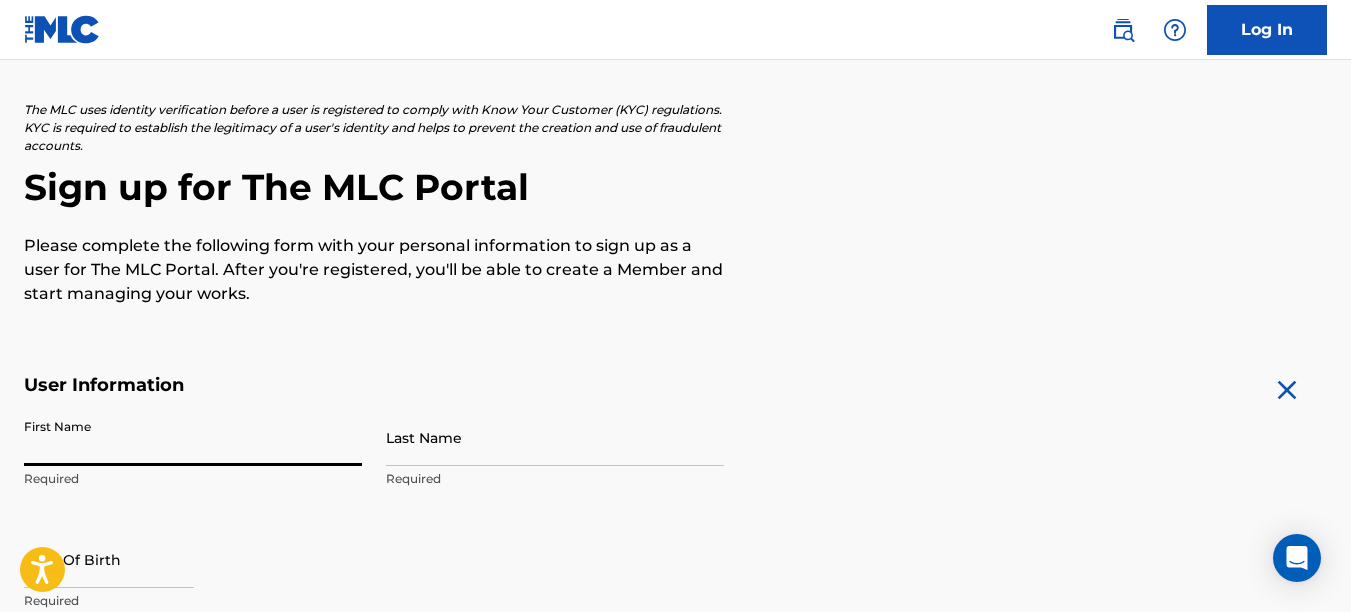 scroll, scrollTop: 89, scrollLeft: 0, axis: vertical 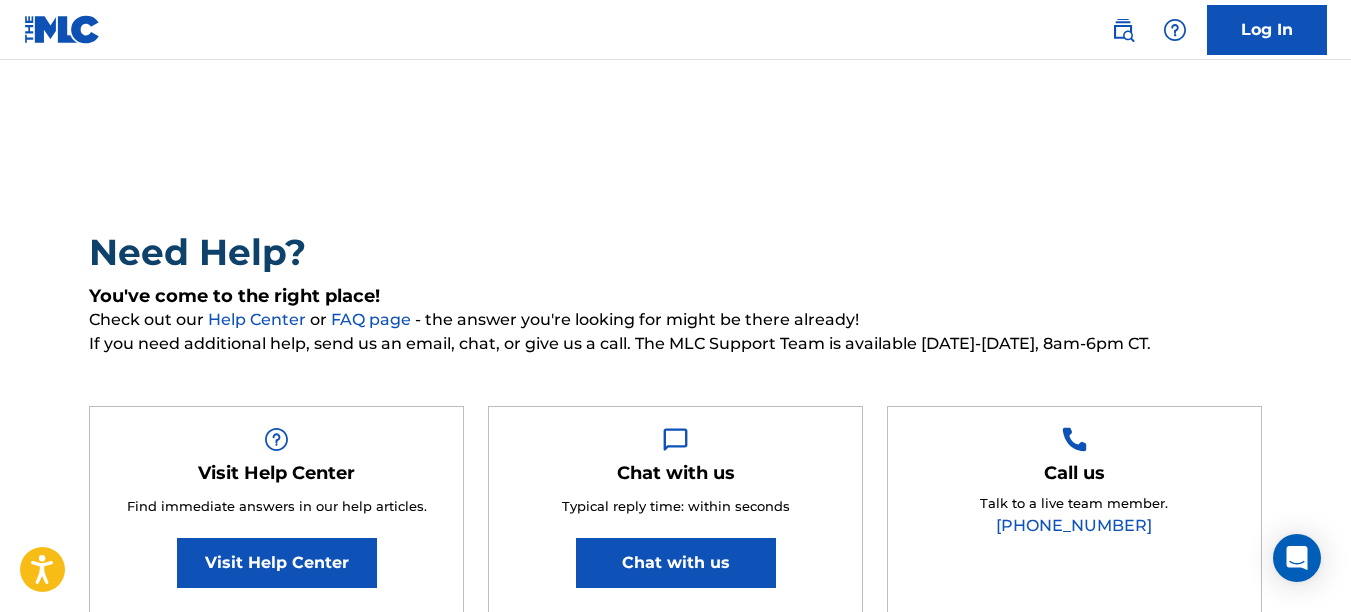 drag, startPoint x: 1349, startPoint y: 142, endPoint x: 1357, endPoint y: 225, distance: 83.38465 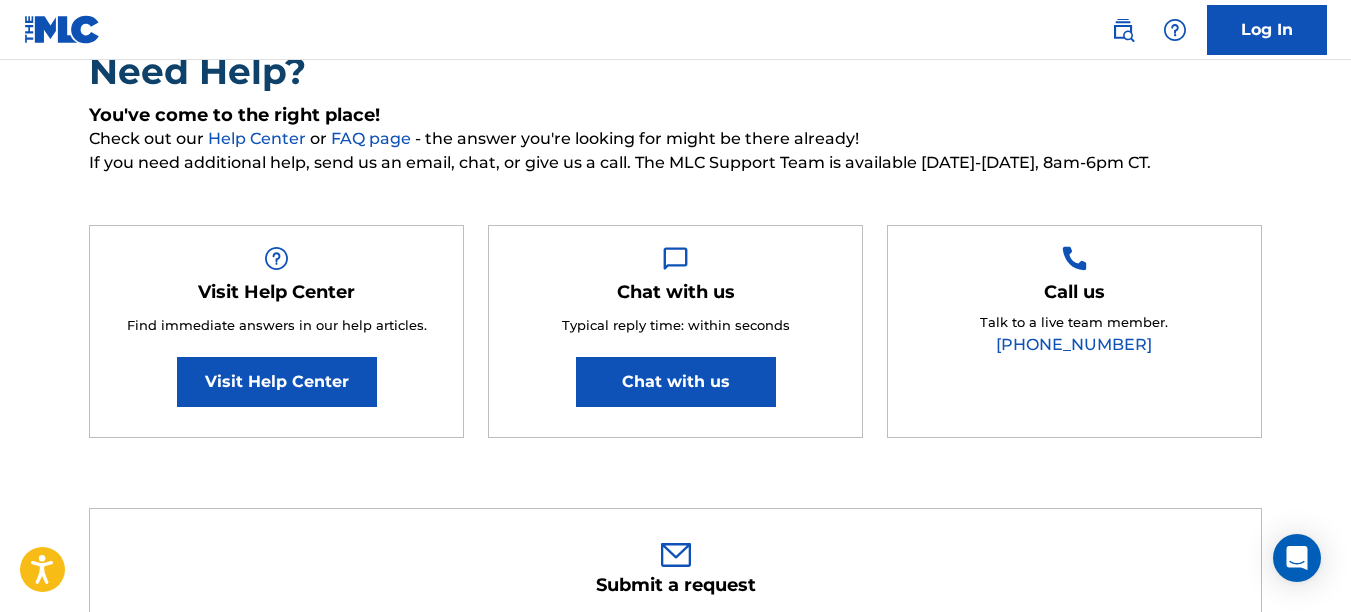 scroll, scrollTop: 188, scrollLeft: 0, axis: vertical 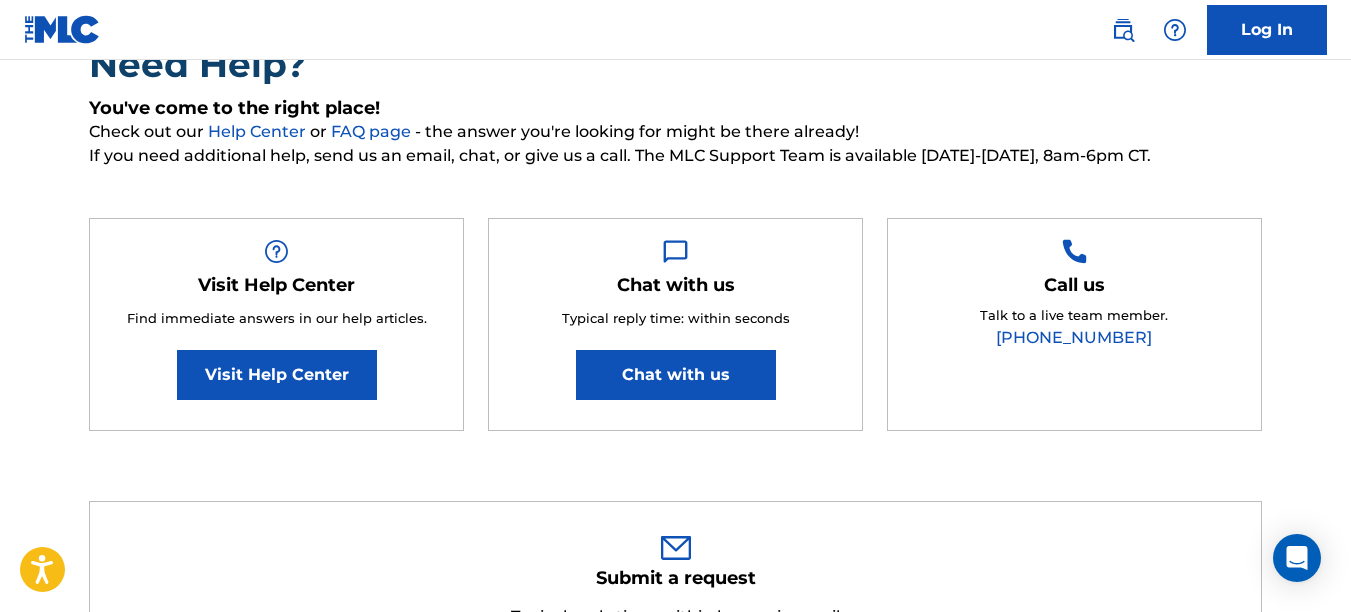 click on "Chat with us" at bounding box center [676, 375] 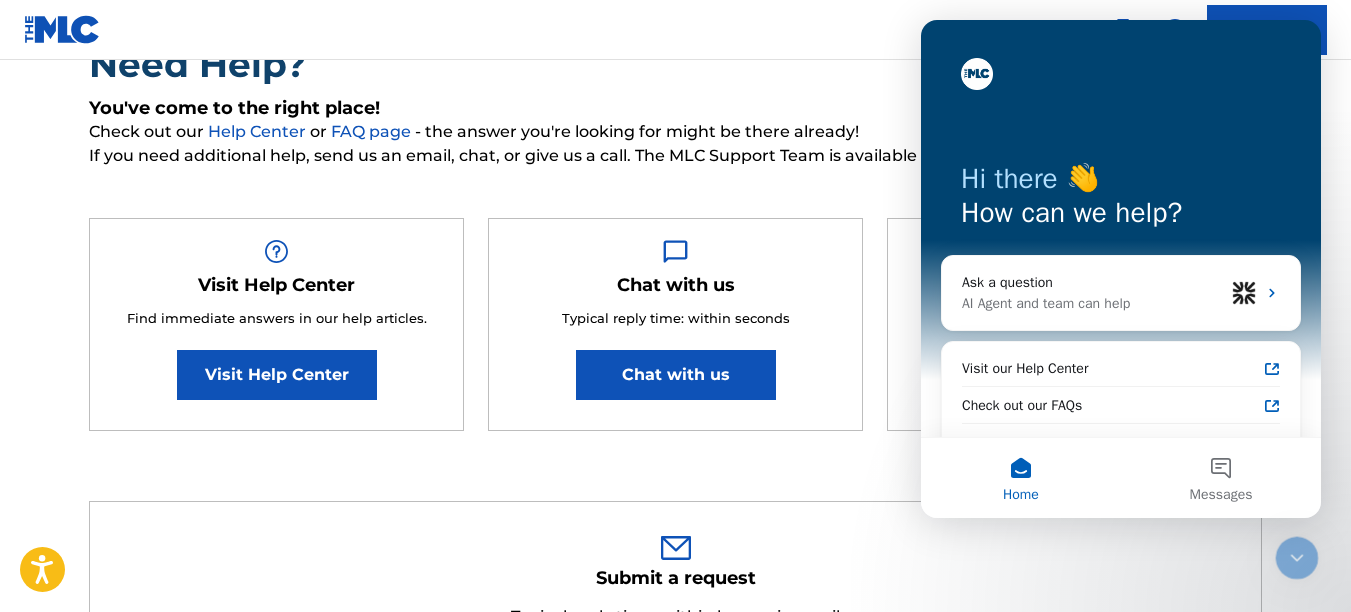 scroll, scrollTop: 0, scrollLeft: 0, axis: both 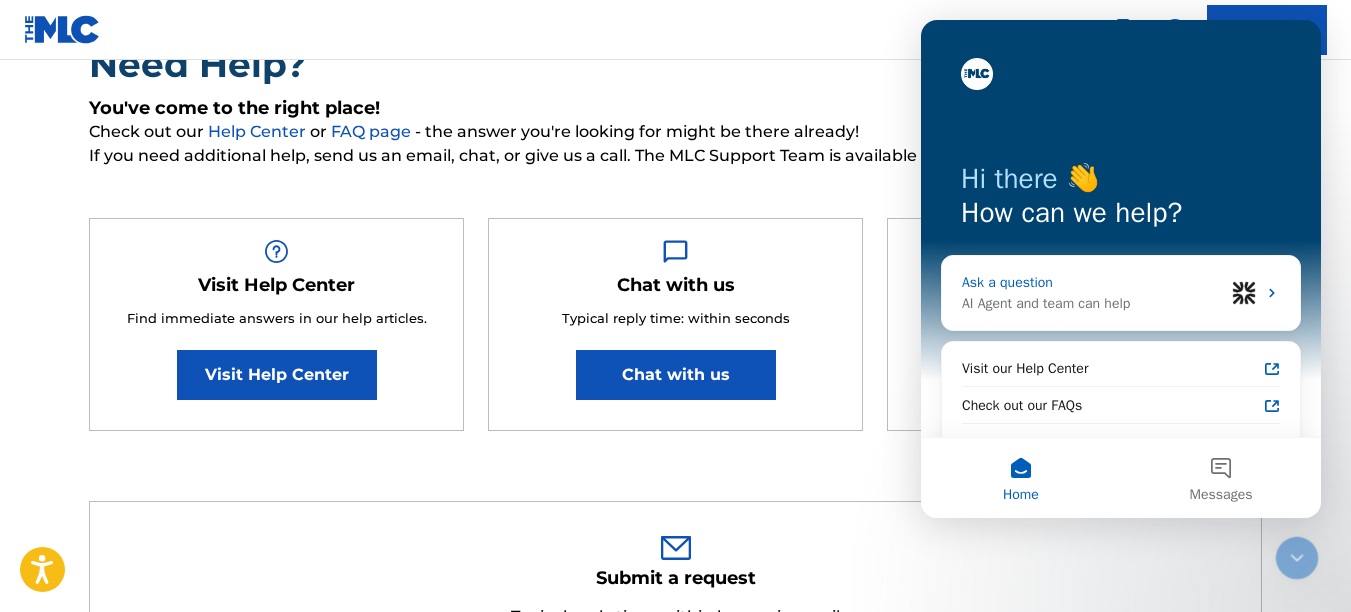 click on "Ask a question" at bounding box center (1093, 282) 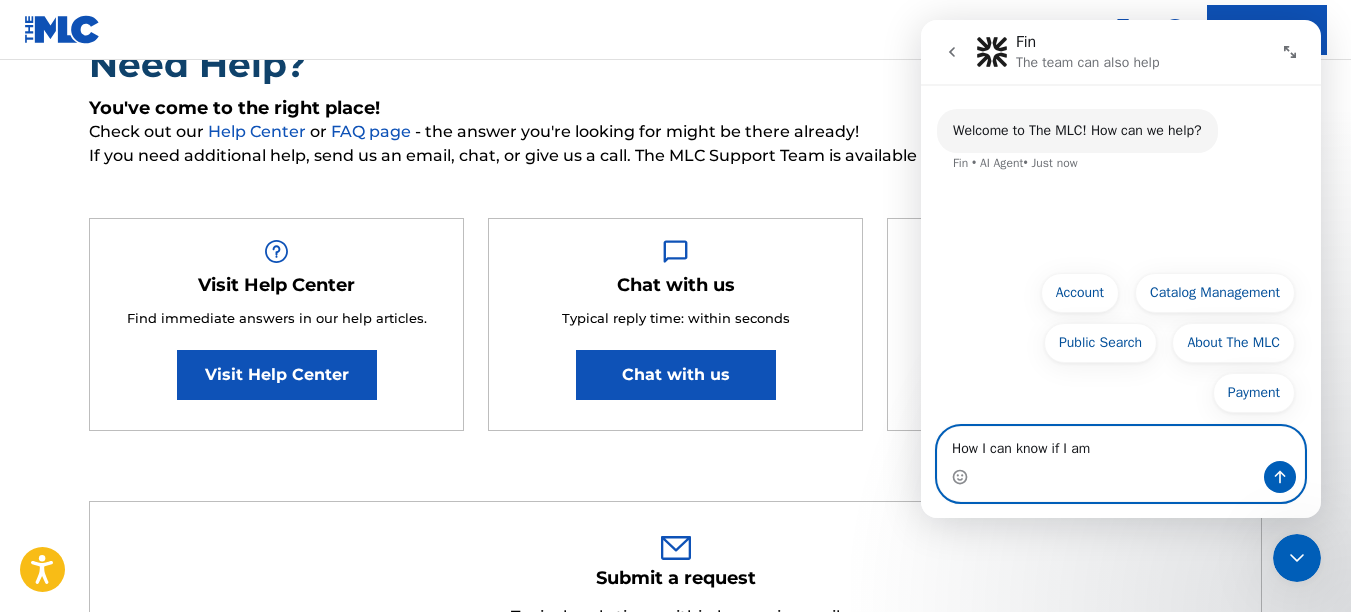 paste on "Member" 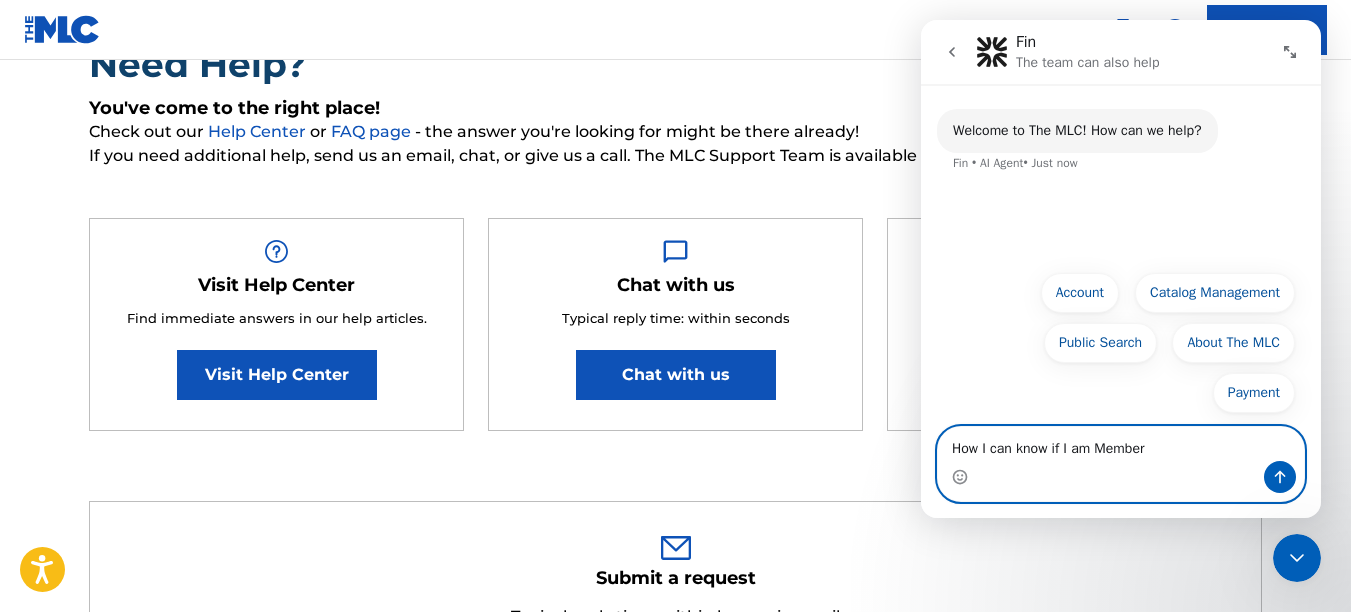 click on "How I can know if I am Member" at bounding box center (1121, 444) 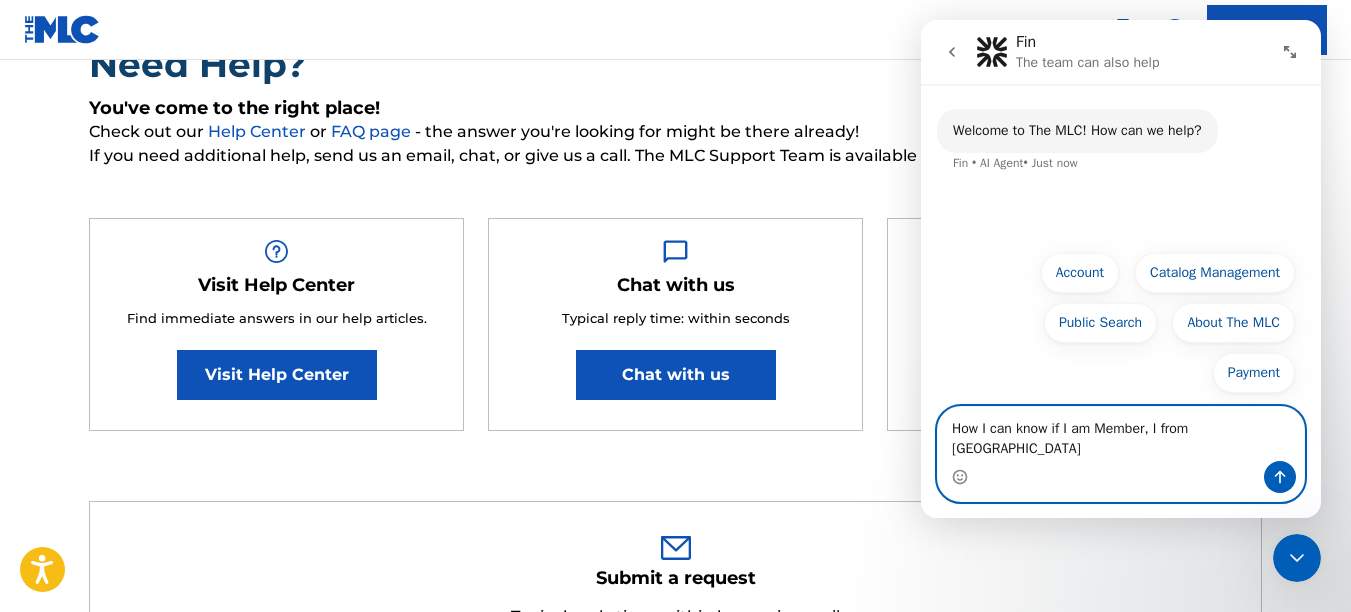 type on "How I can know if I am Member, I from Costa Rican" 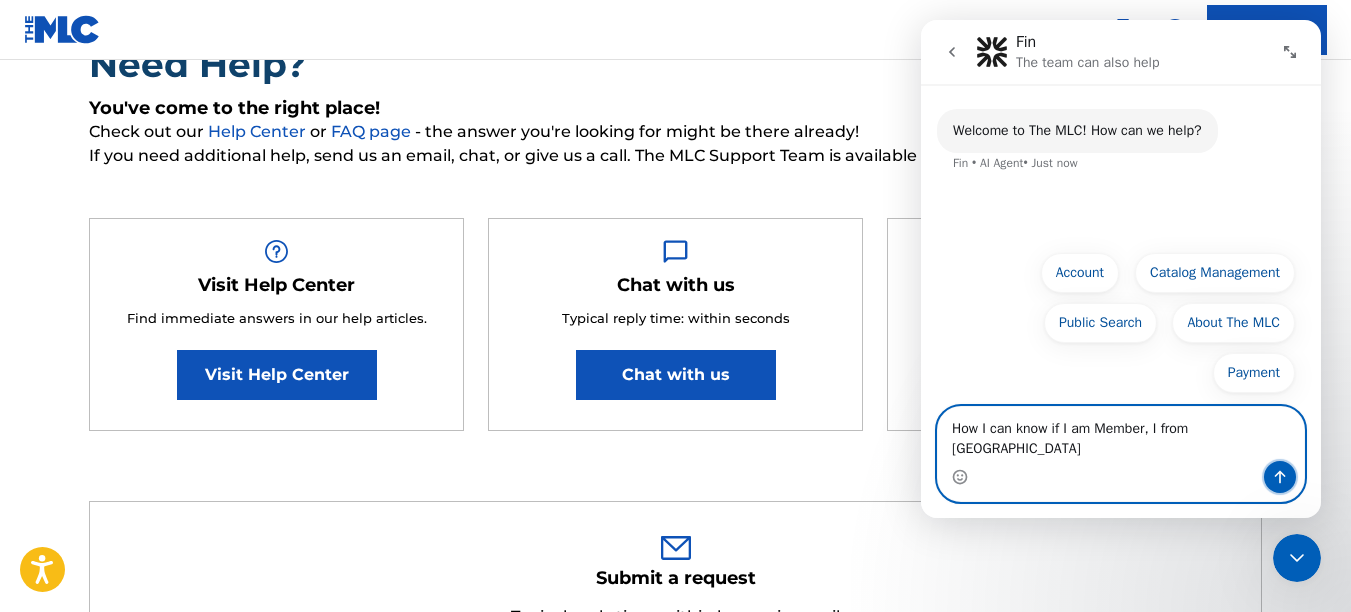 click at bounding box center (1280, 477) 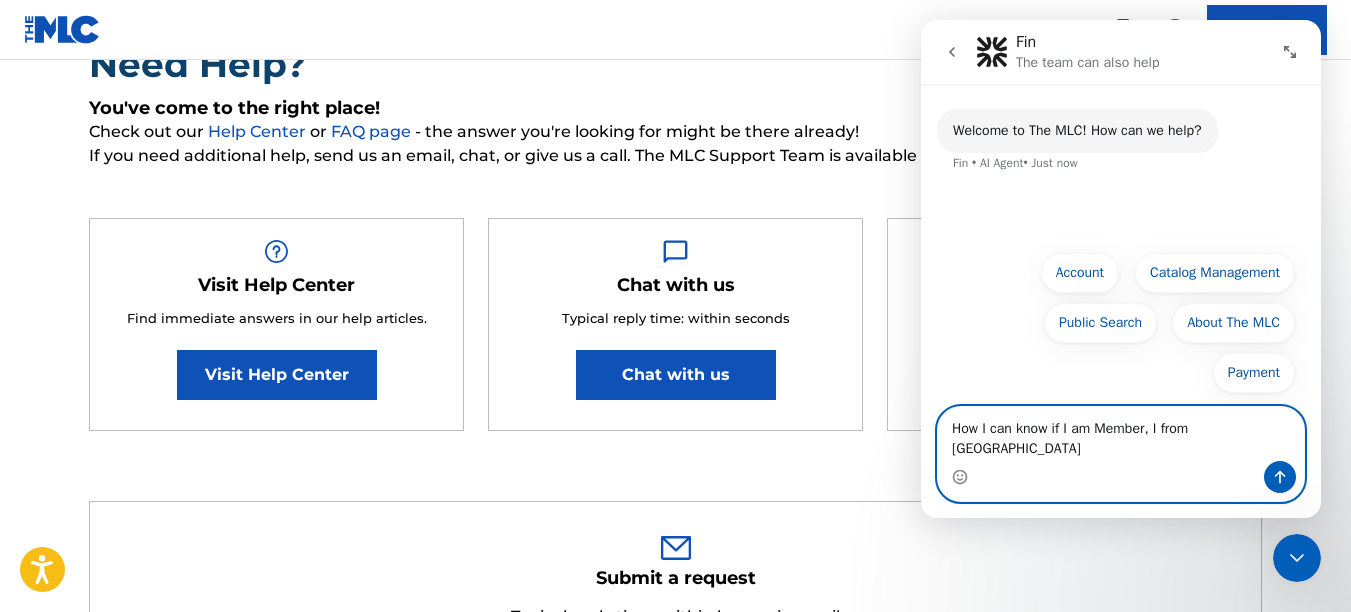 type 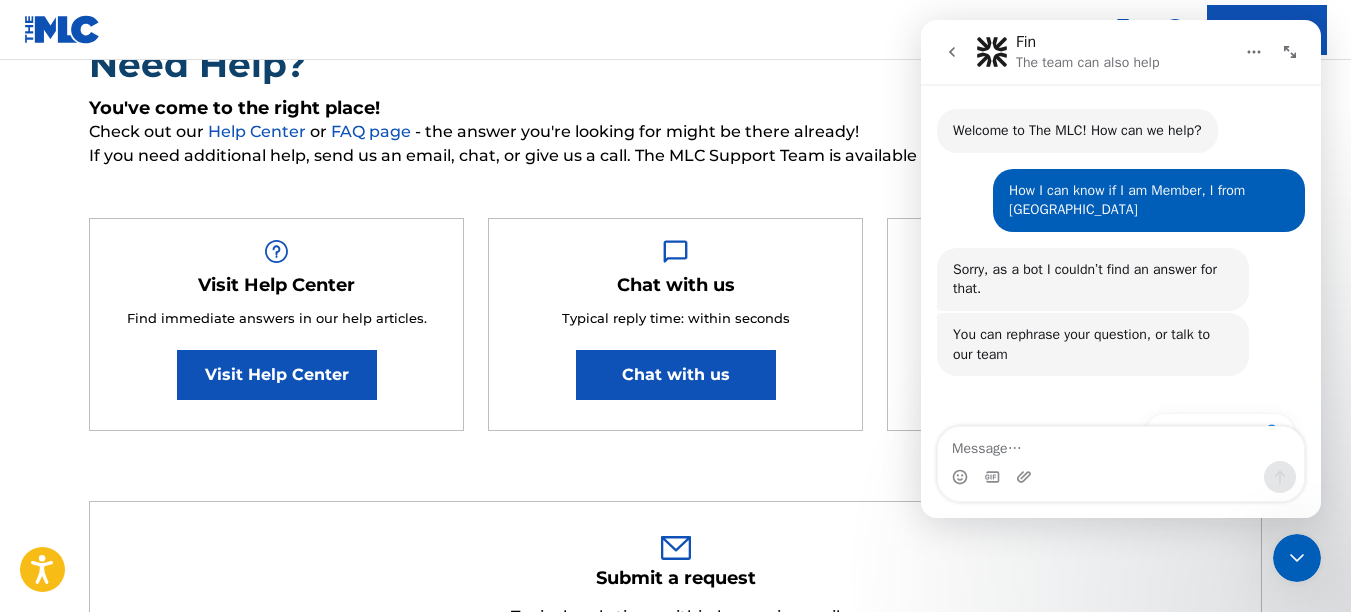 scroll, scrollTop: 42, scrollLeft: 0, axis: vertical 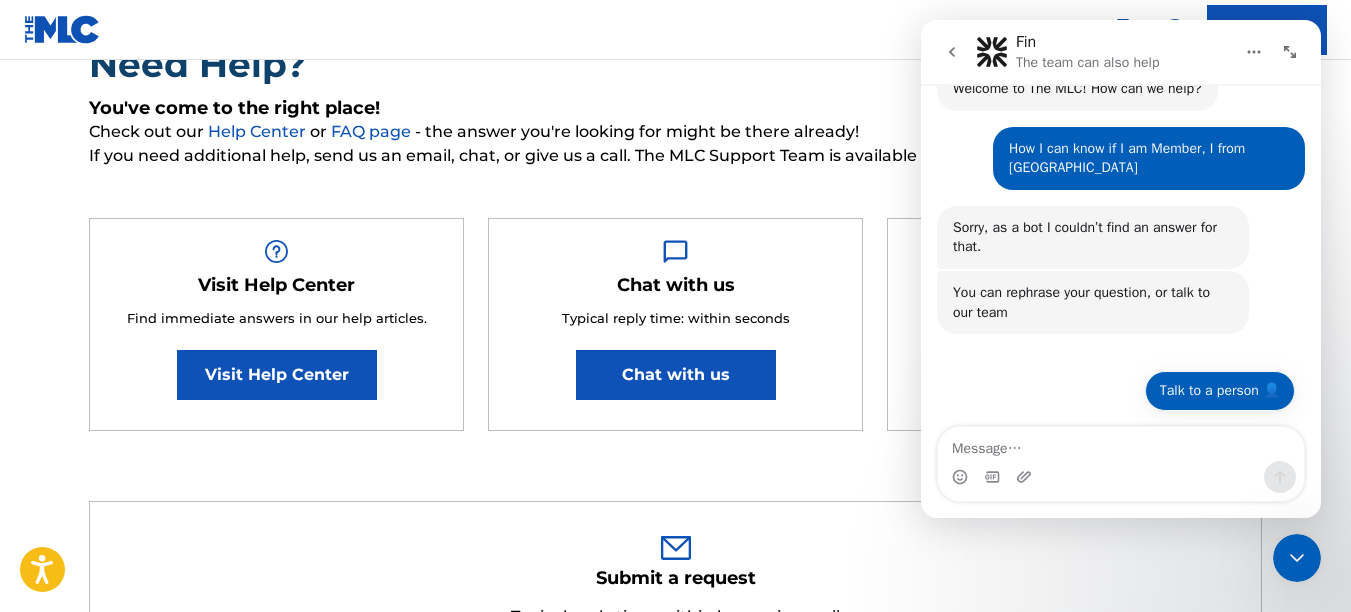 click on "Talk to a person 👤" at bounding box center [1220, 391] 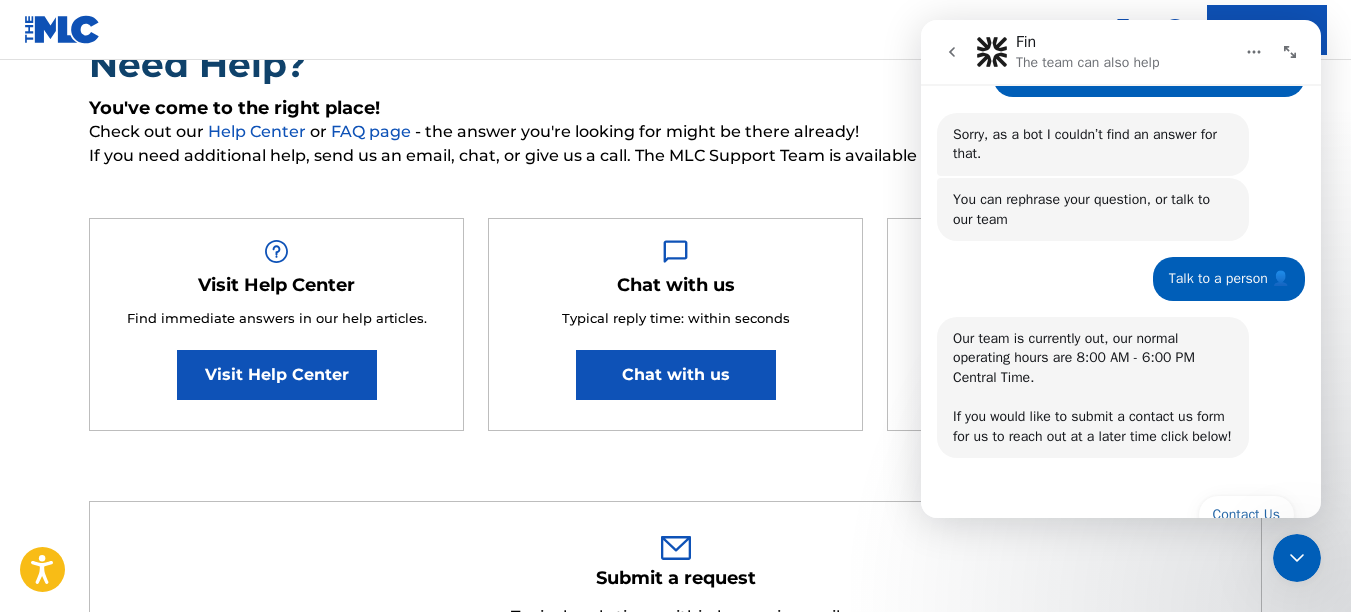 scroll, scrollTop: 187, scrollLeft: 0, axis: vertical 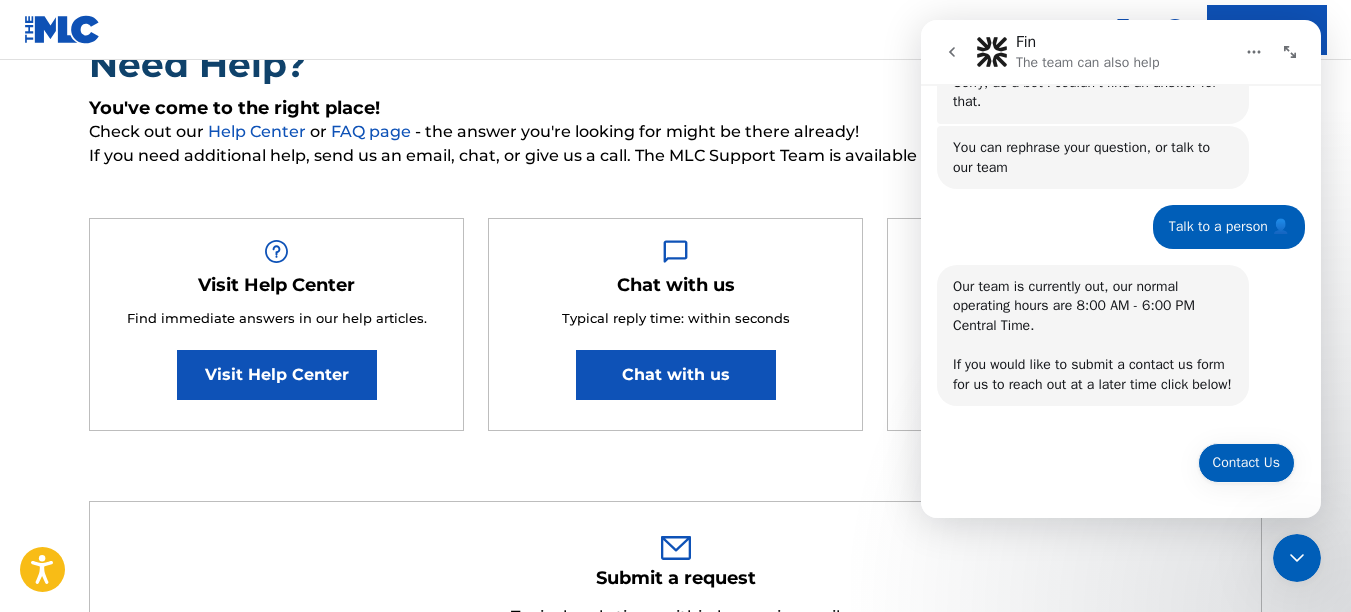 click on "Contact Us" at bounding box center [1246, 463] 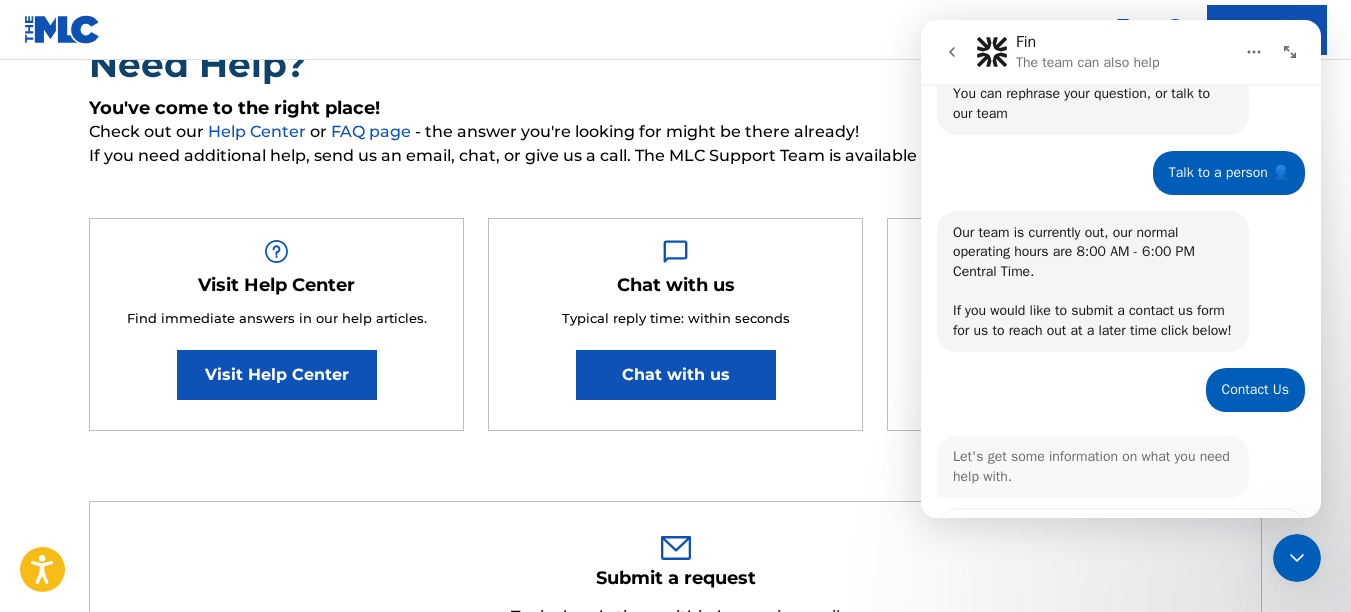 scroll, scrollTop: 394, scrollLeft: 0, axis: vertical 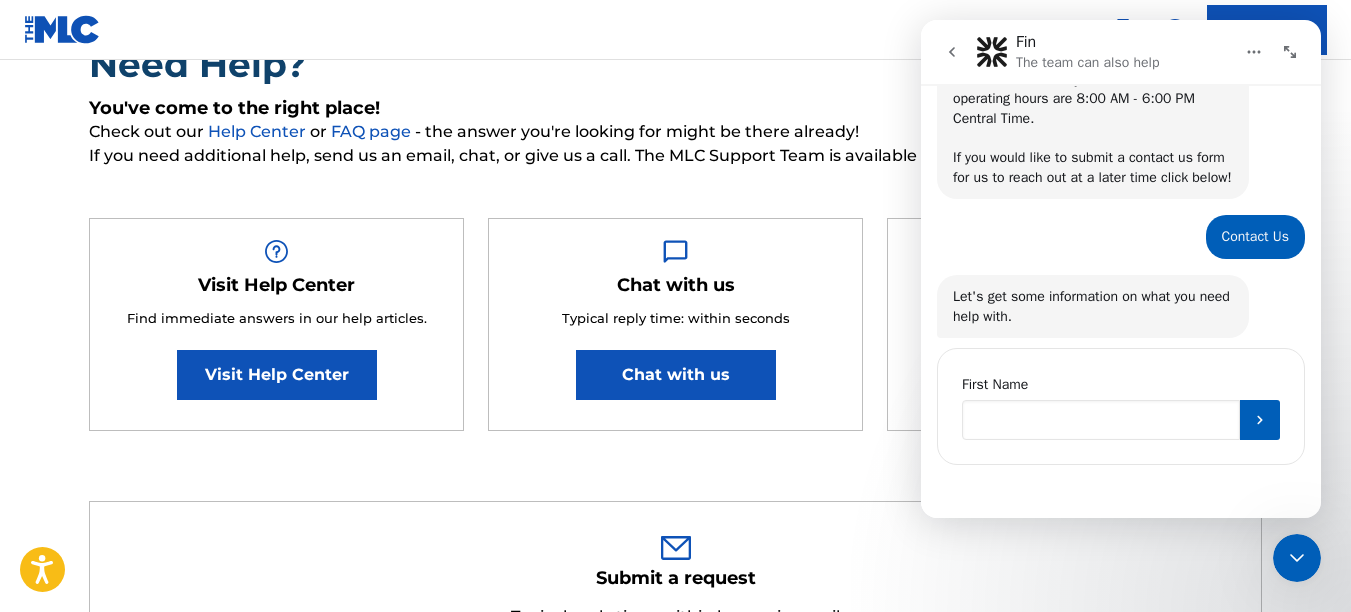 click at bounding box center (1101, 420) 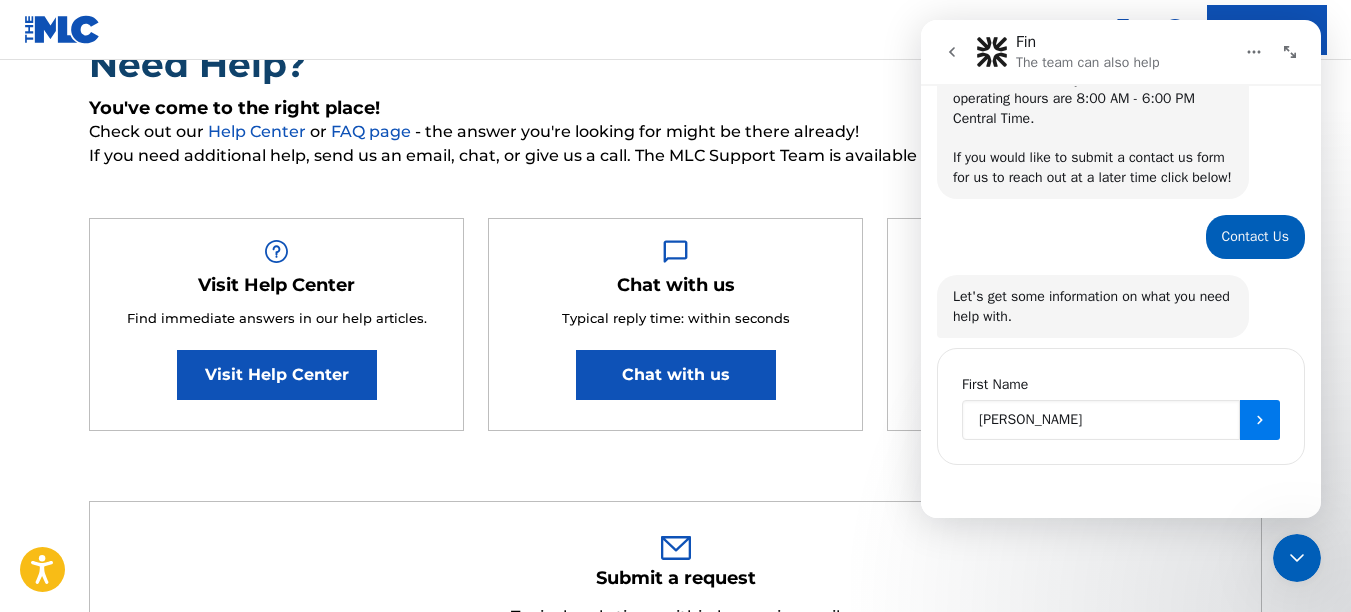 type on "[PERSON_NAME]" 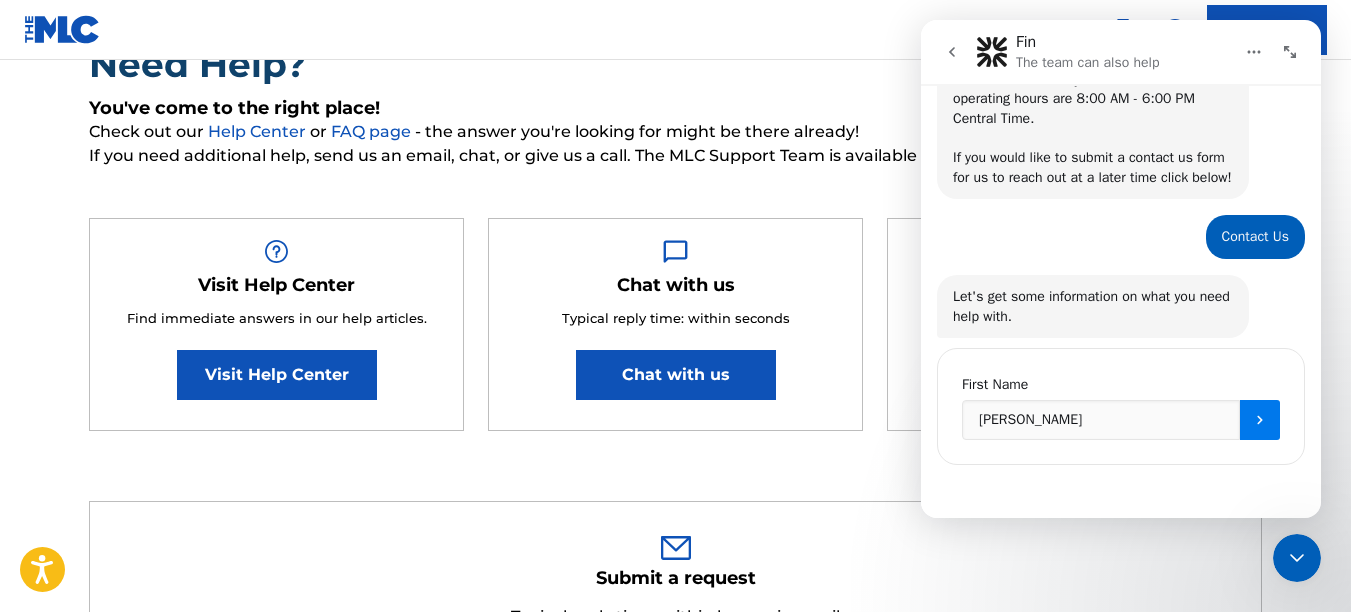 click at bounding box center (1260, 420) 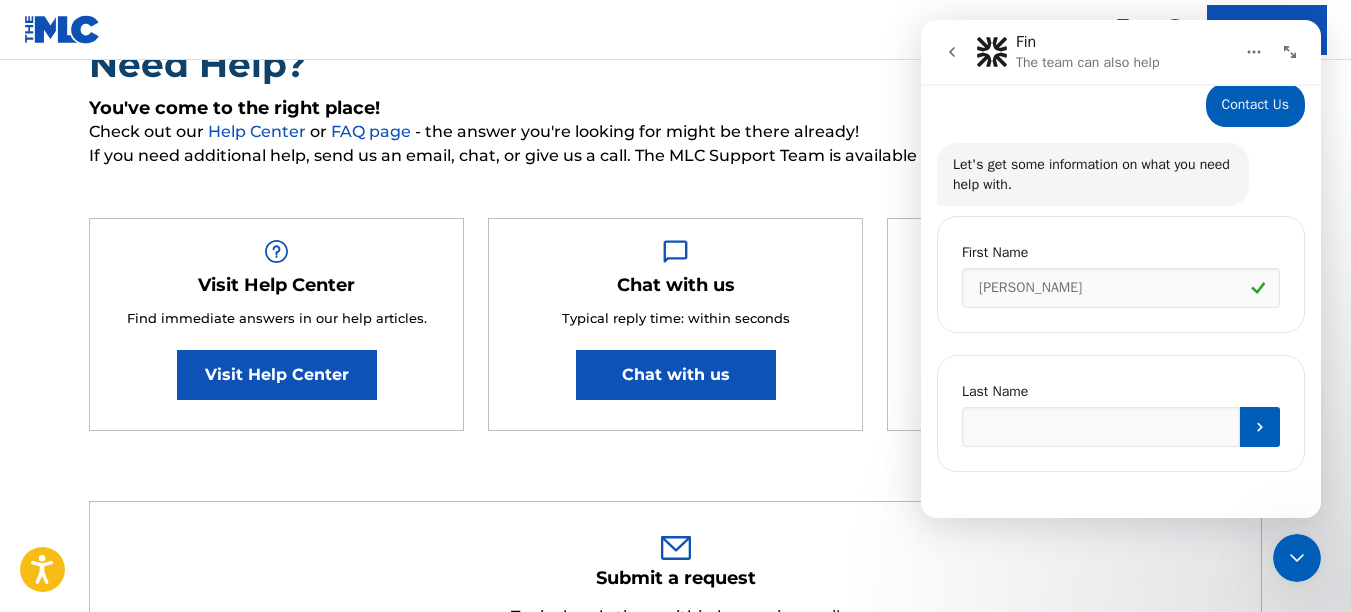 scroll, scrollTop: 533, scrollLeft: 0, axis: vertical 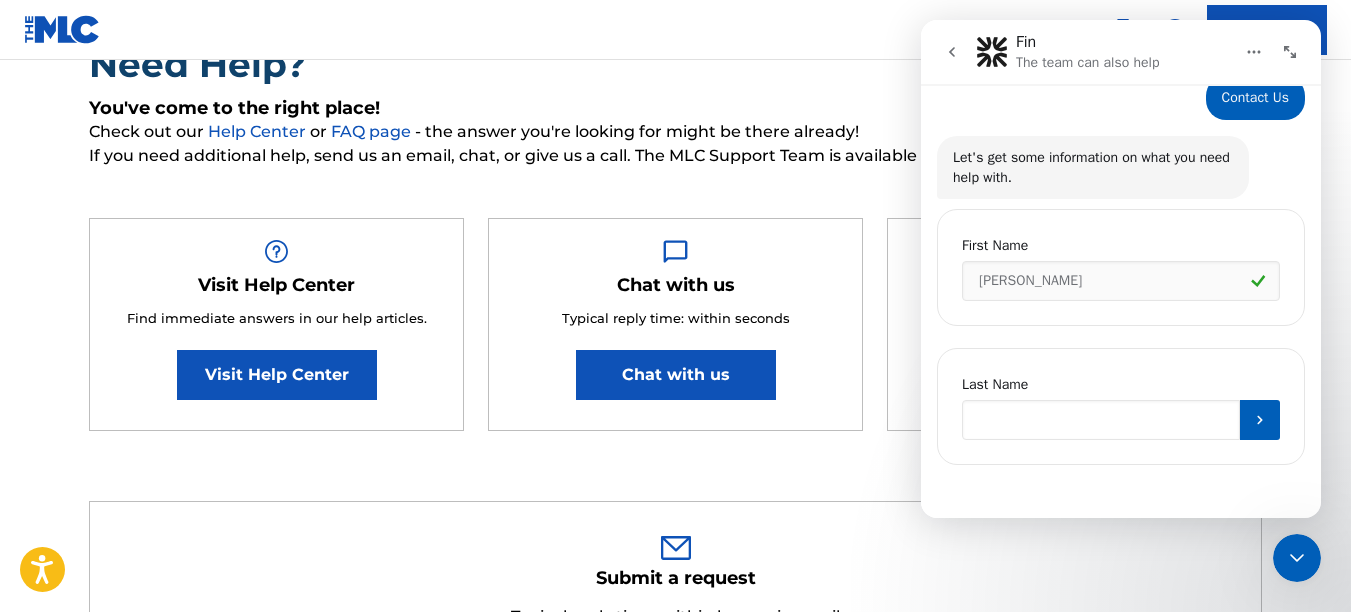 click at bounding box center [1101, 420] 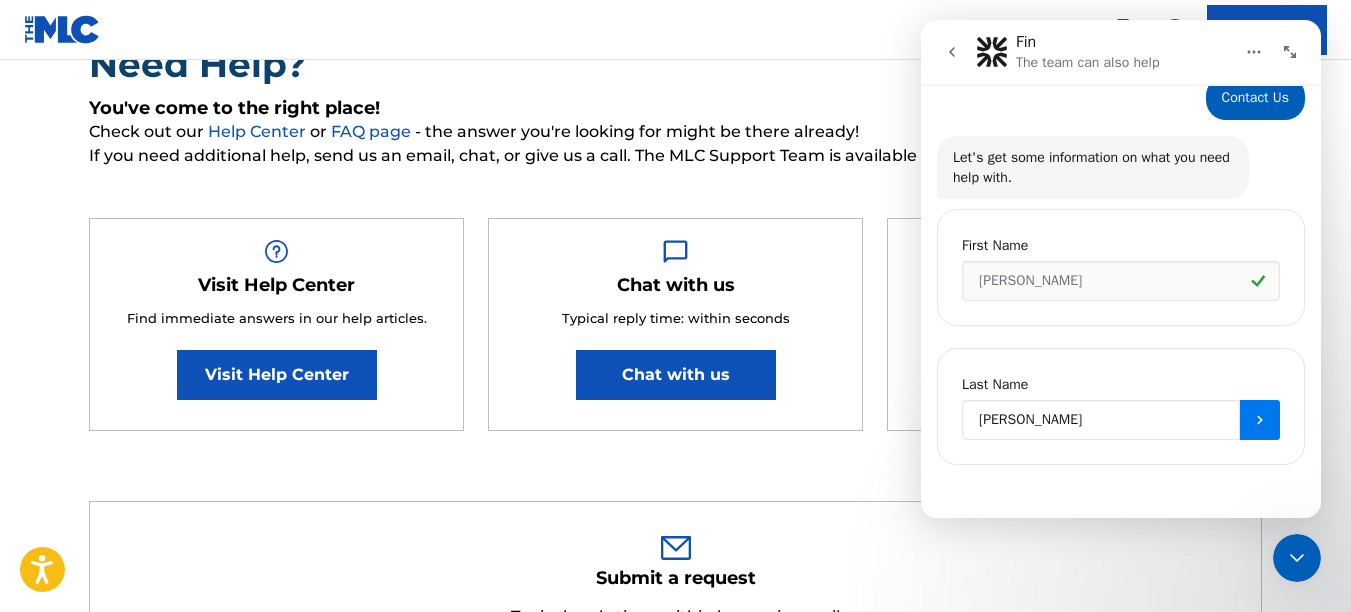 type on "Rodriguez Garcia" 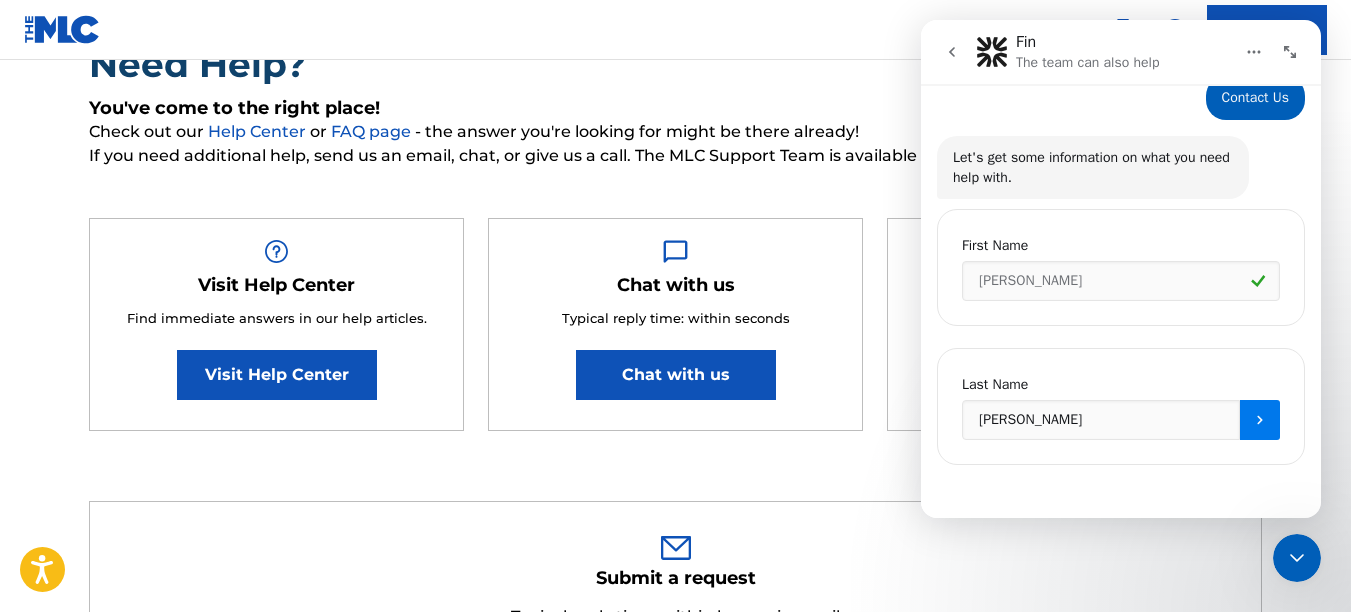 click 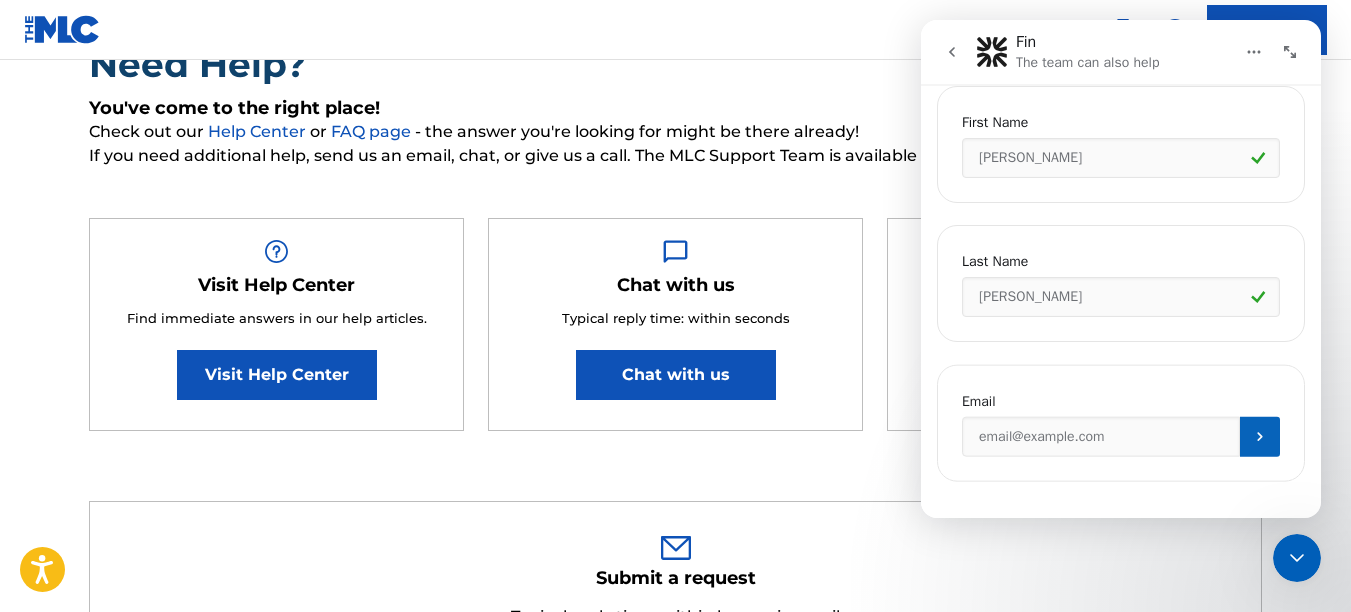 scroll, scrollTop: 672, scrollLeft: 0, axis: vertical 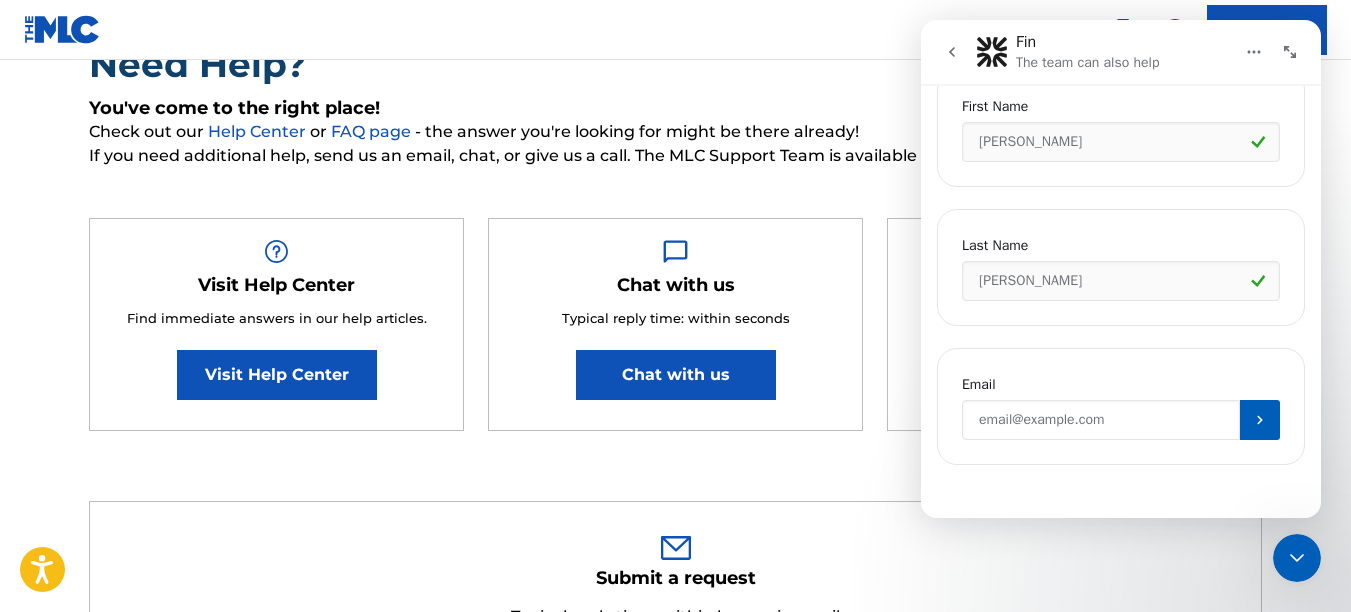 click at bounding box center [1101, 420] 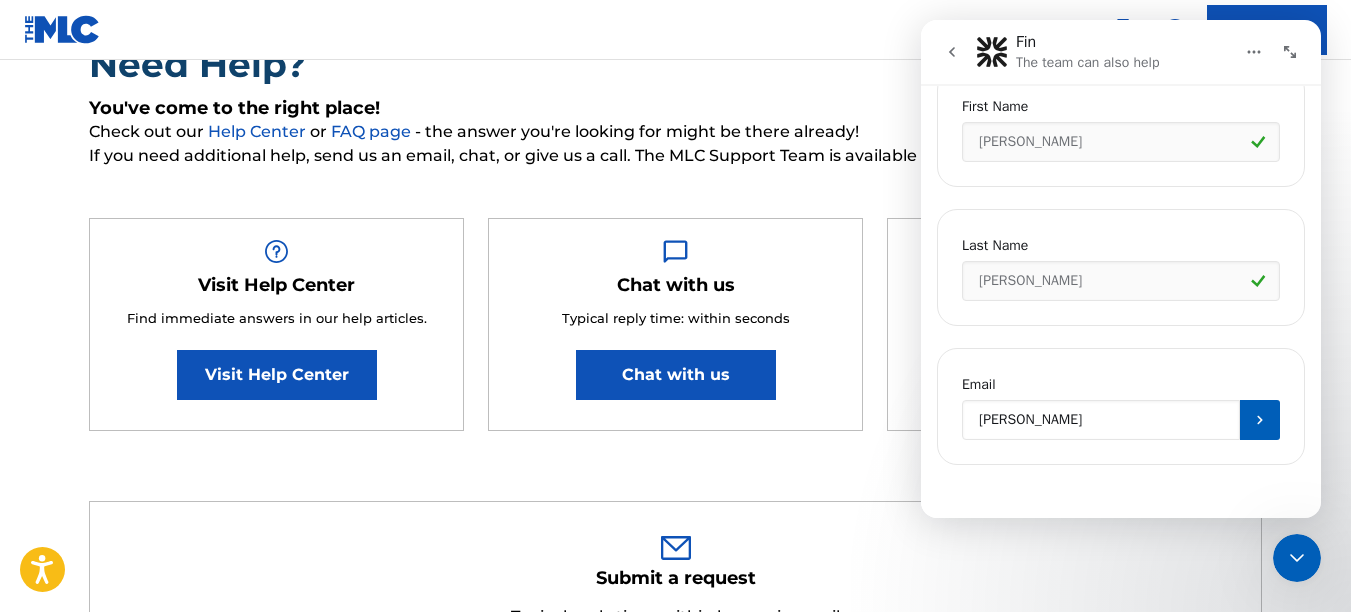 type on "jorgeenriquemusic@gmail.com" 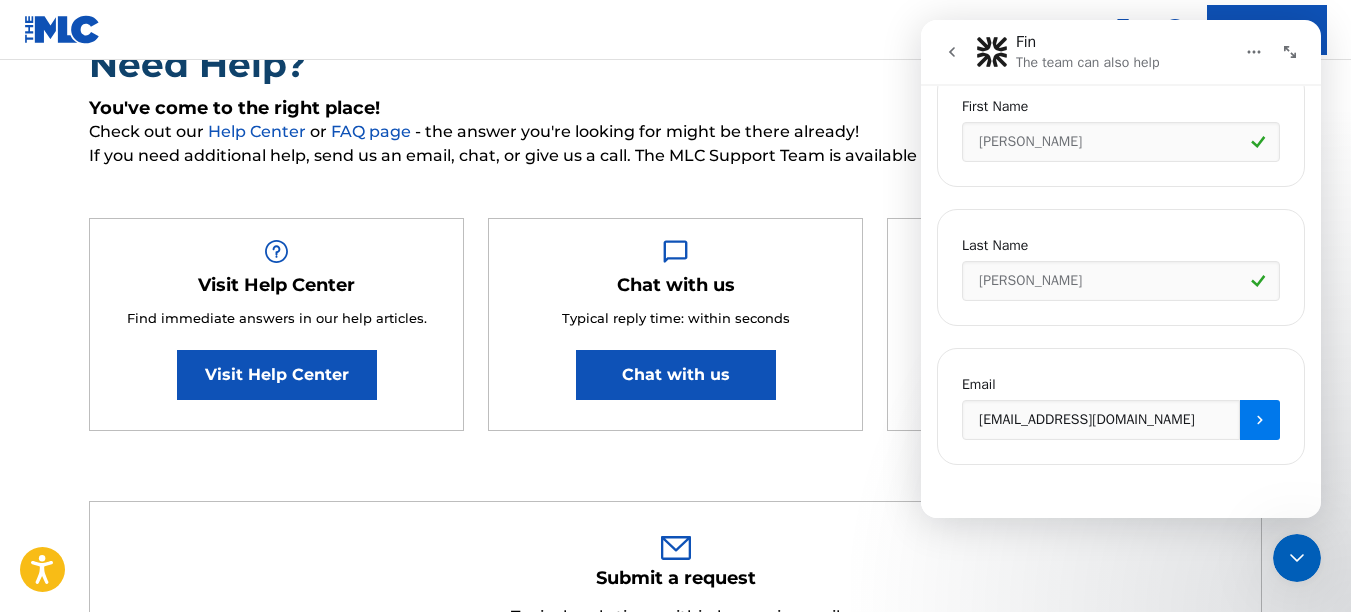 click 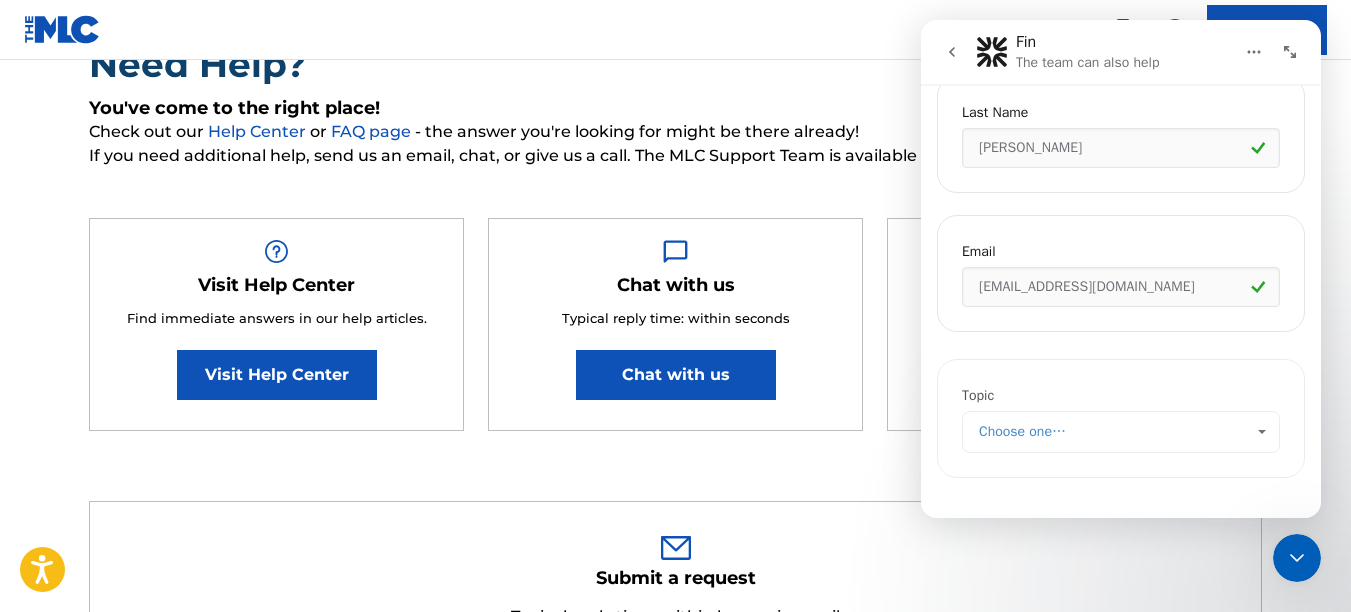 scroll, scrollTop: 813, scrollLeft: 0, axis: vertical 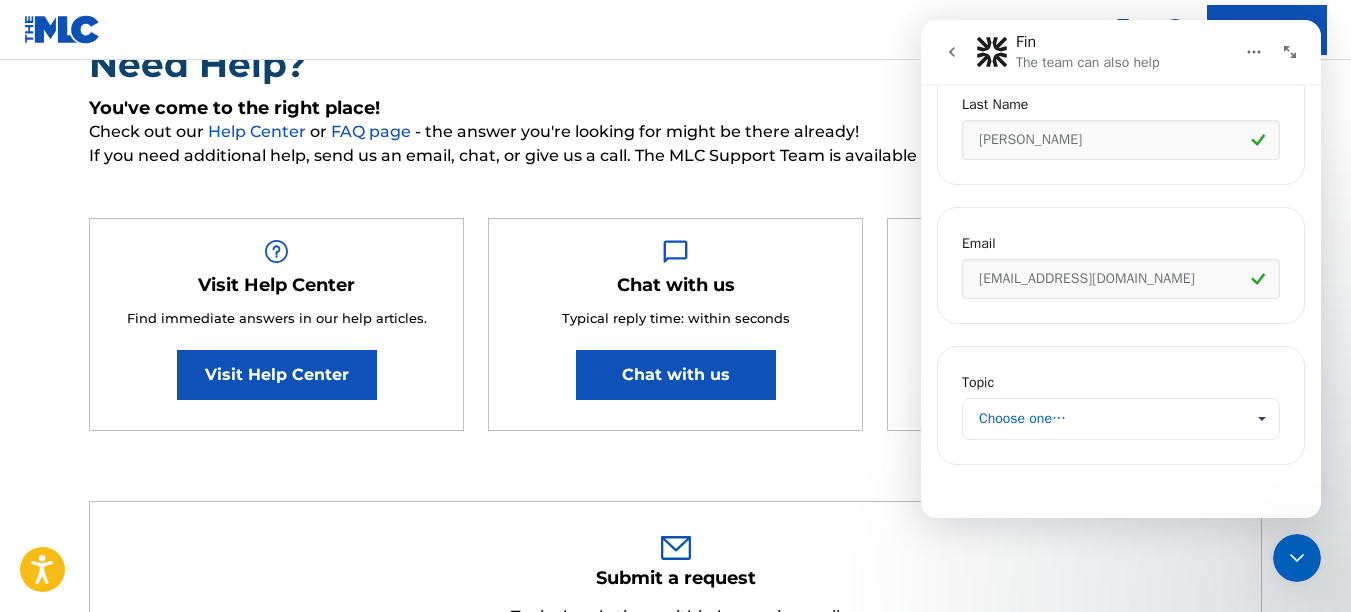 click on "Choose one…" at bounding box center [1111, 419] 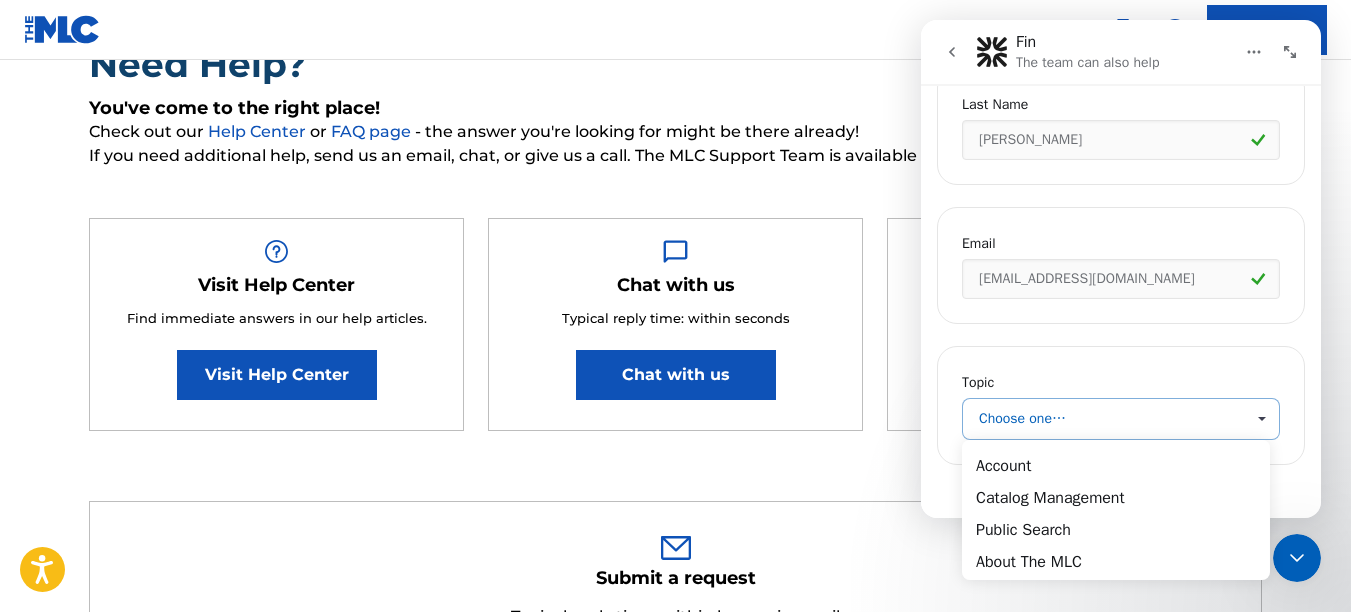 scroll, scrollTop: 0, scrollLeft: 0, axis: both 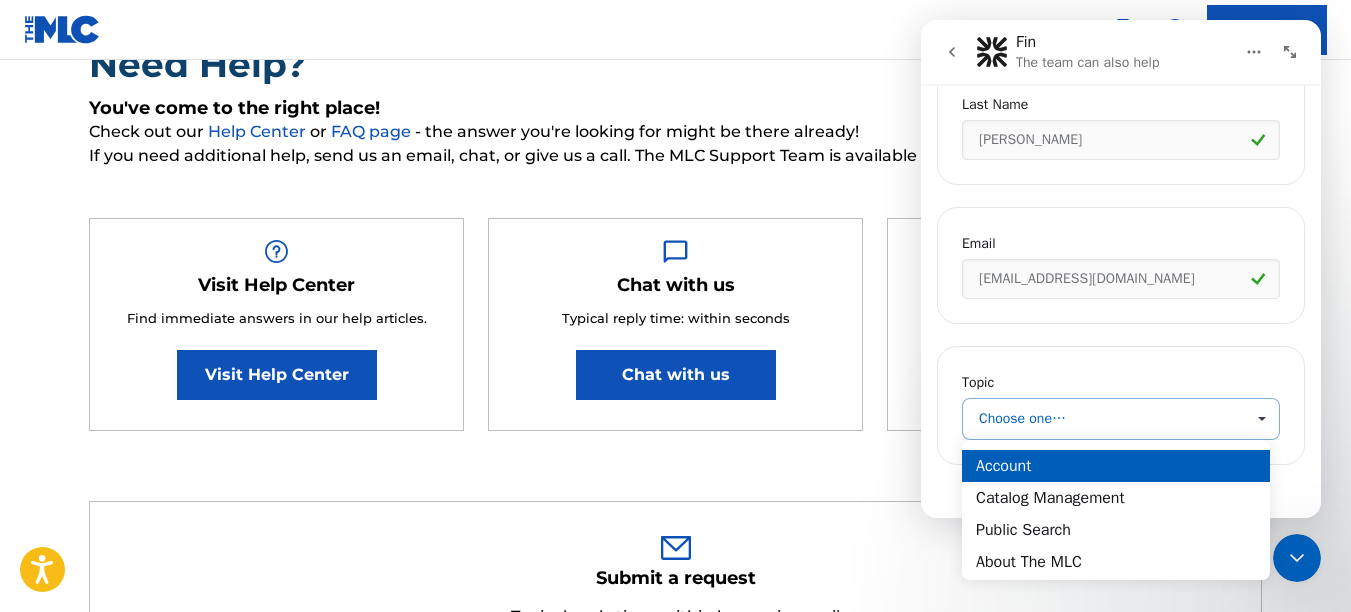 click on "Account" at bounding box center (1116, 466) 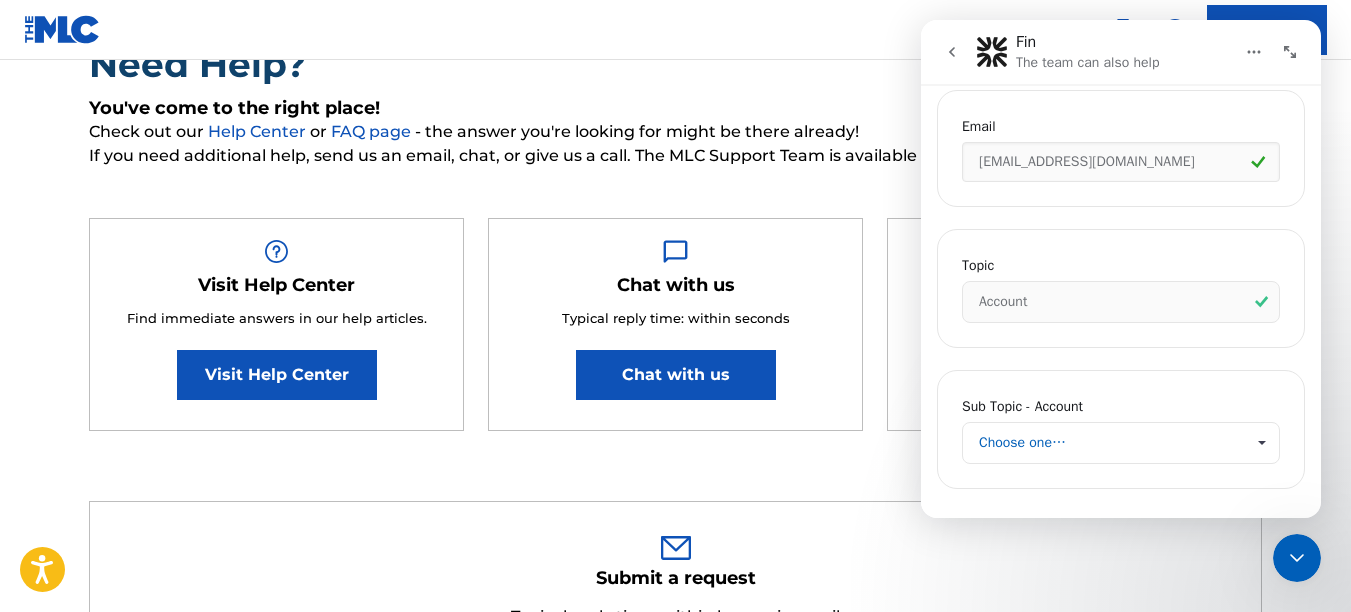 scroll, scrollTop: 954, scrollLeft: 0, axis: vertical 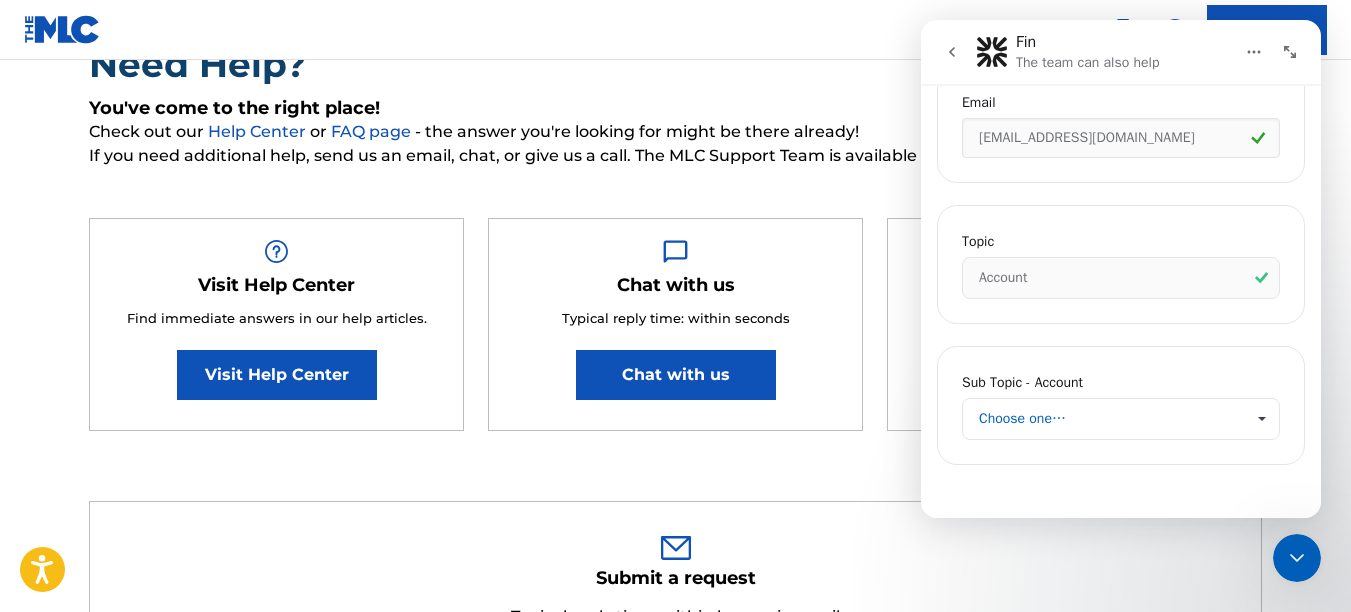 click on "Choose one…" at bounding box center (1111, 419) 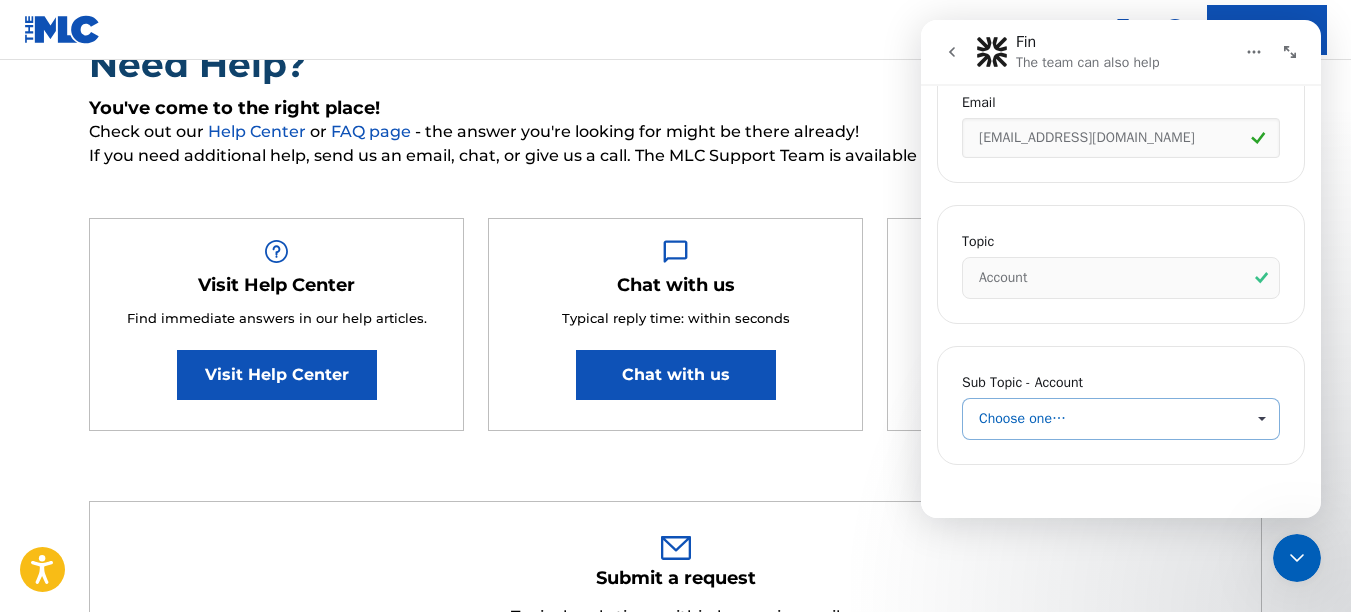 scroll, scrollTop: 0, scrollLeft: 0, axis: both 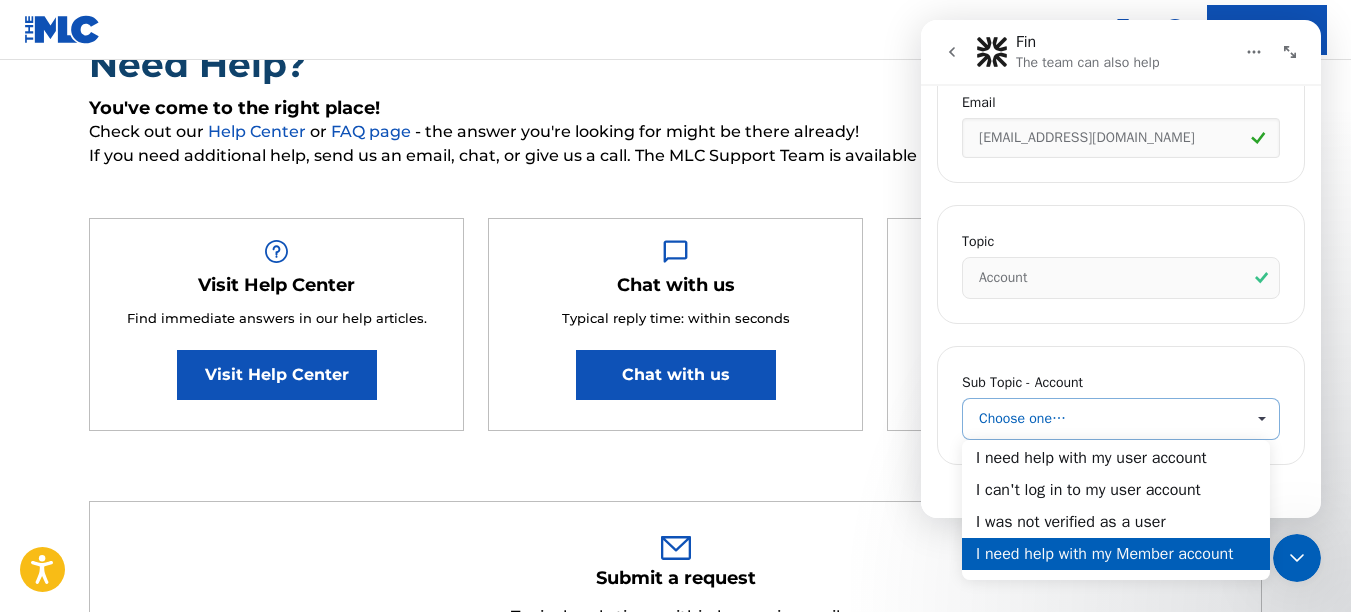 click on "I need help with my Member account" at bounding box center (1116, 554) 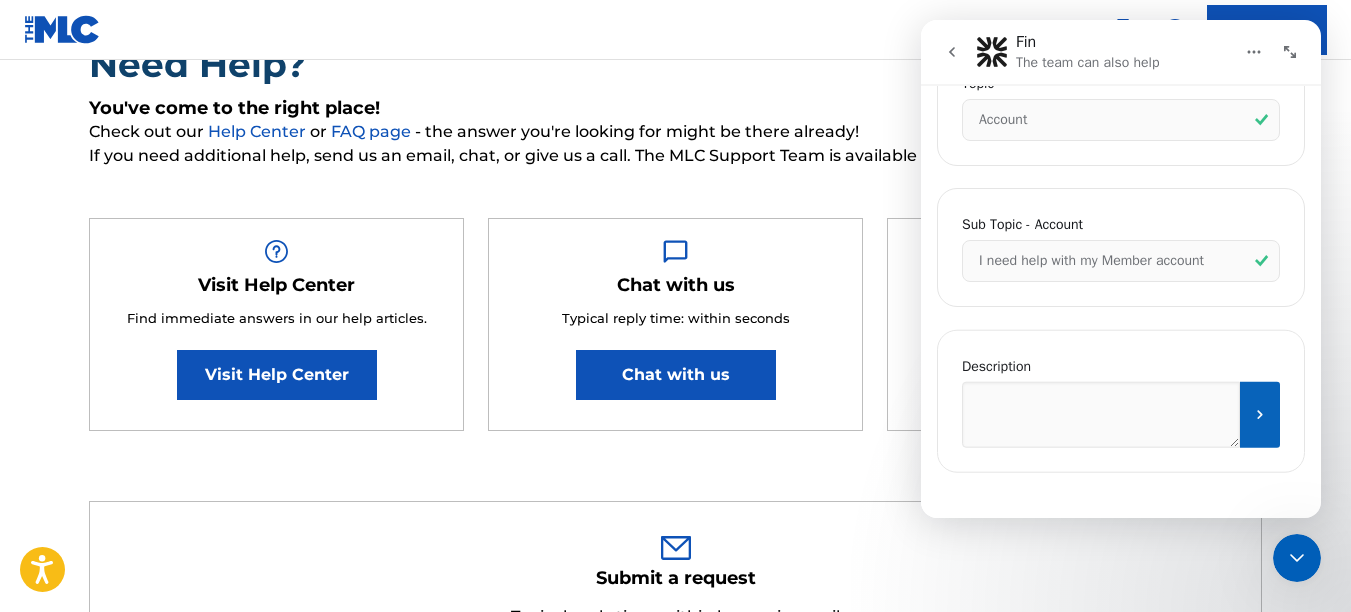 scroll, scrollTop: 1119, scrollLeft: 0, axis: vertical 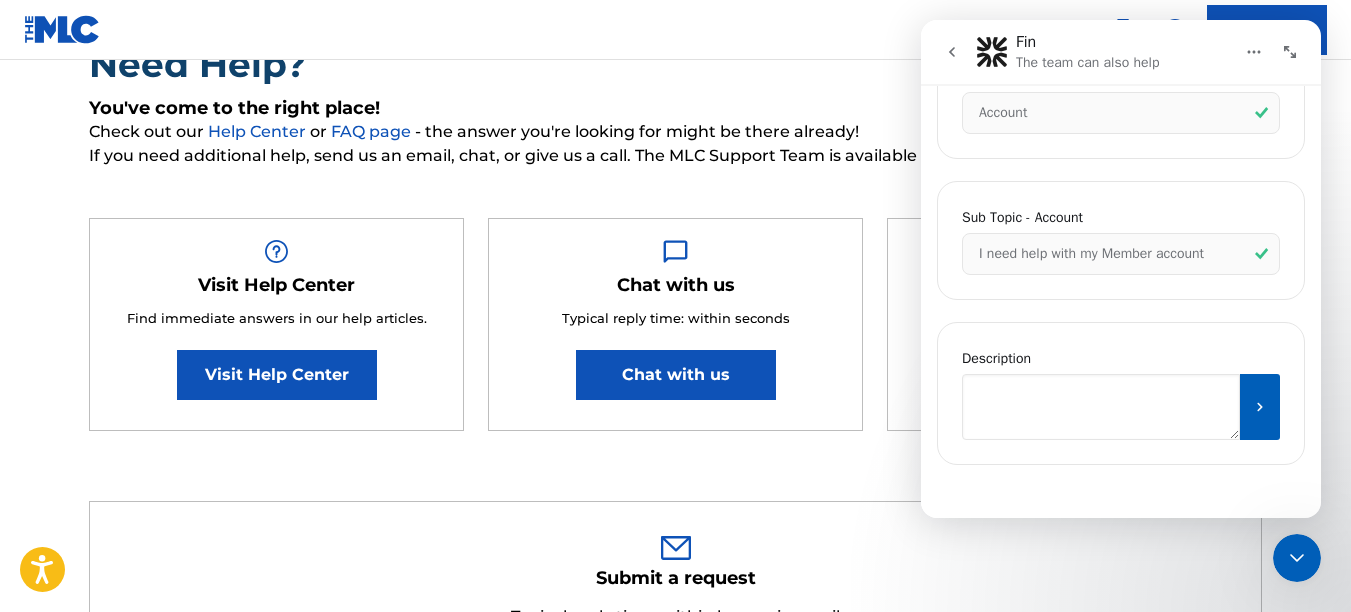 click at bounding box center [1101, 407] 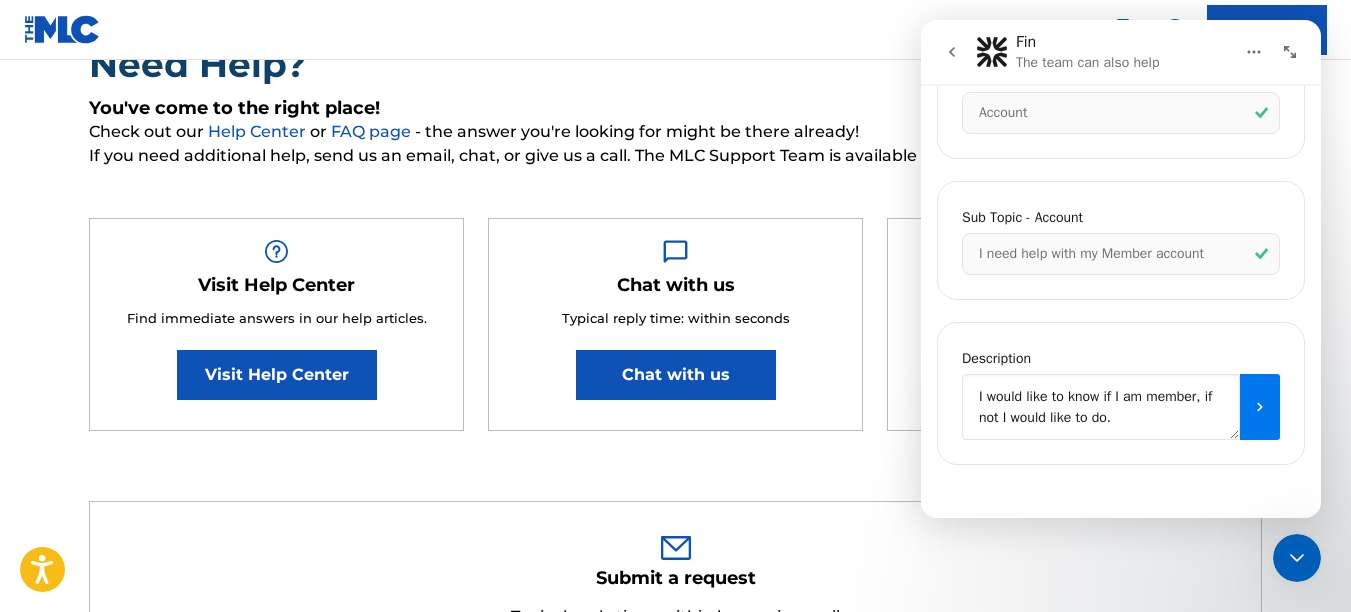type on "I would like to know if I am member, if not I would like to do." 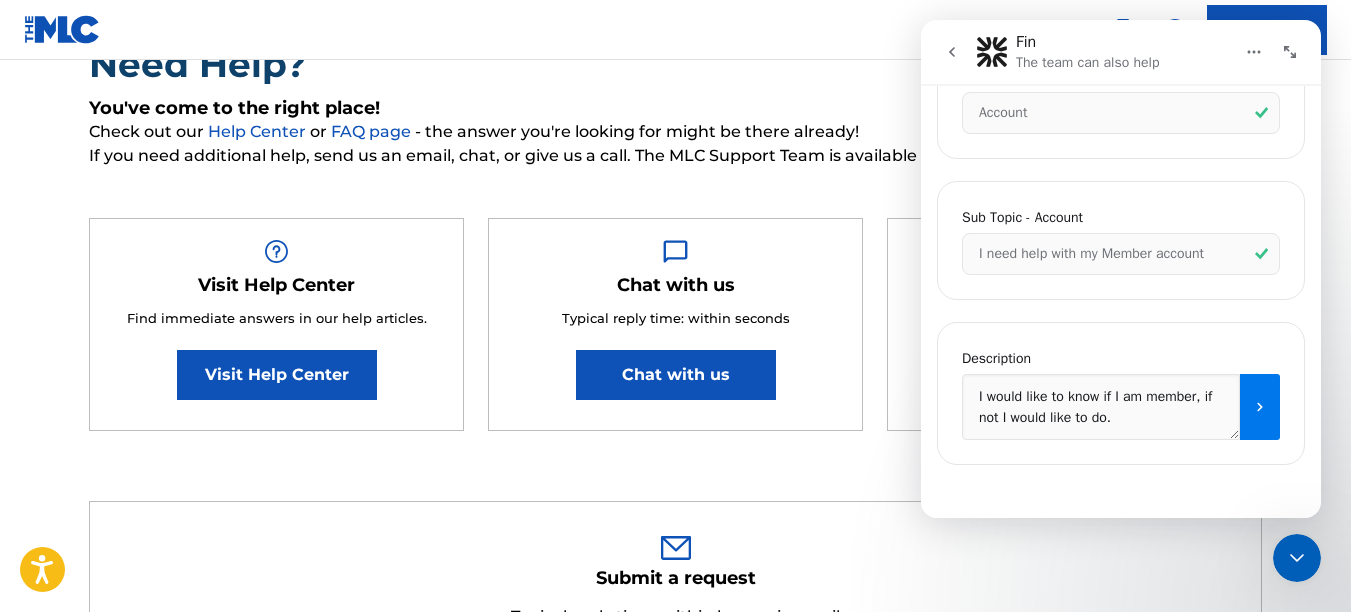 click 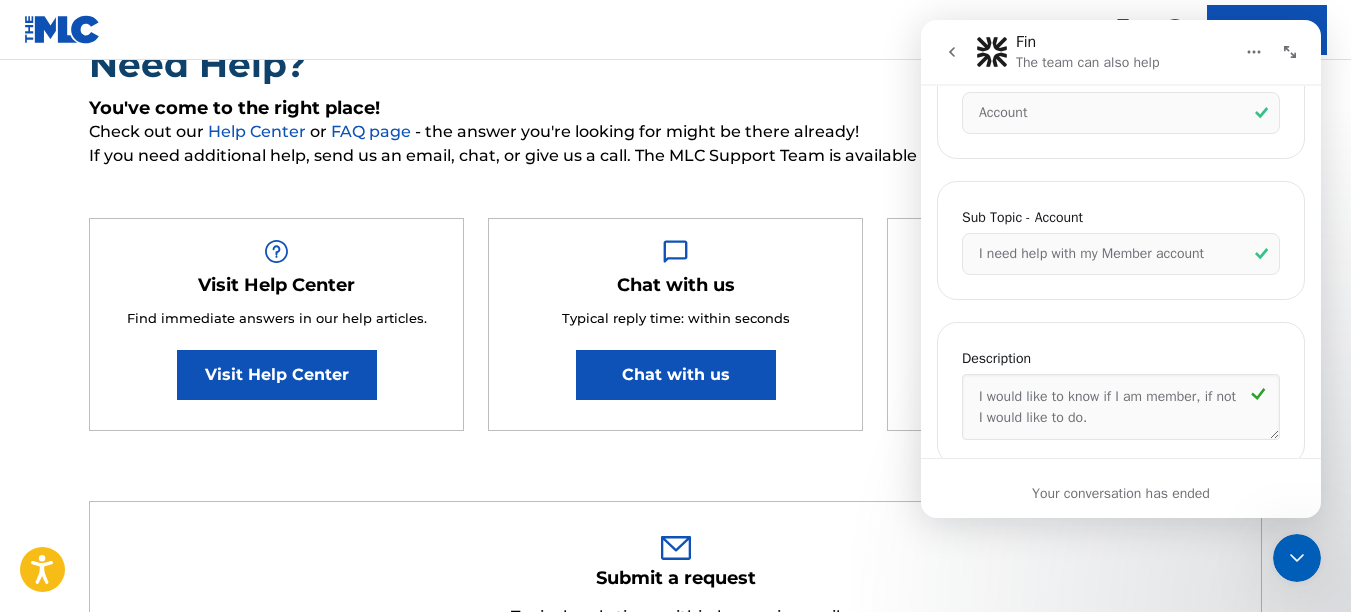 scroll, scrollTop: 1343, scrollLeft: 0, axis: vertical 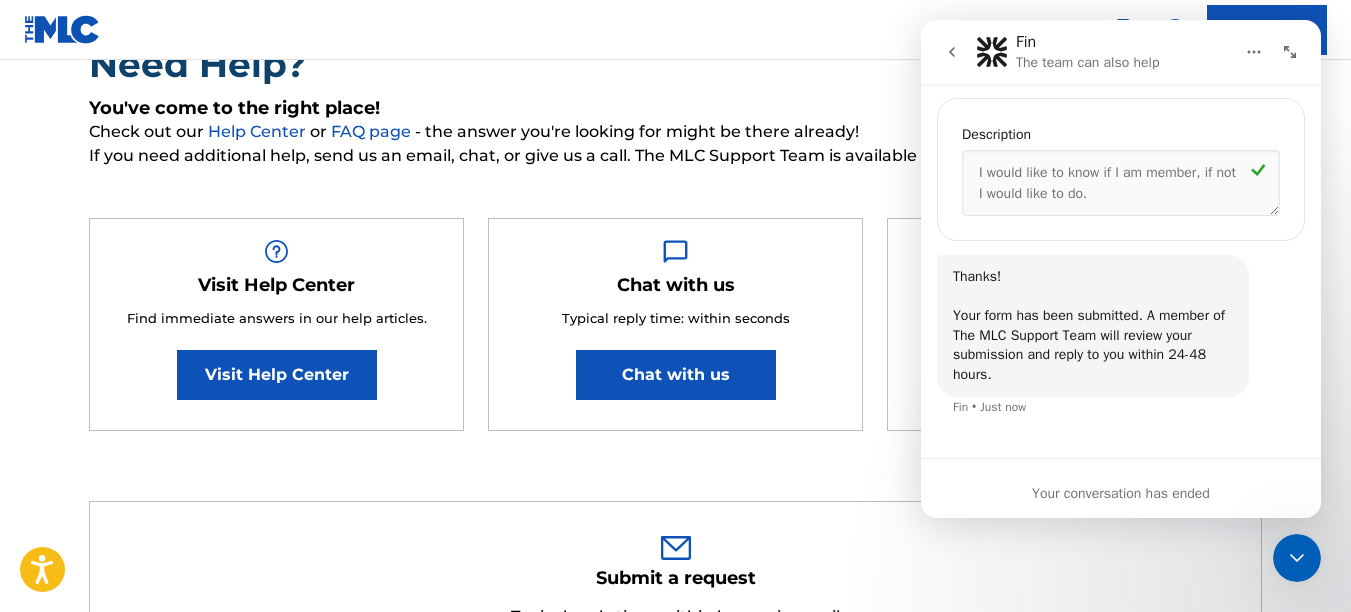 click on "Need Help? You've come to the right place! Check out our   Help Center   or   FAQ page   - the answer you're looking for might be there already! If you need additional help, send us an email, chat, or give us a call. The MLC Support Team is available Monday-Friday, 8am-6pm CT. Visit Help Center Find immediate answers in our help articles. Visit Help Center Chat with us Typical reply time: within seconds Chat with us Call us Talk to a live team member. (615) 488-3653 Submit a request Typical reply time: within hours via email First Name   Required Last Name   Required Email Address   Required Topic Required Sub Topic Required Description   Required Submit For any questions related to: Press Inquiries and Interview Requests:  press@themlc.com  Monthly Usage Reporting:  dsp.relations@themlc.com  Royalties or Assessment Payments:  finance@themlc.com  Marketing:  marketinginfo@themlc.com  International Relations:  international@themlc.com  Data Quality Initiative (DQI):   data.quality@themlc.com" at bounding box center [675, 821] 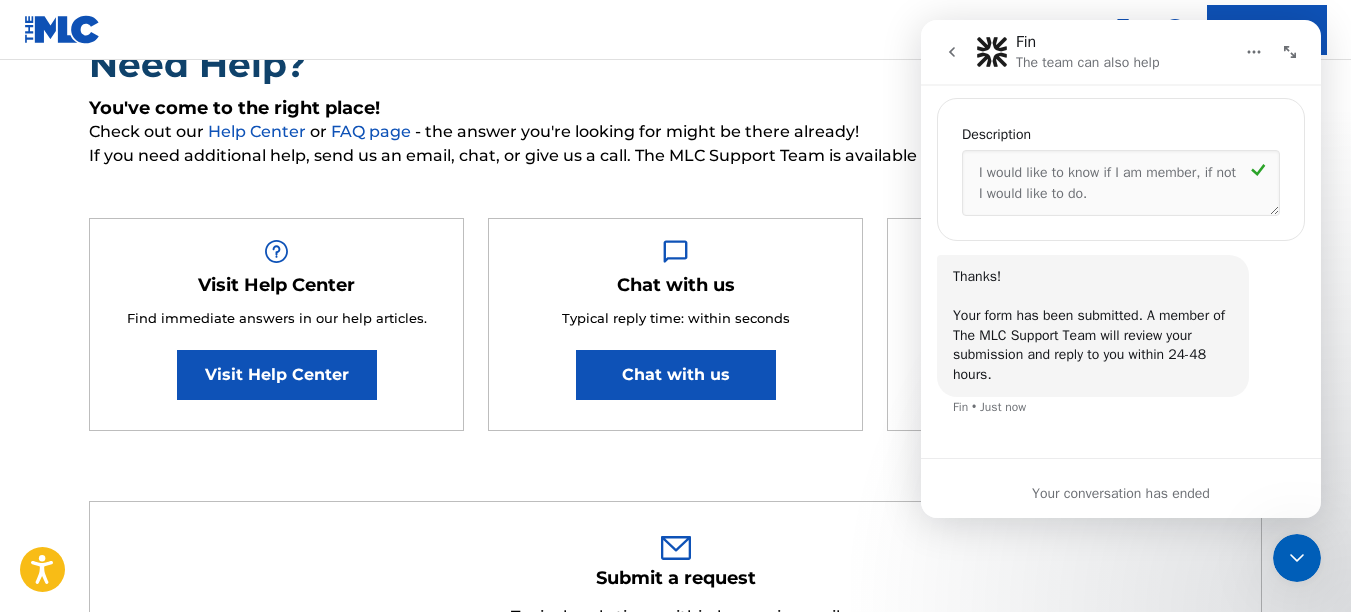 click 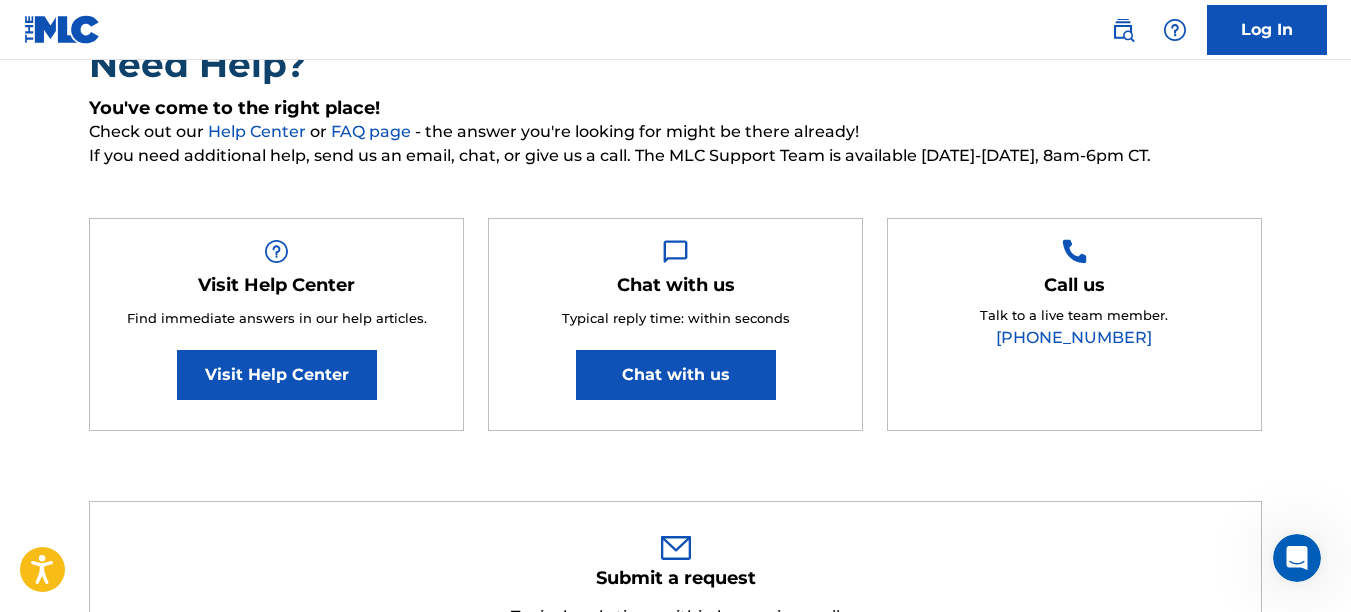 scroll, scrollTop: 0, scrollLeft: 0, axis: both 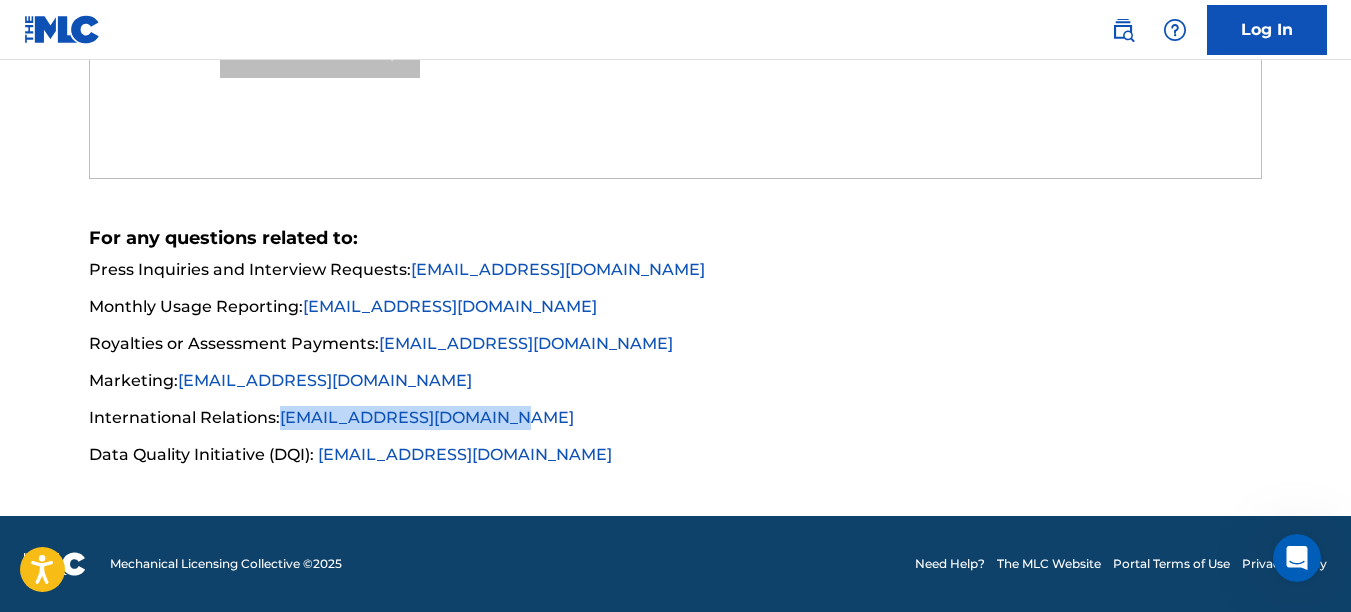 drag, startPoint x: 509, startPoint y: 419, endPoint x: 280, endPoint y: 423, distance: 229.03493 